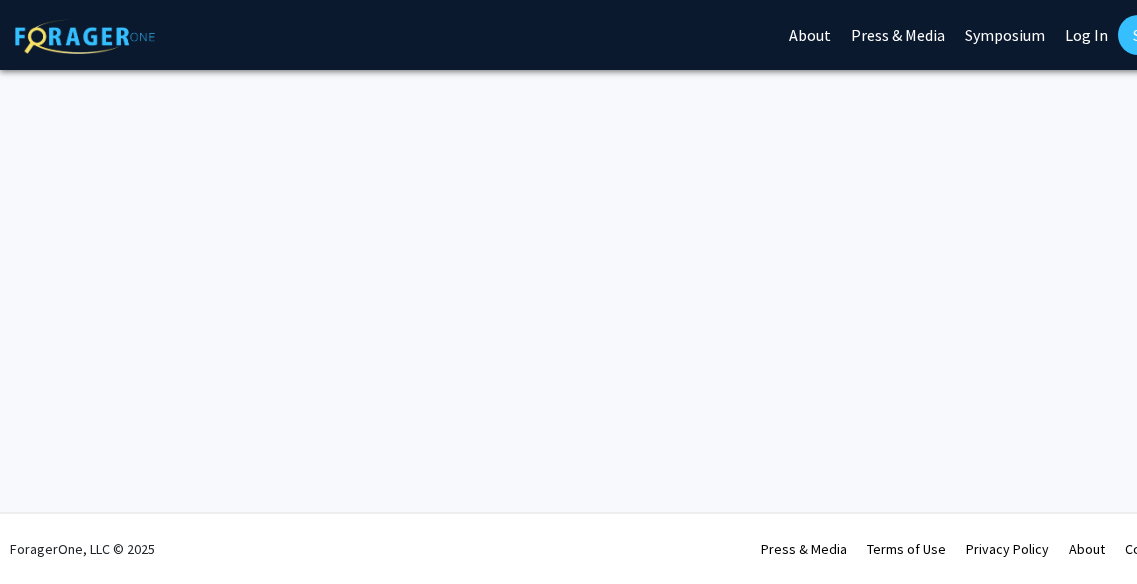 scroll, scrollTop: 0, scrollLeft: 0, axis: both 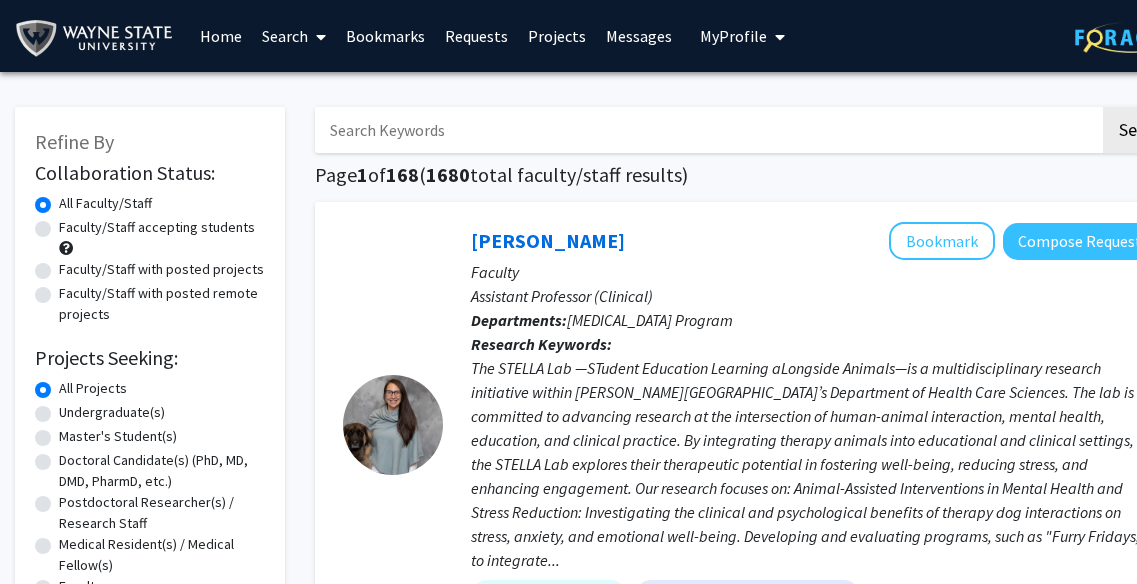 click on "Home" at bounding box center (221, 36) 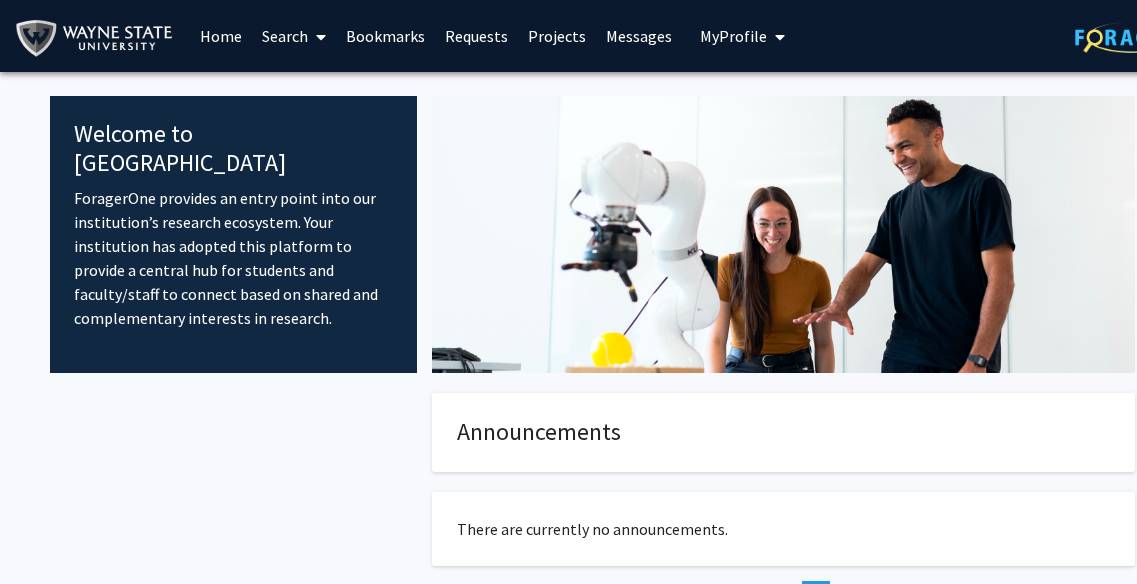 click on "Search" at bounding box center [294, 36] 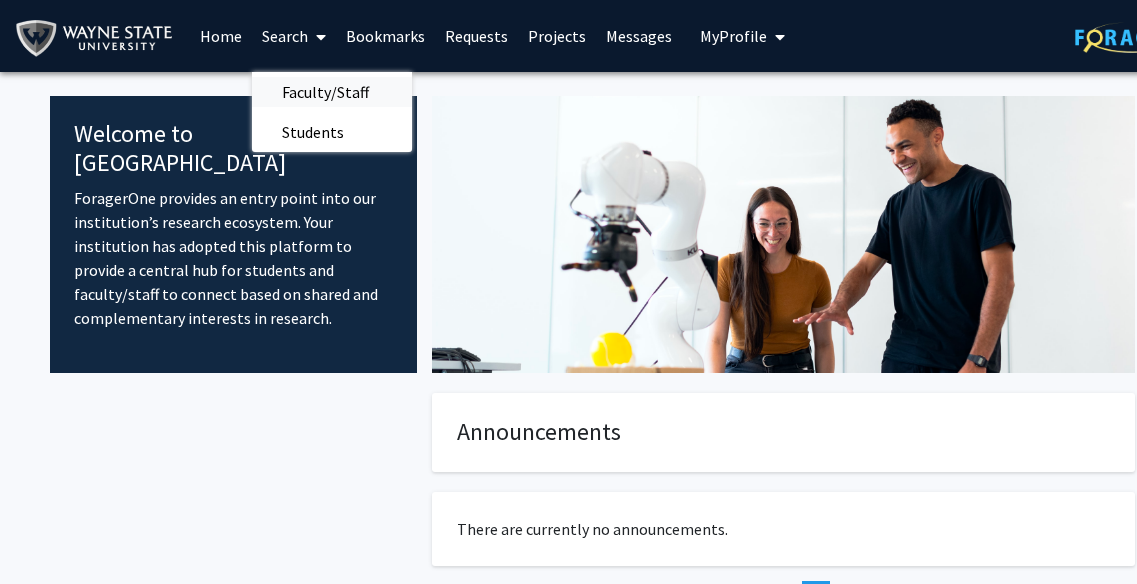 click on "Faculty/Staff" at bounding box center [325, 92] 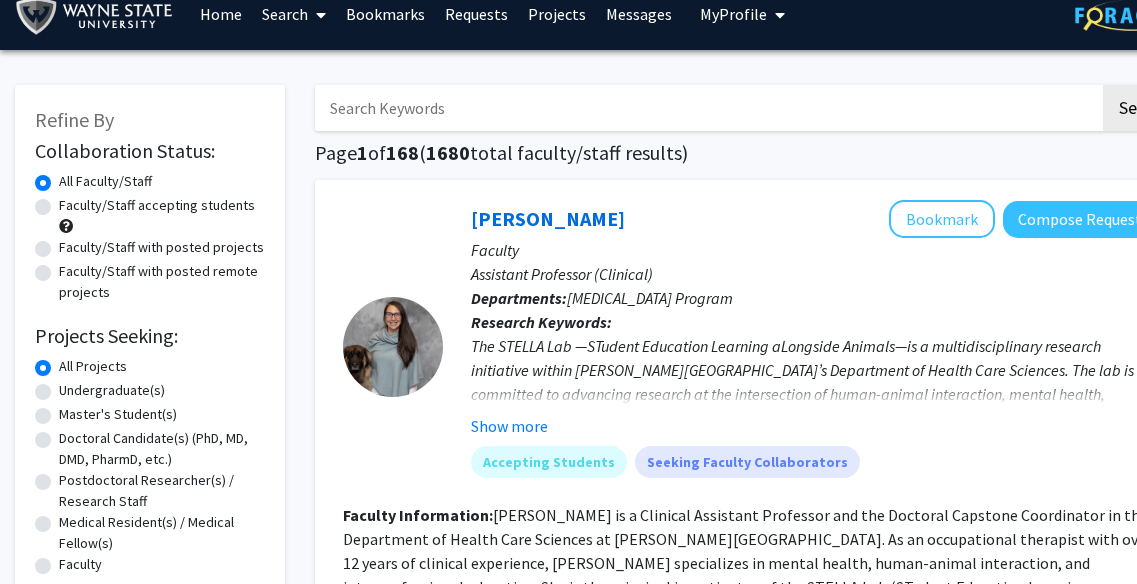 scroll, scrollTop: 28, scrollLeft: 0, axis: vertical 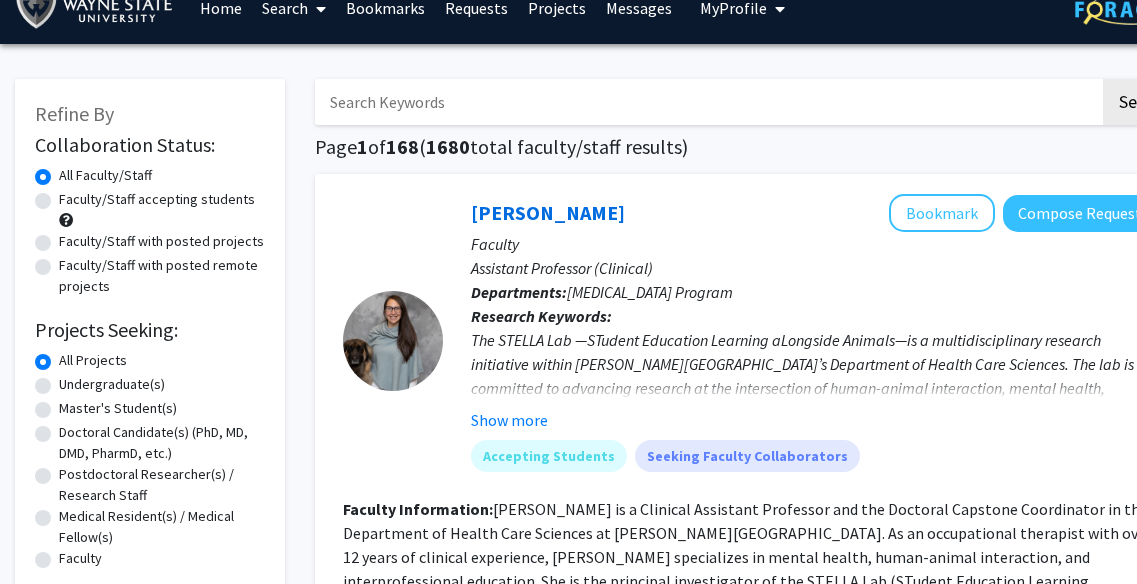 click on "Faculty/Staff accepting students" 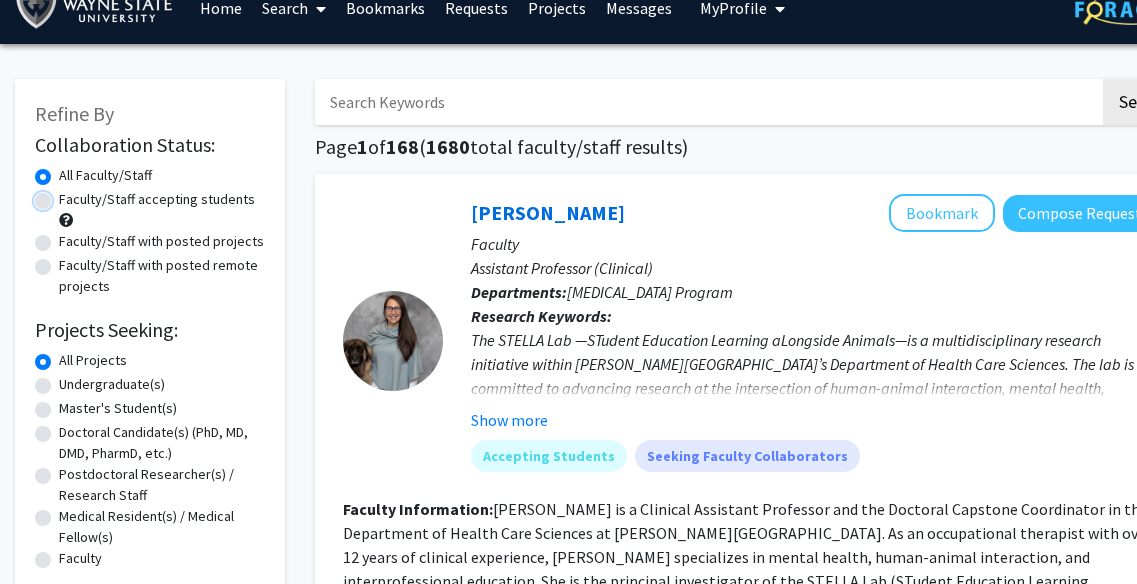 click on "Faculty/Staff accepting students" at bounding box center (65, 195) 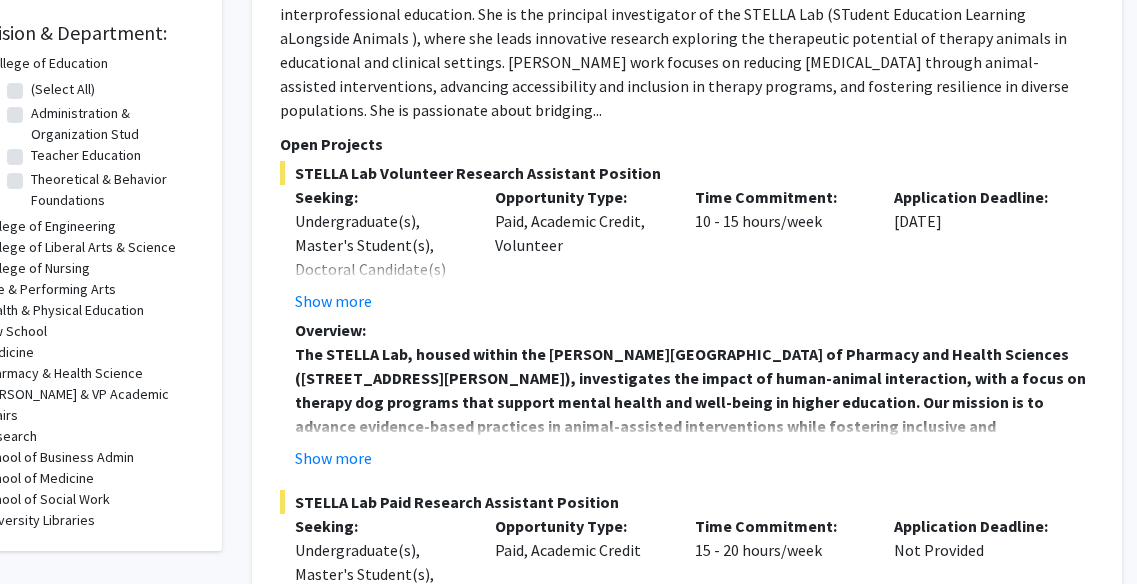scroll, scrollTop: 590, scrollLeft: 63, axis: both 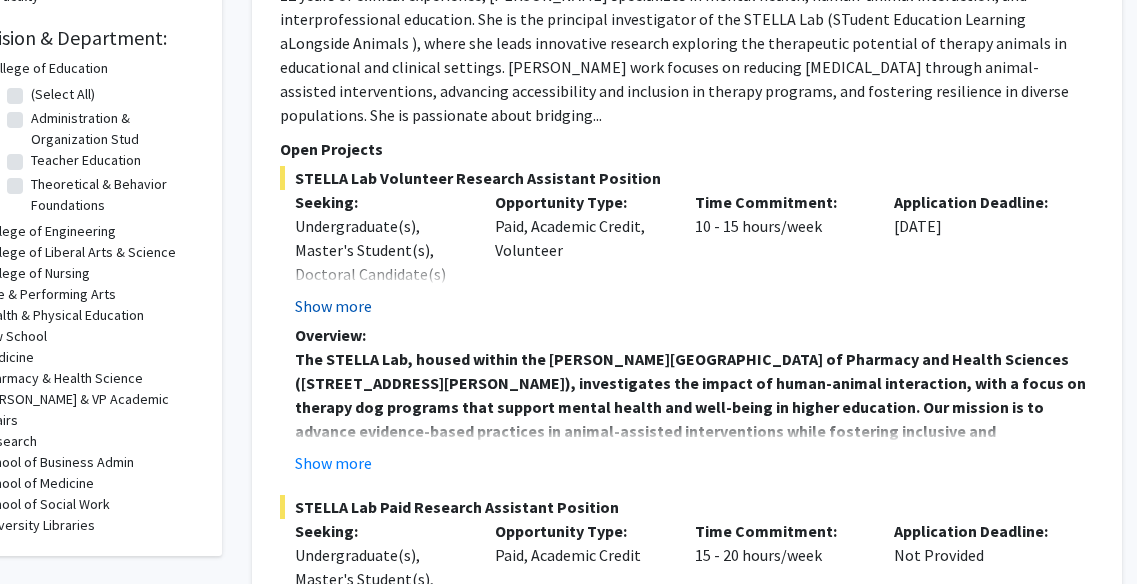 click on "Show more" 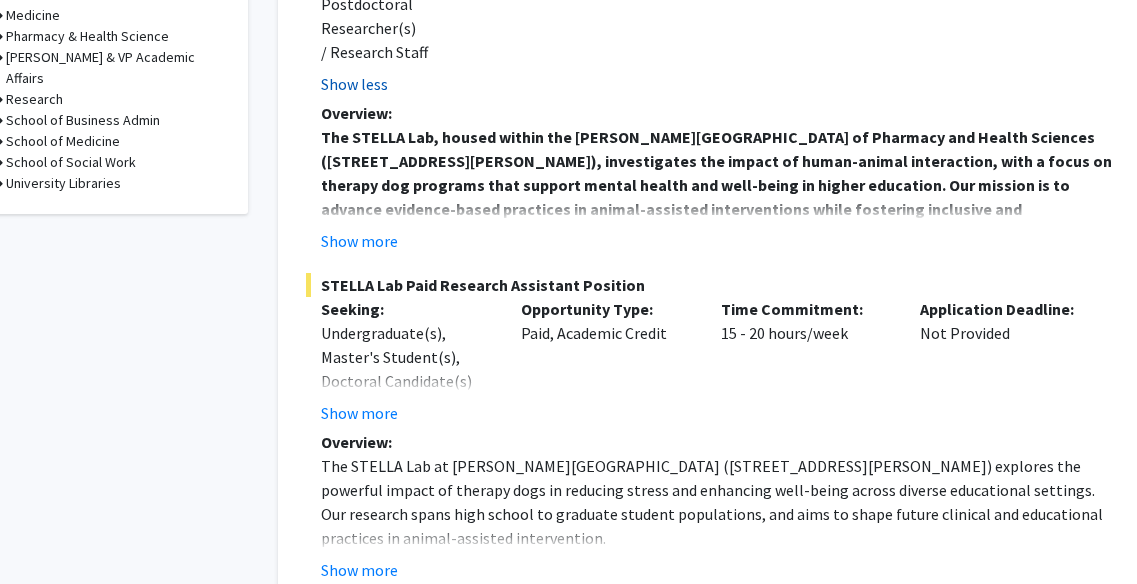 scroll, scrollTop: 931, scrollLeft: 37, axis: both 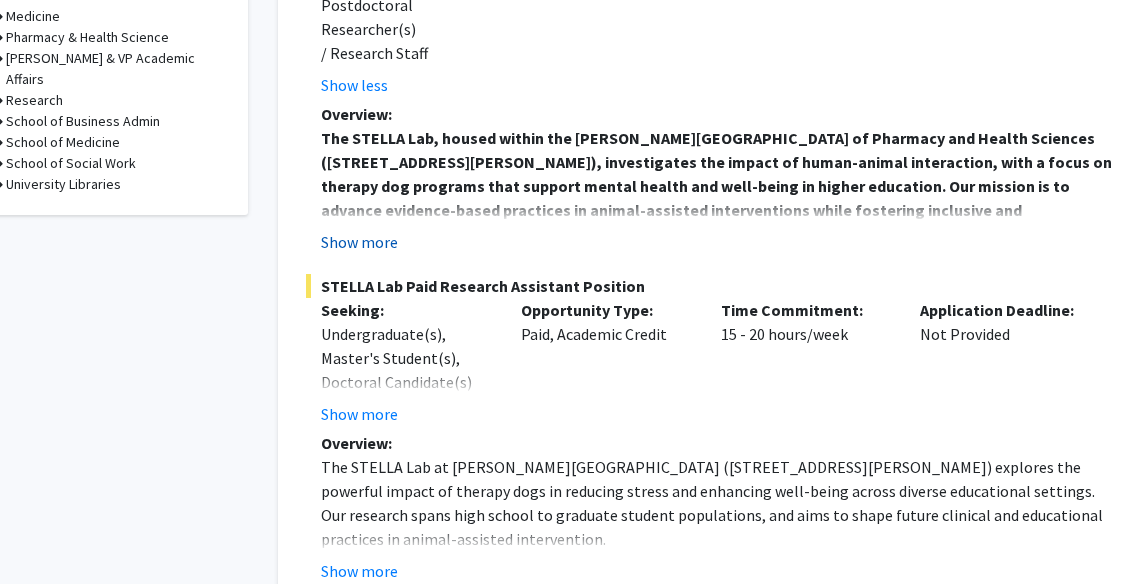 click on "Show more" 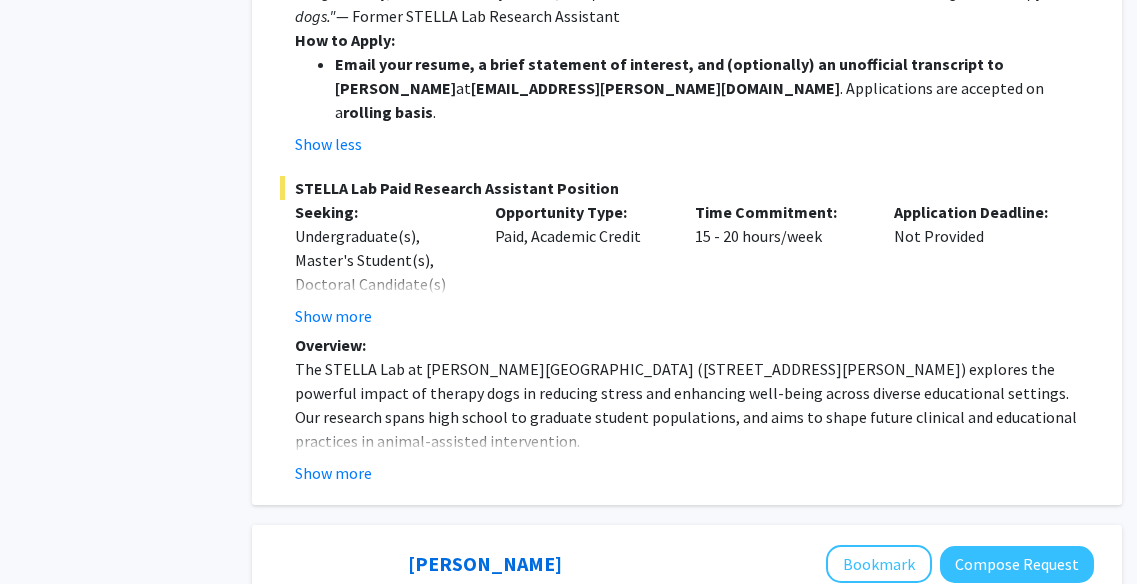 scroll, scrollTop: 1731, scrollLeft: 63, axis: both 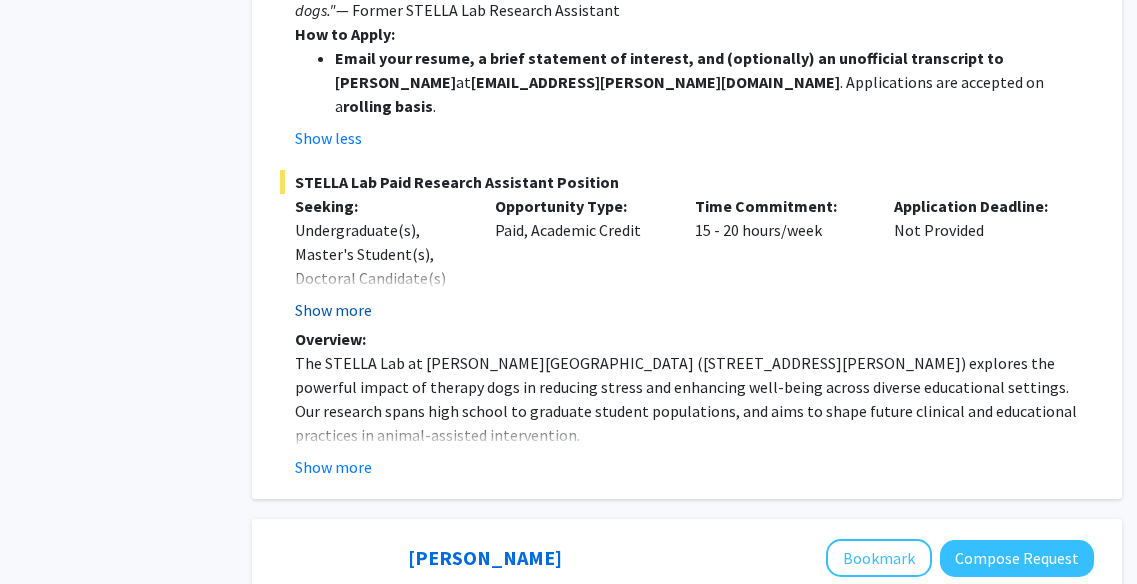 click on "Show more" 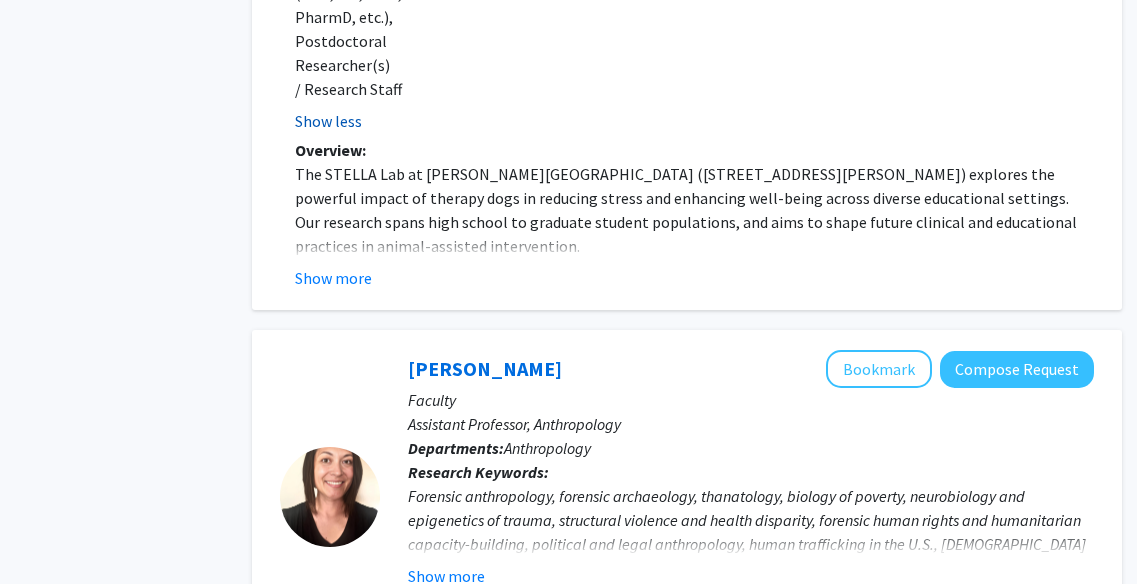 scroll, scrollTop: 2073, scrollLeft: 63, axis: both 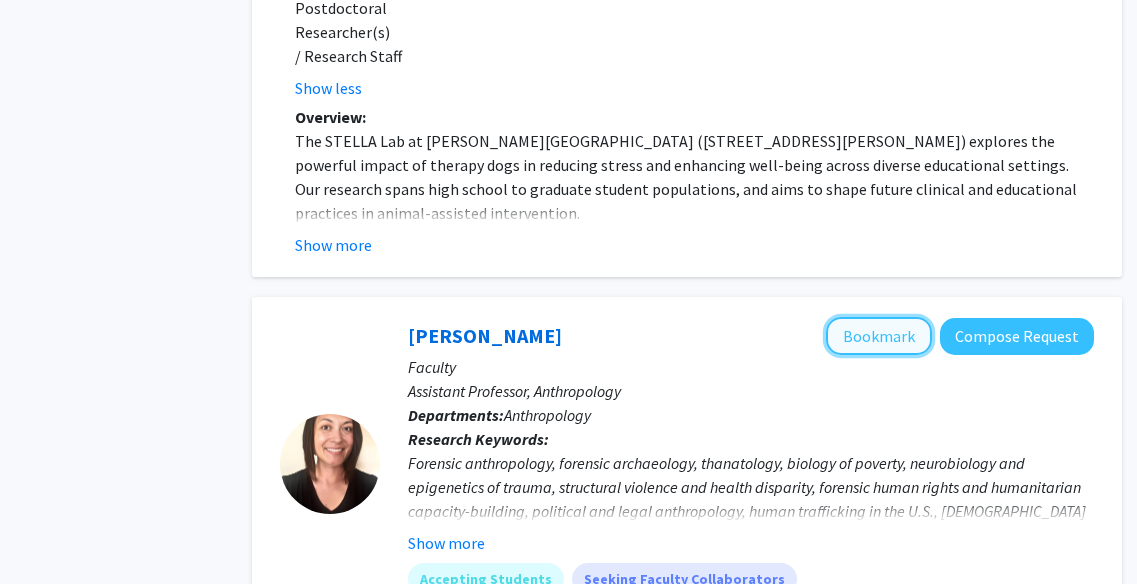 click on "Bookmark" 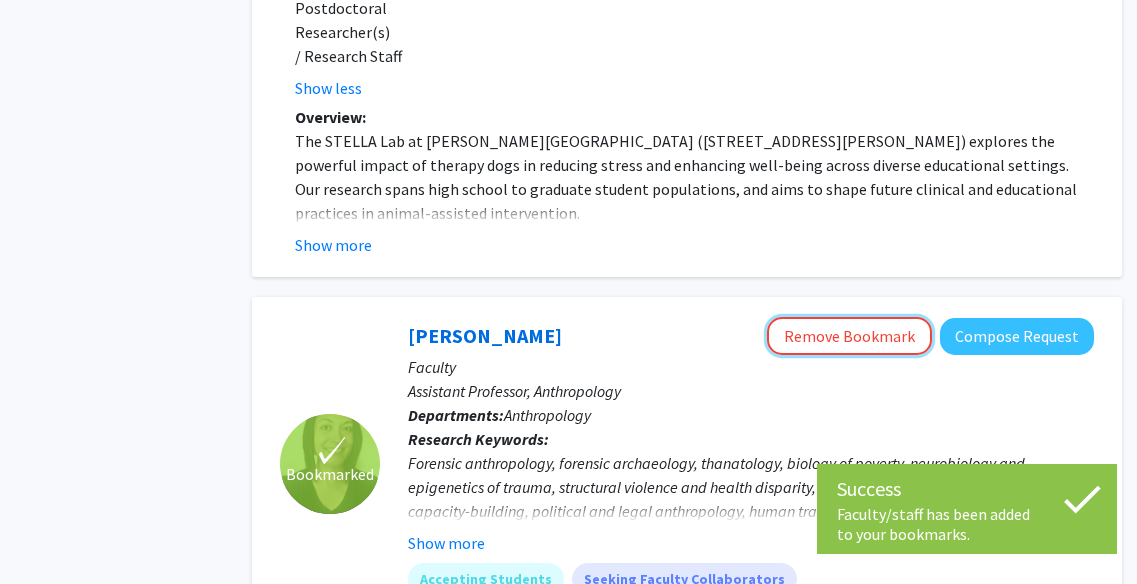 click on "Remove Bookmark" 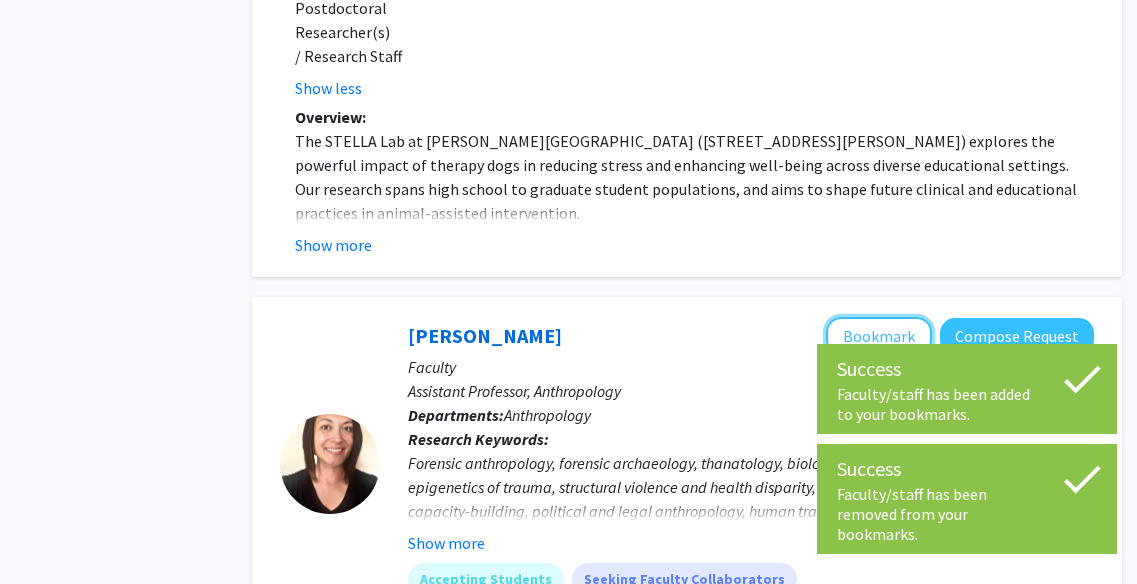 click on "Bookmark" 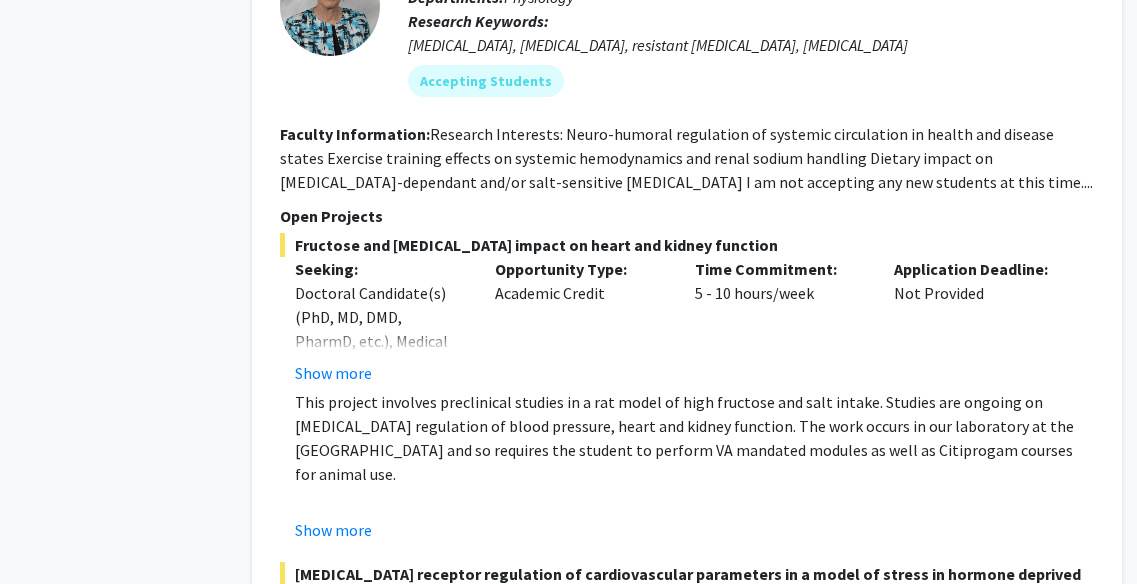 scroll, scrollTop: 4632, scrollLeft: 63, axis: both 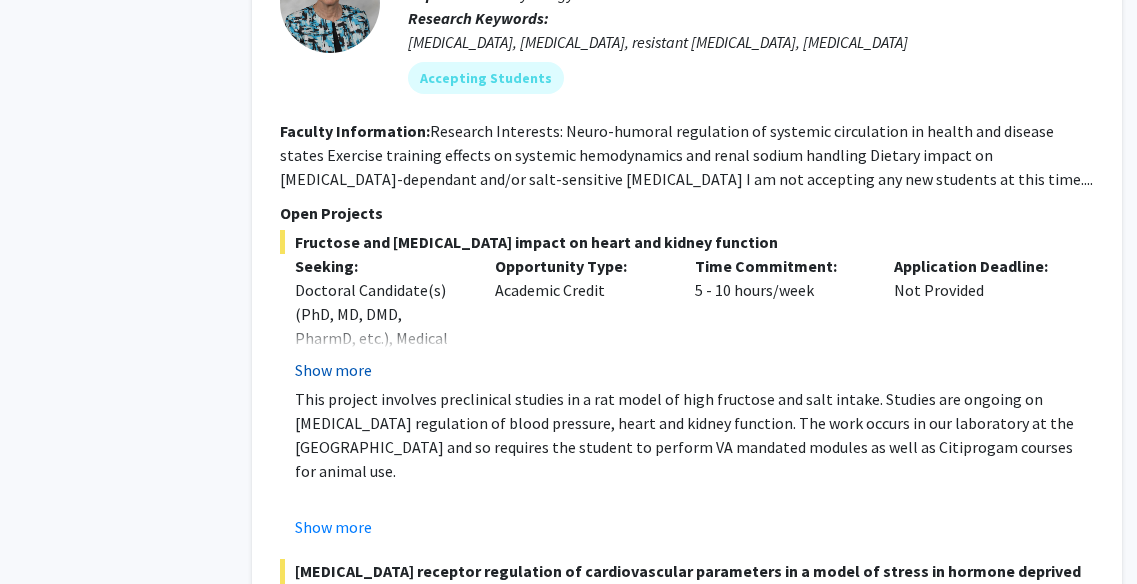 click on "Show more" 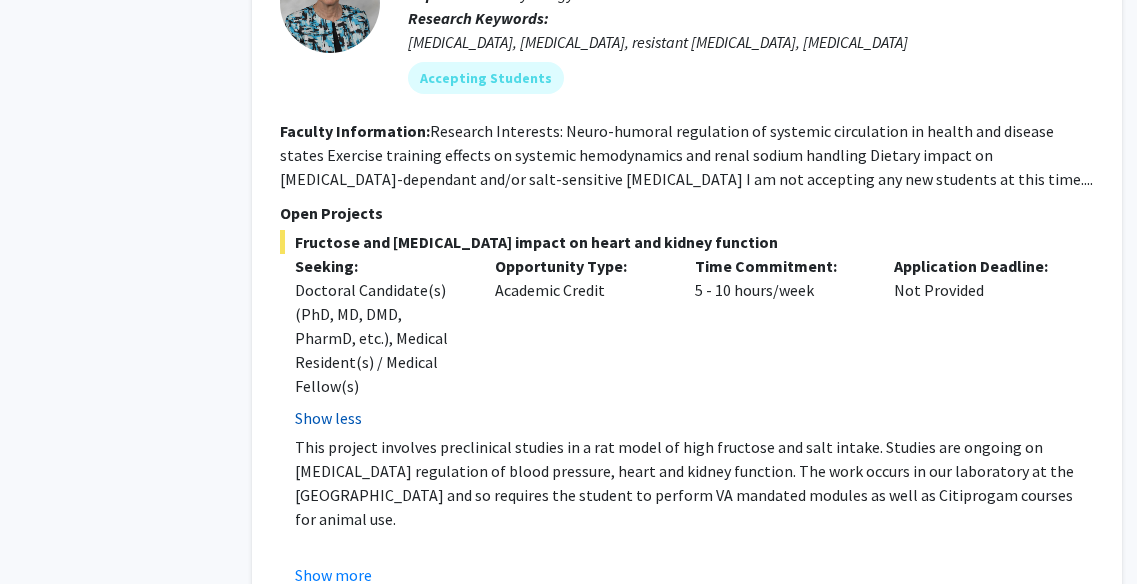click on "Show less" 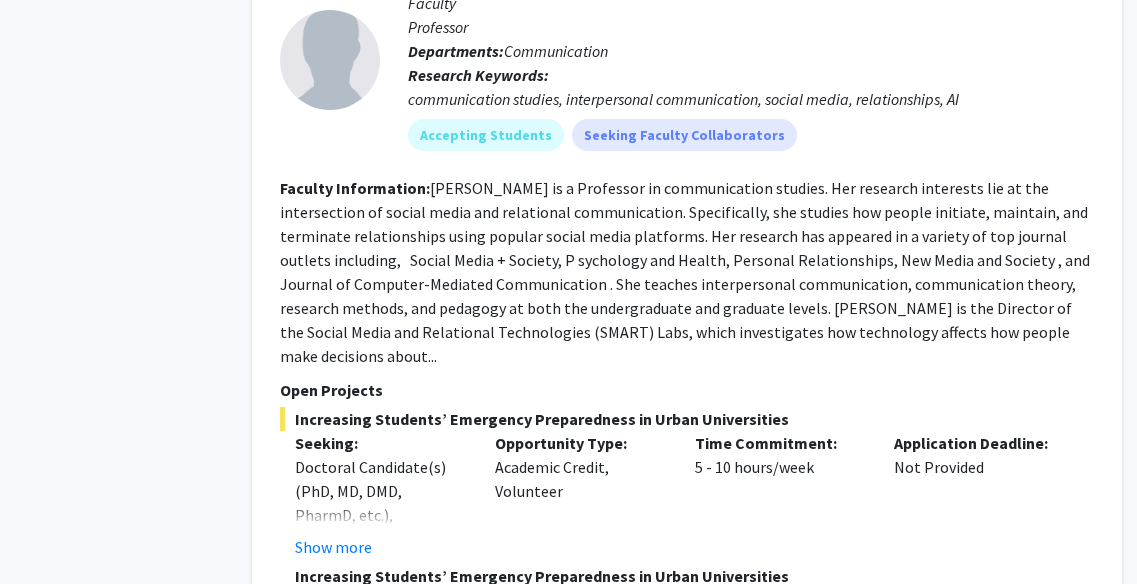 scroll, scrollTop: 5550, scrollLeft: 63, axis: both 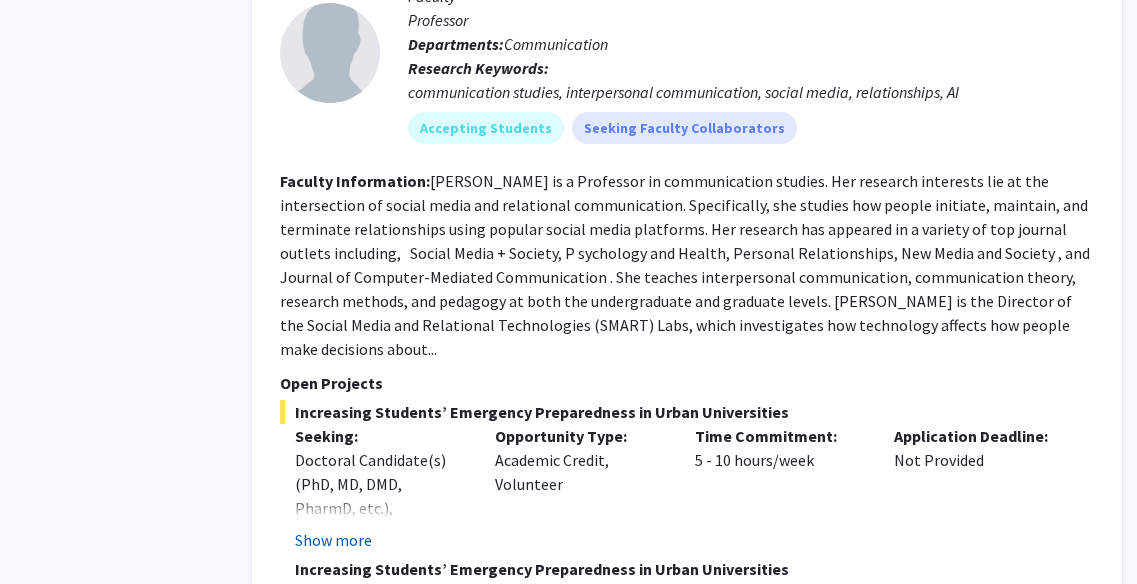click on "Show more" 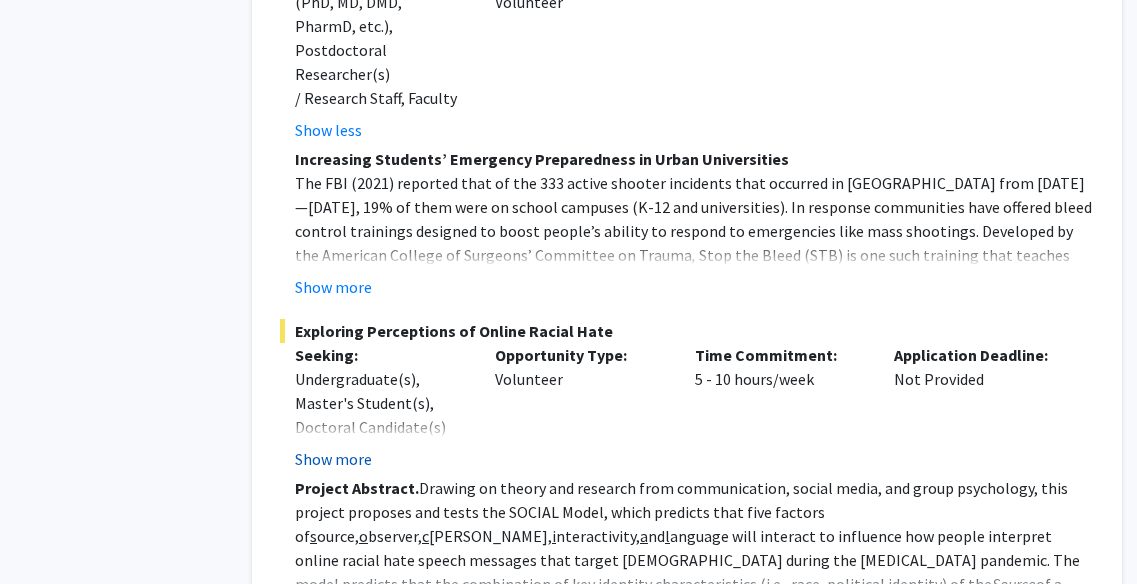 scroll, scrollTop: 6140, scrollLeft: 63, axis: both 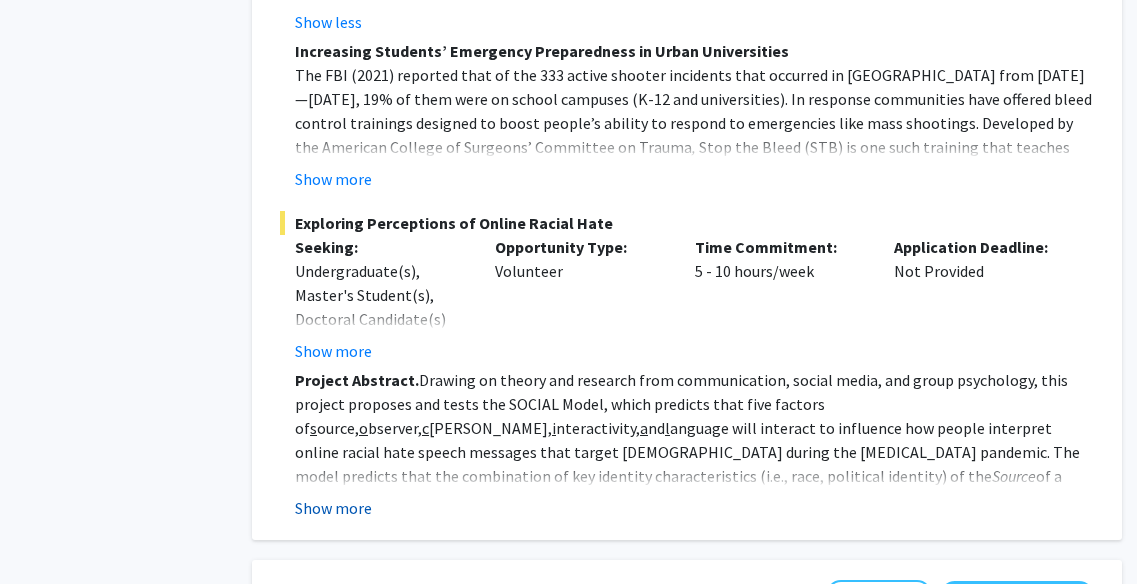 click on "Show more" 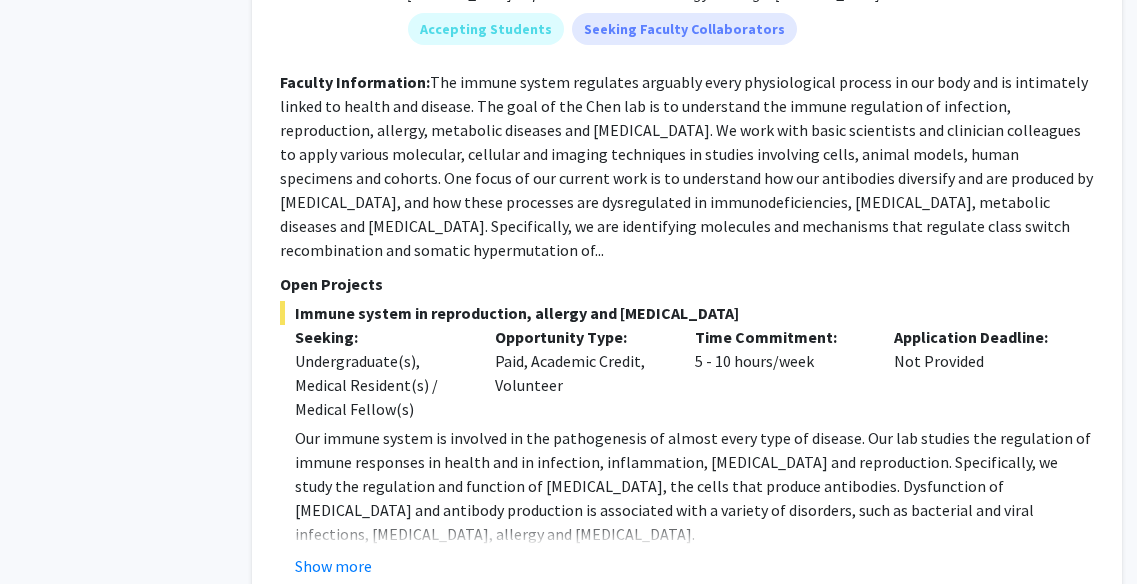 scroll, scrollTop: 7018, scrollLeft: 63, axis: both 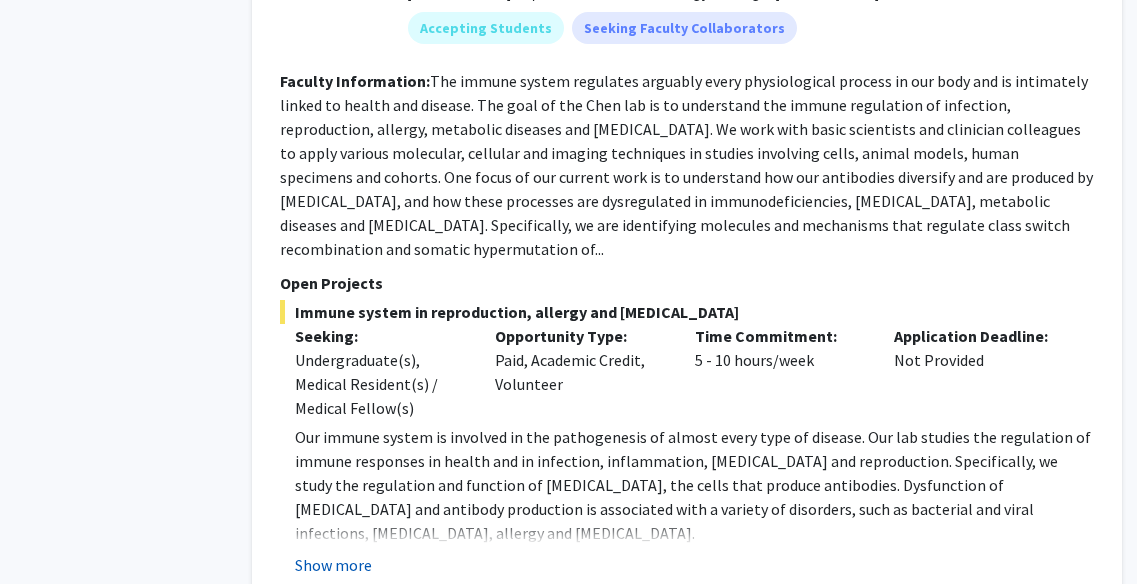 click on "Show more" 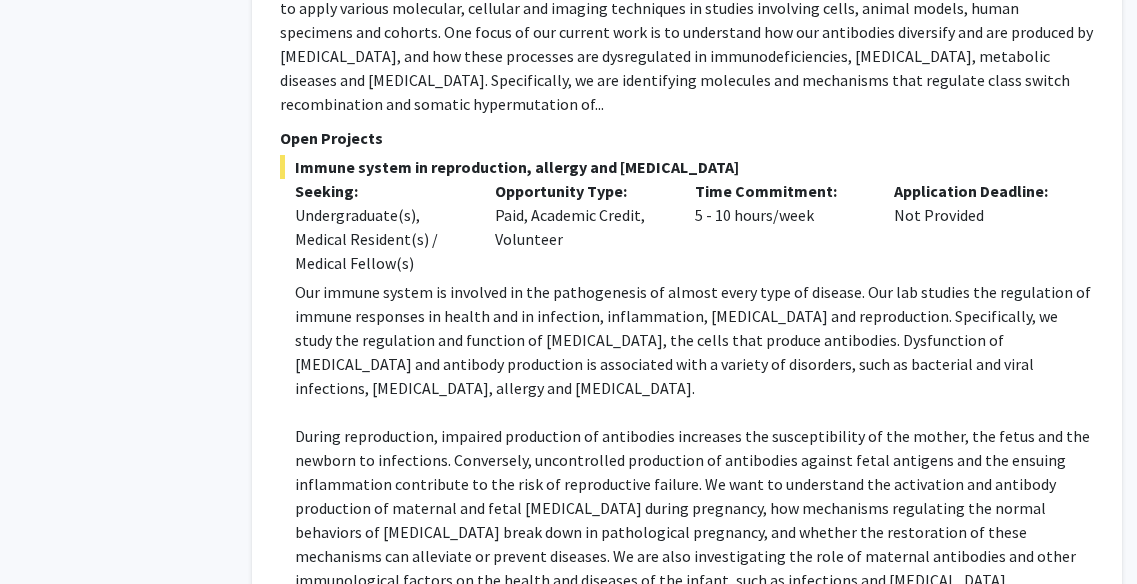 scroll, scrollTop: 7164, scrollLeft: 63, axis: both 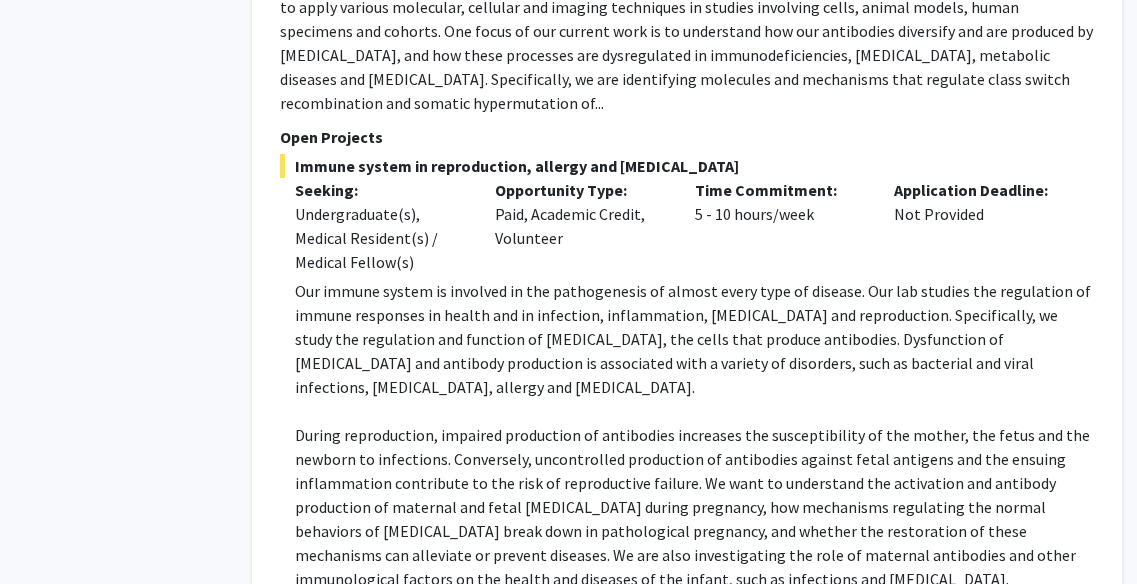 click on "During reproduction, impaired production of antibodies increases the susceptibility of the mother, the fetus and the newborn to infections. Conversely, uncontrolled production of antibodies against fetal antigens and the ensuing inflammation contribute to the risk of reproductive failure. We want to understand the activation and antibody production of maternal and fetal [MEDICAL_DATA] during pregnancy, how mechanisms regulating the normal behaviors of [MEDICAL_DATA] break down in pathological pregnancy, and whether the restoration of these mechanisms can alleviate or prevent diseases. We are also investigating the role of maternal antibodies and other immunological factors on the health and diseases of the infant, such as infections and [MEDICAL_DATA]." 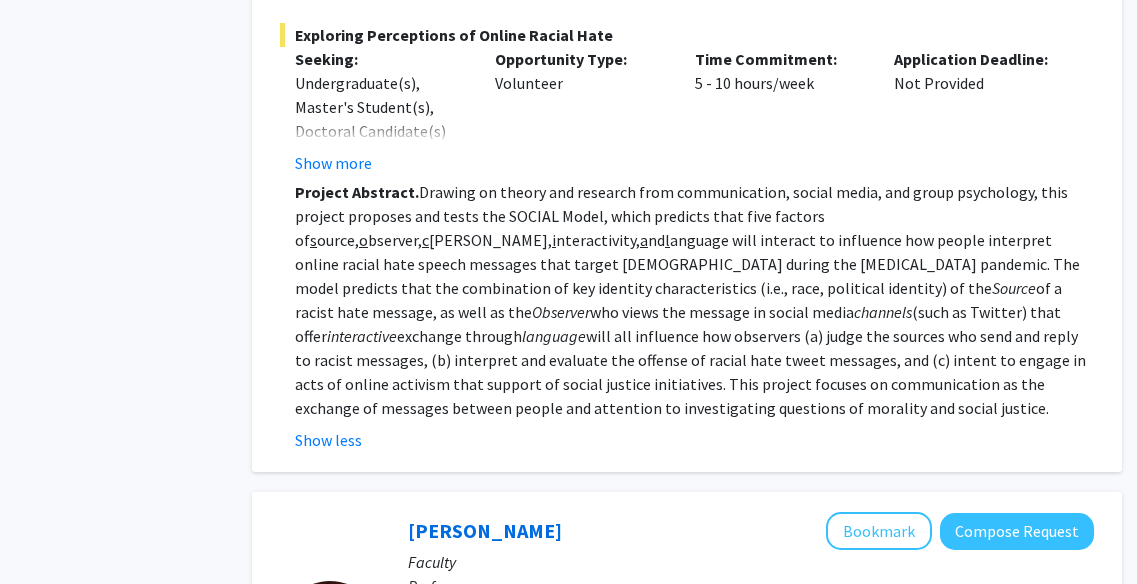 scroll, scrollTop: 6329, scrollLeft: 63, axis: both 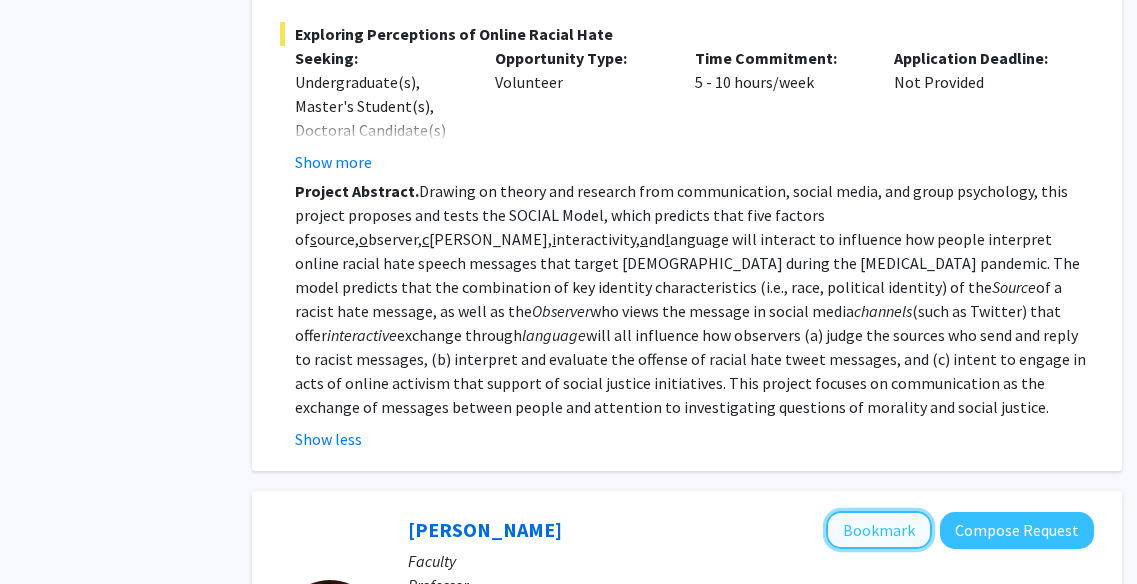 click on "Bookmark" 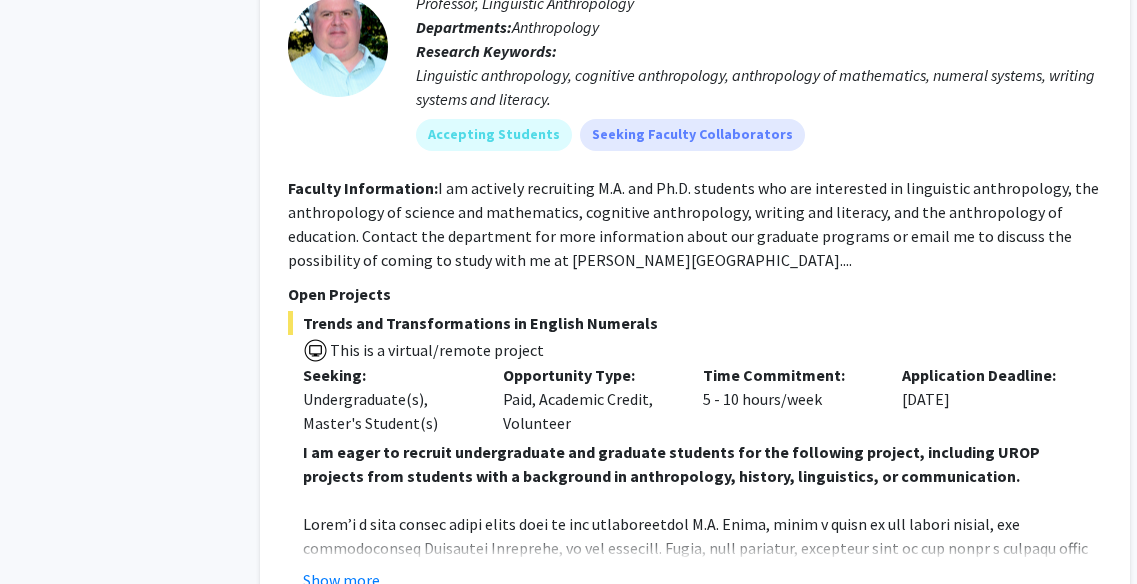 scroll, scrollTop: 11154, scrollLeft: 55, axis: both 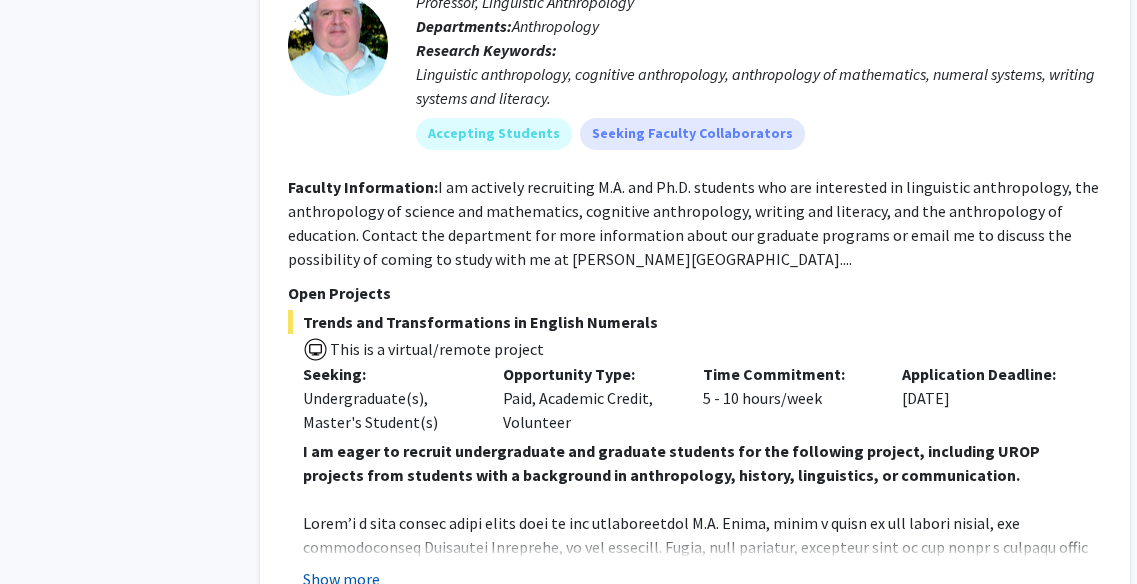 click on "Show more" 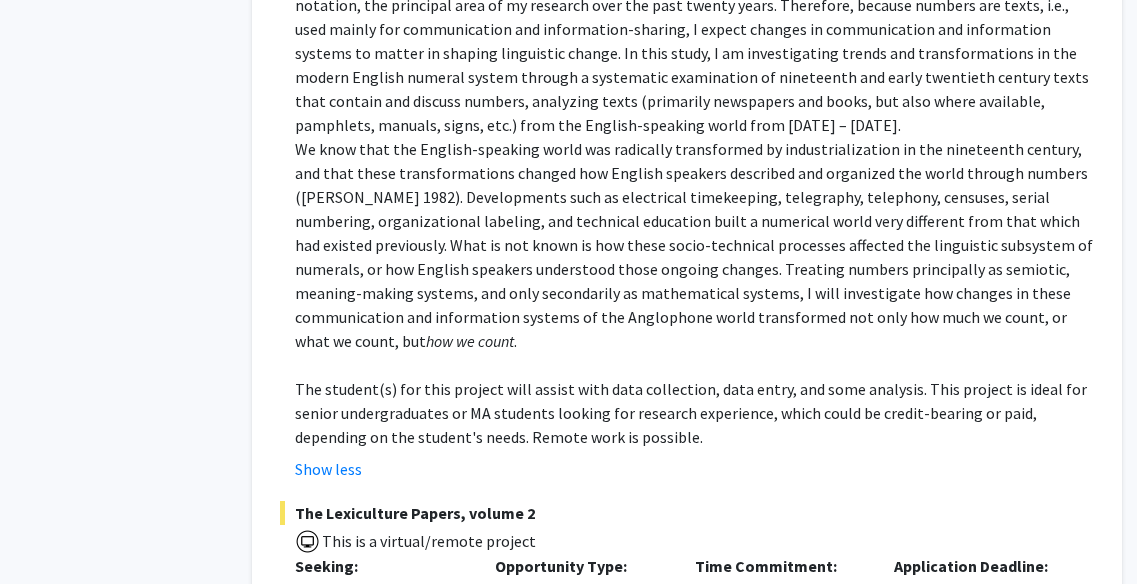 scroll, scrollTop: 11937, scrollLeft: 63, axis: both 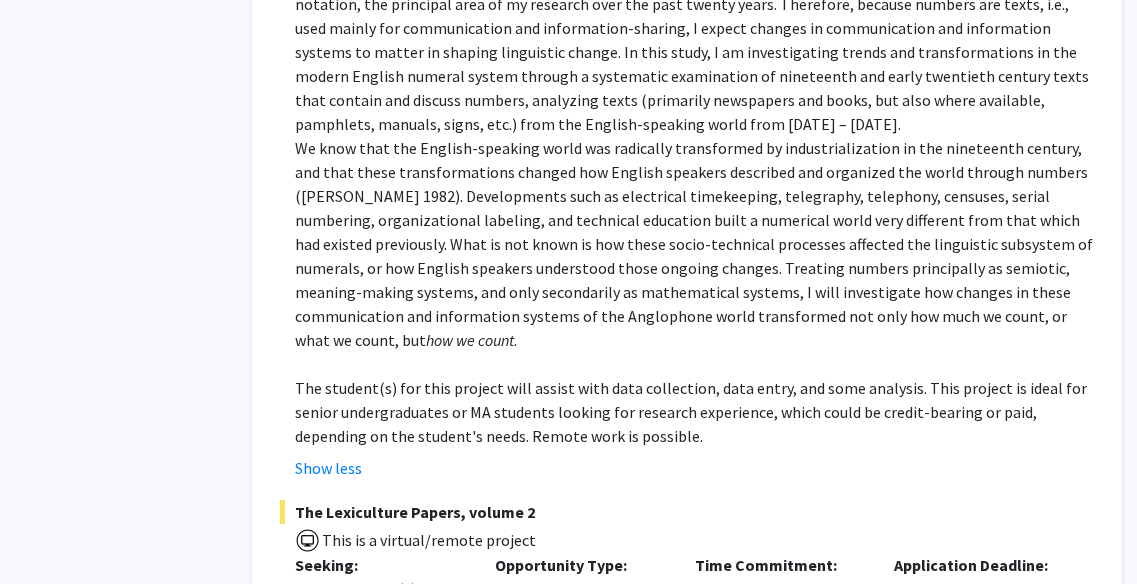 click on "Show more" 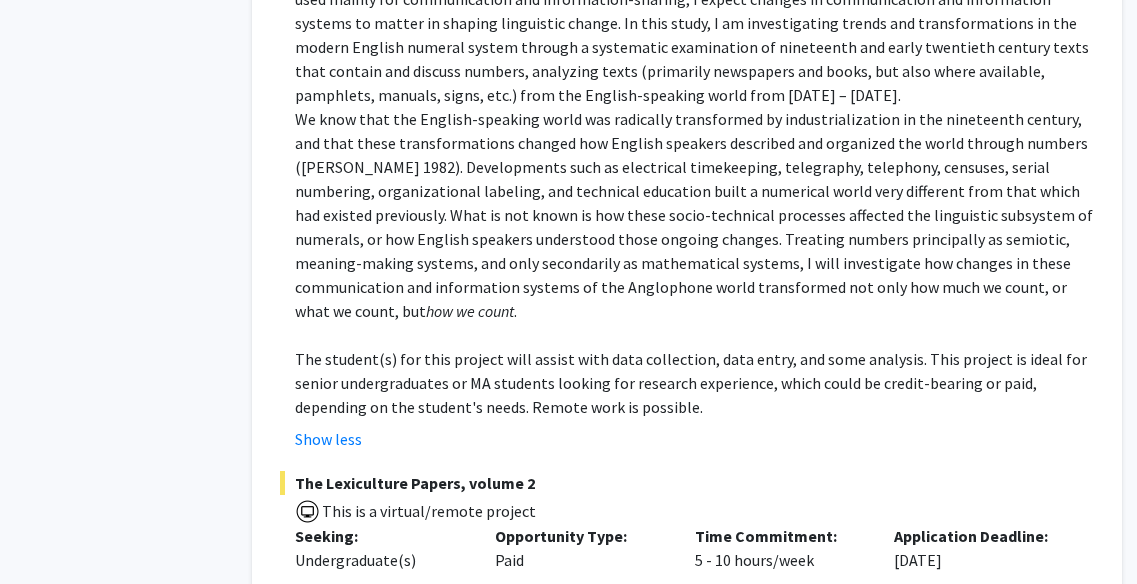 scroll, scrollTop: 12184, scrollLeft: 63, axis: both 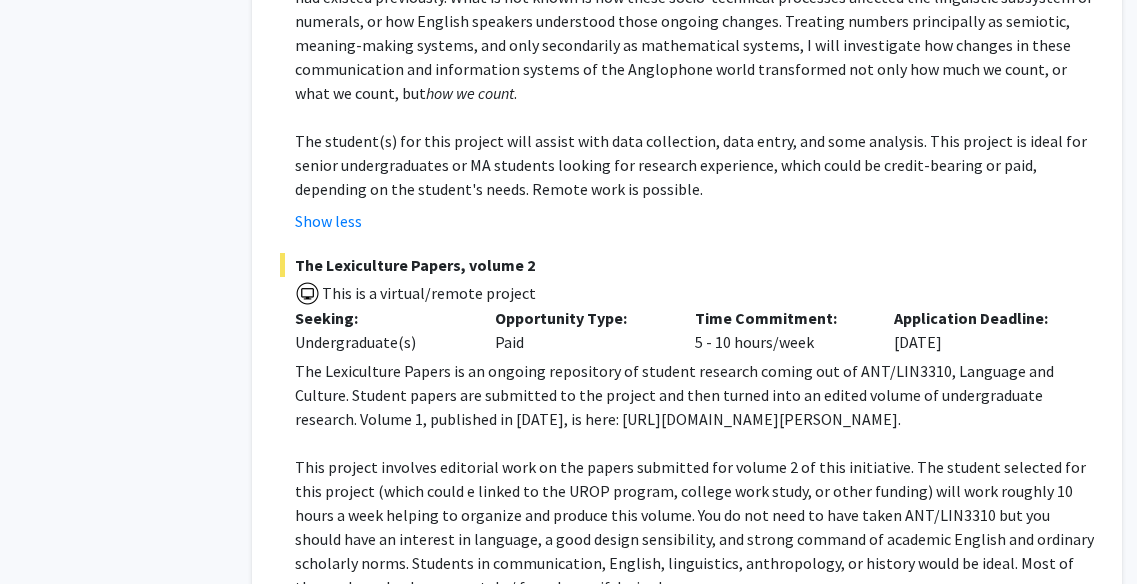 click on "2" 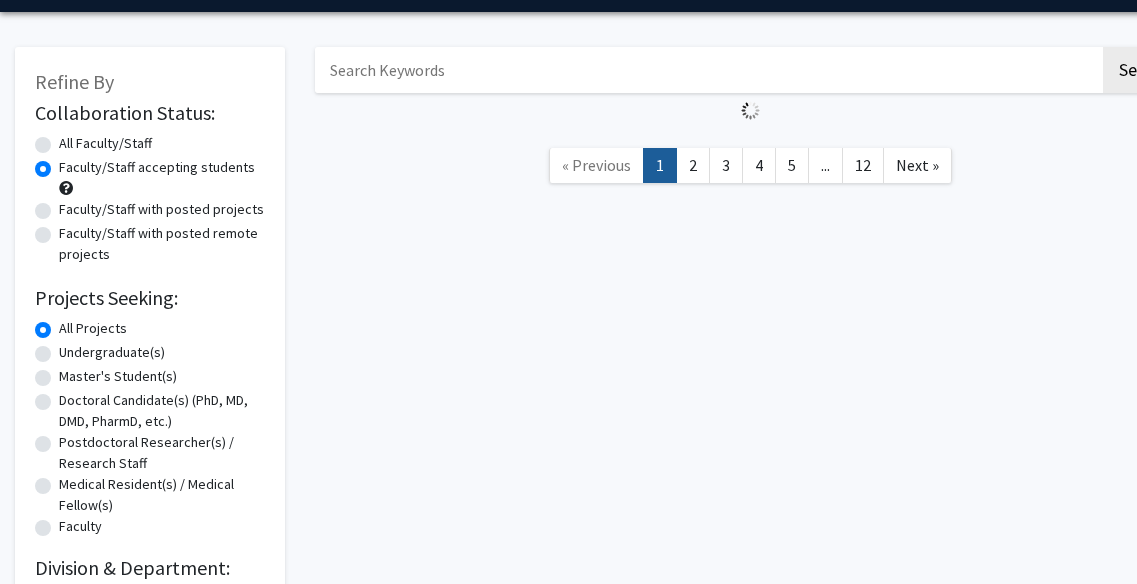 scroll, scrollTop: 64, scrollLeft: 0, axis: vertical 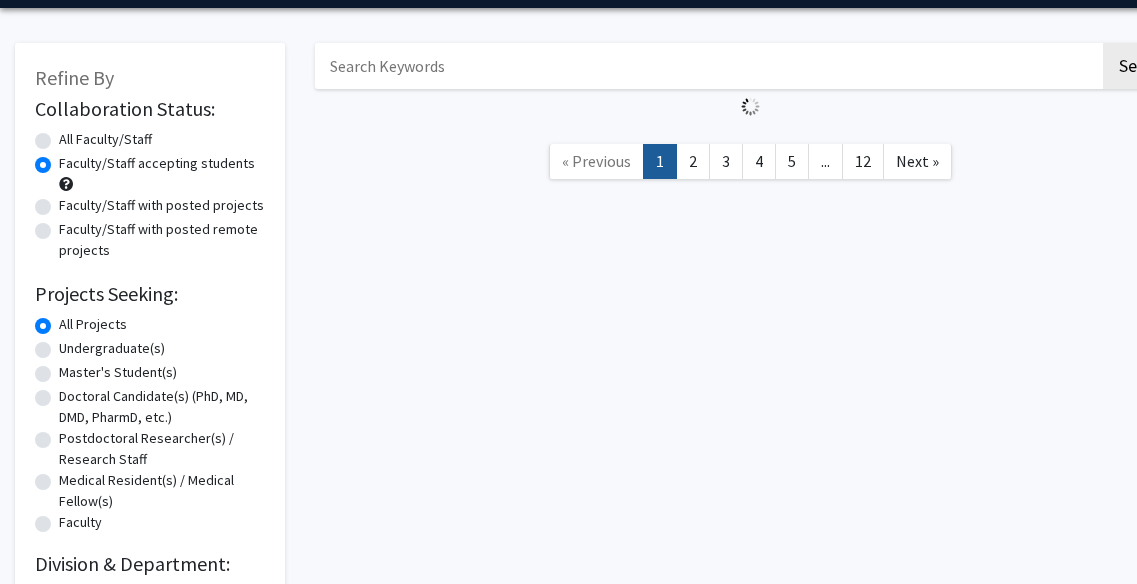 click on "Undergraduate(s)" 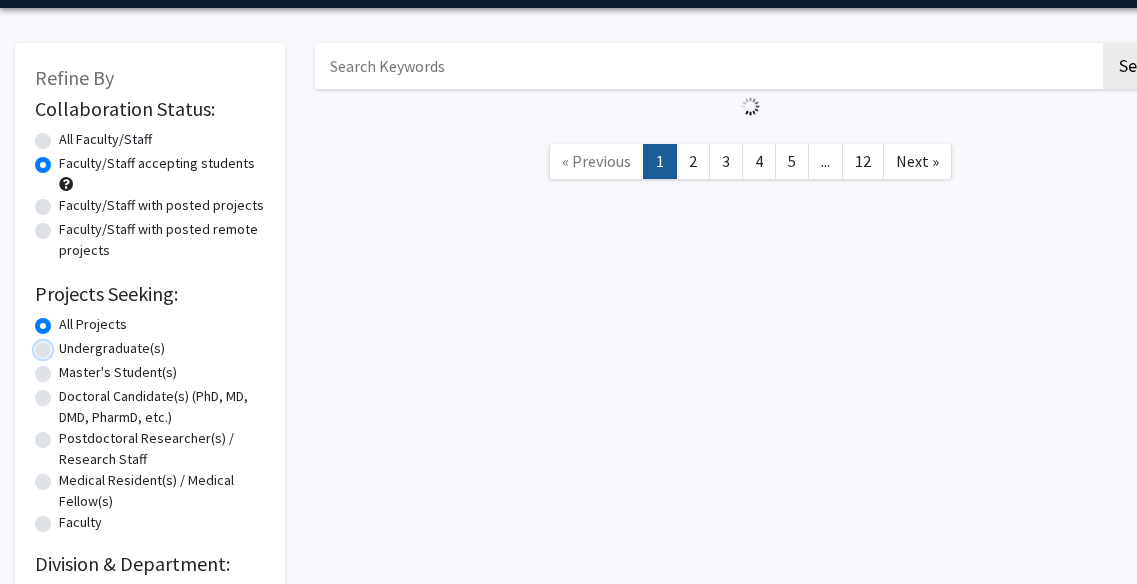 click on "Undergraduate(s)" at bounding box center (65, 344) 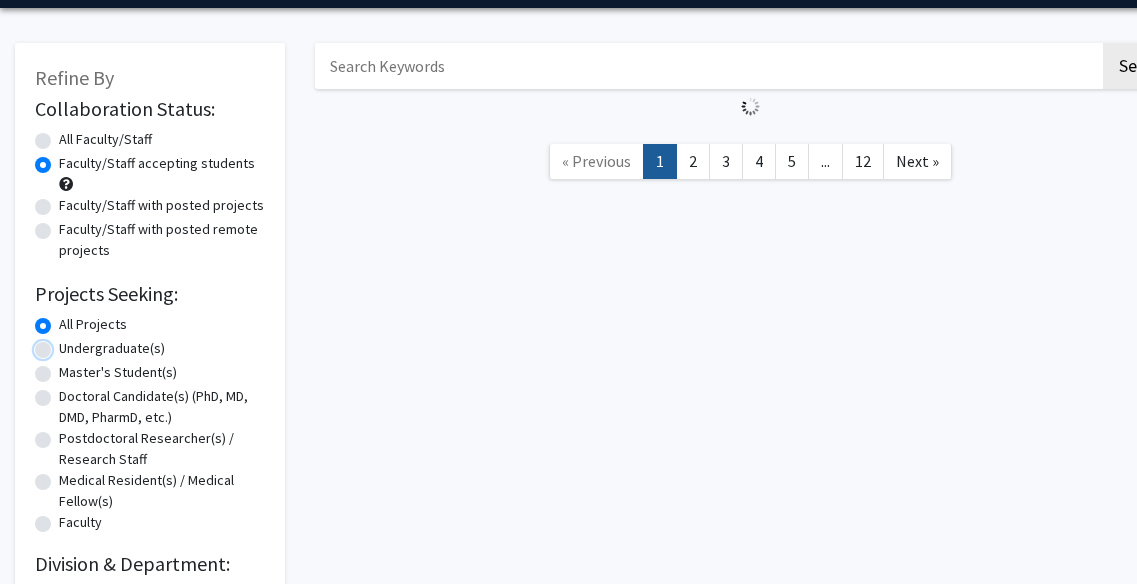 radio on "true" 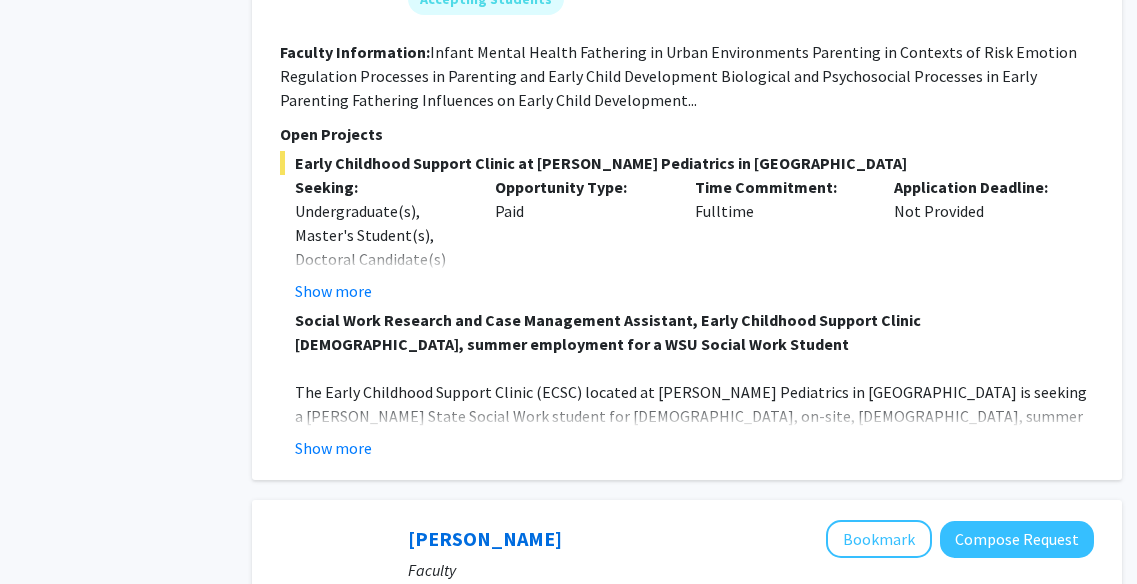 scroll, scrollTop: 5503, scrollLeft: 63, axis: both 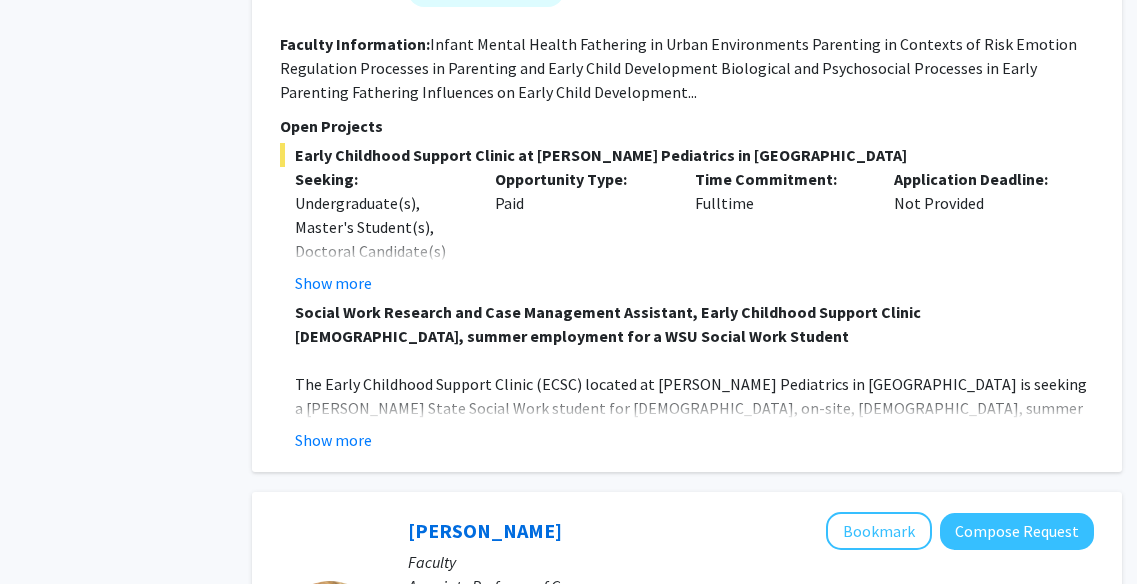 click on "Early Childhood Support Clinic at Wayne Pediatrics in Detroit  Seeking: Undergraduate(s), Master's Student(s), Doctoral Candidate(s) (PhD, MD, DMD, PharmD, etc.) Show more Opportunity Type:  Paid  Time Commitment:  Fulltime   Application Deadline:  Not Provided  Social Work Research and Case Management Assistant, Early Childhood Support Clinic Full time, summer employment for a WSU Social Work Student The Early Childhood Support Clinic (ECSC) located at Wayne Pediatrics in Detroit is seeking a Wayne State Social Work student for full-time, on-site, temporary, summer employment. Undergraduate and graduate students who are  enrolled in Social Work at Wayne State  are invited to apply. This position focuses on evaluating and delivering integrated parental and infant and early childhood mental health care to pediatric patients ages birth to five years and their families.  ·        Provide psychoeducation to families on parenting and child development through handouts and in-person discussions." 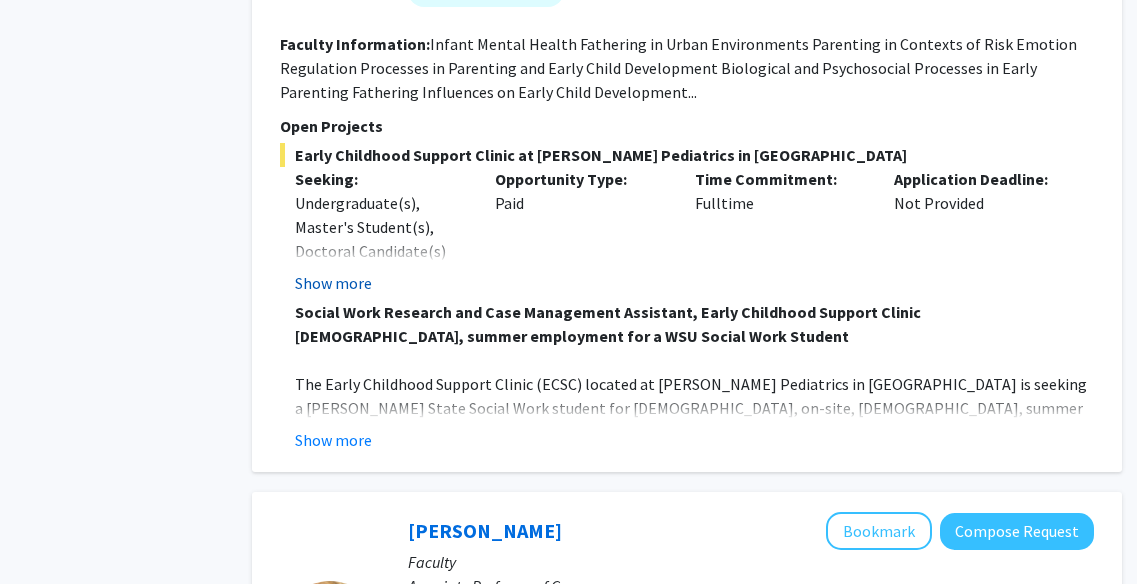 click on "Show more" 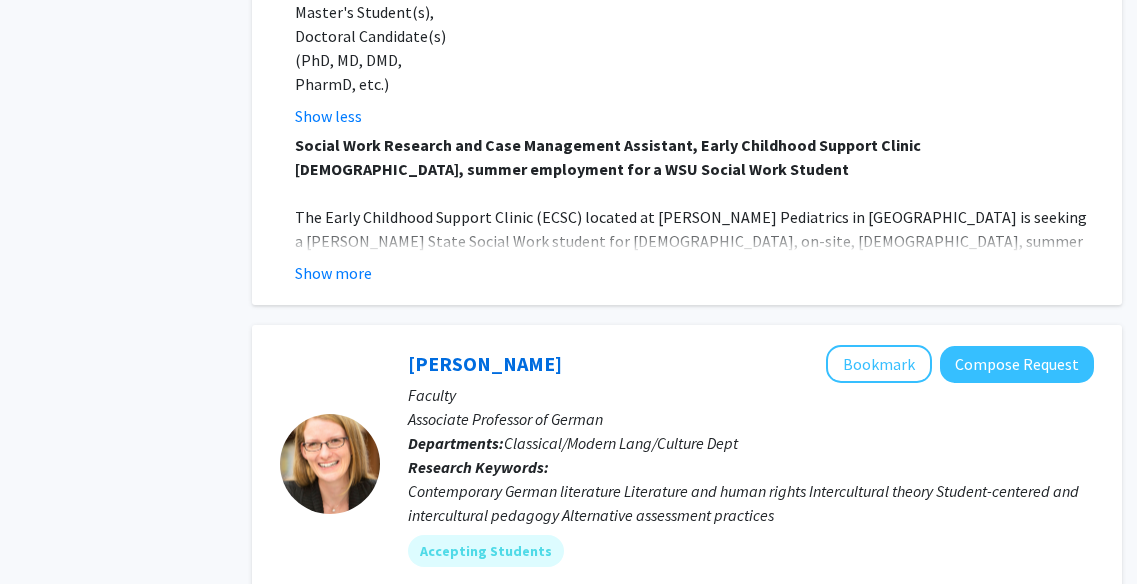 scroll, scrollTop: 5719, scrollLeft: 63, axis: both 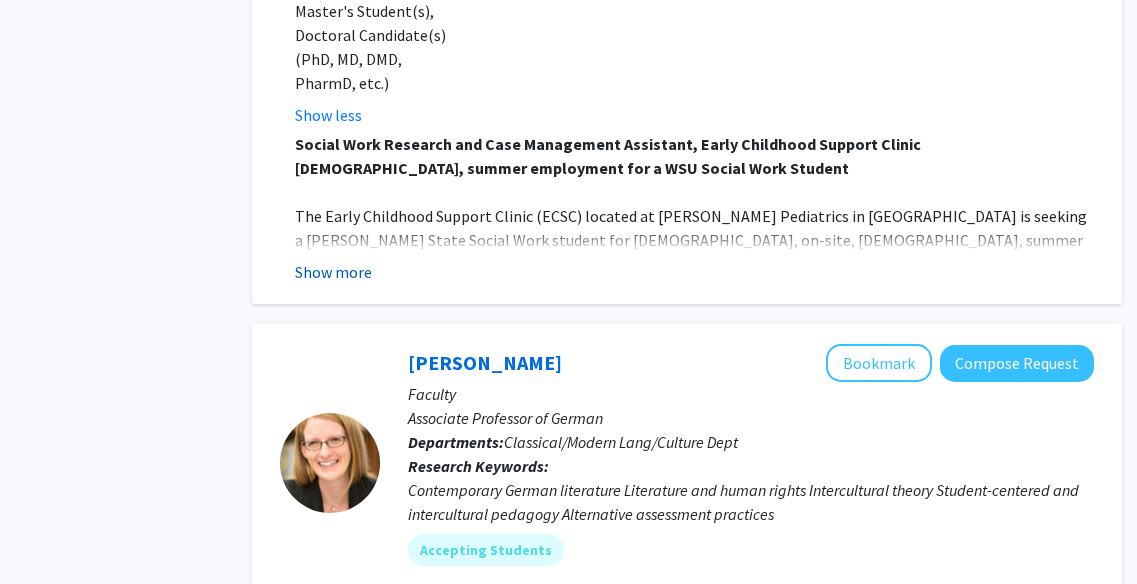 click on "Show more" 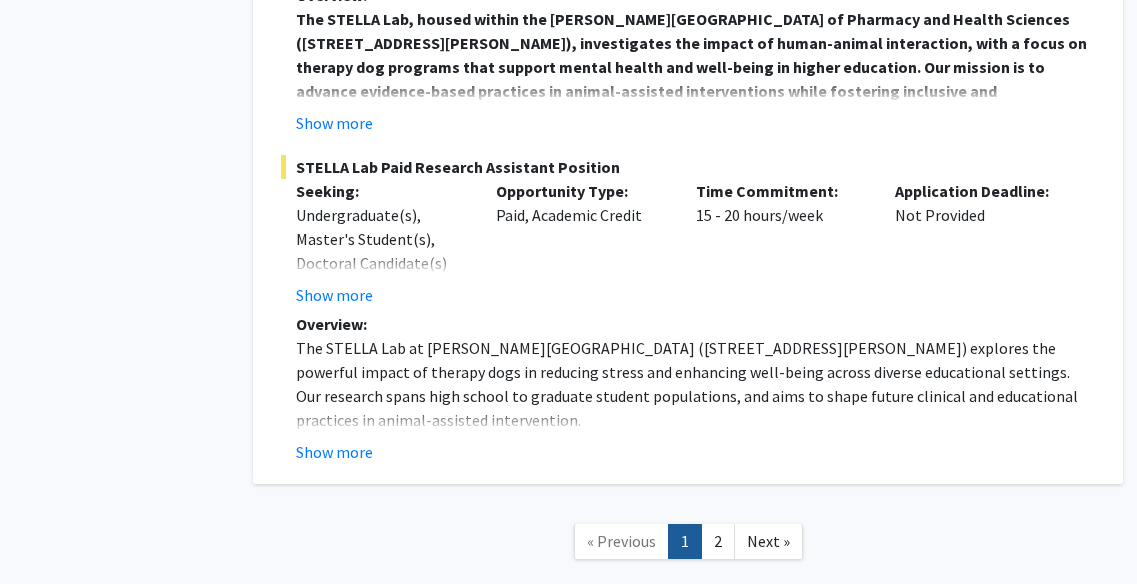 scroll, scrollTop: 10167, scrollLeft: 62, axis: both 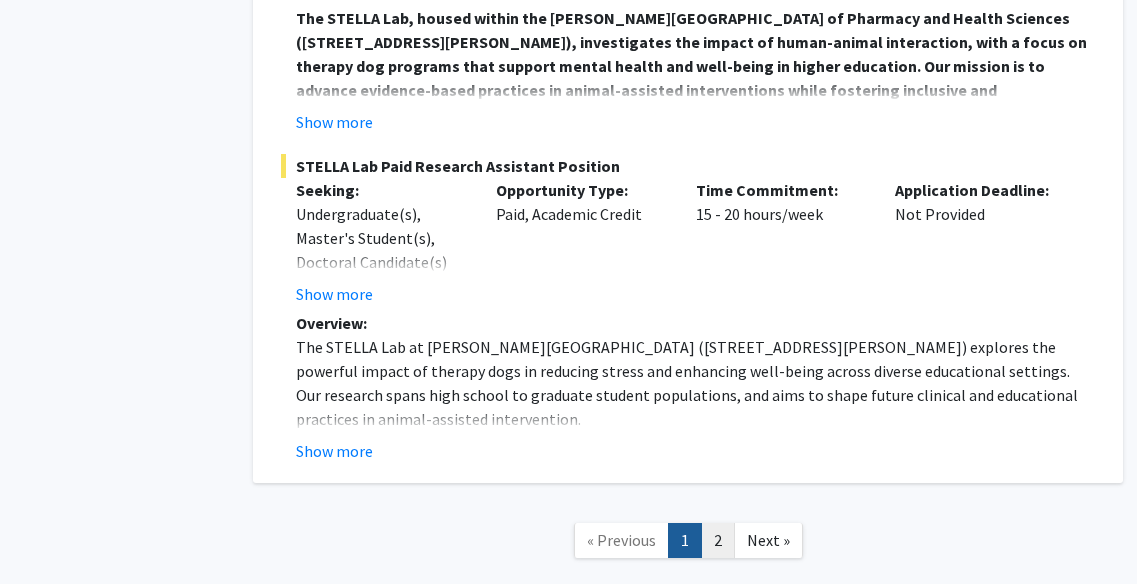 click on "2" 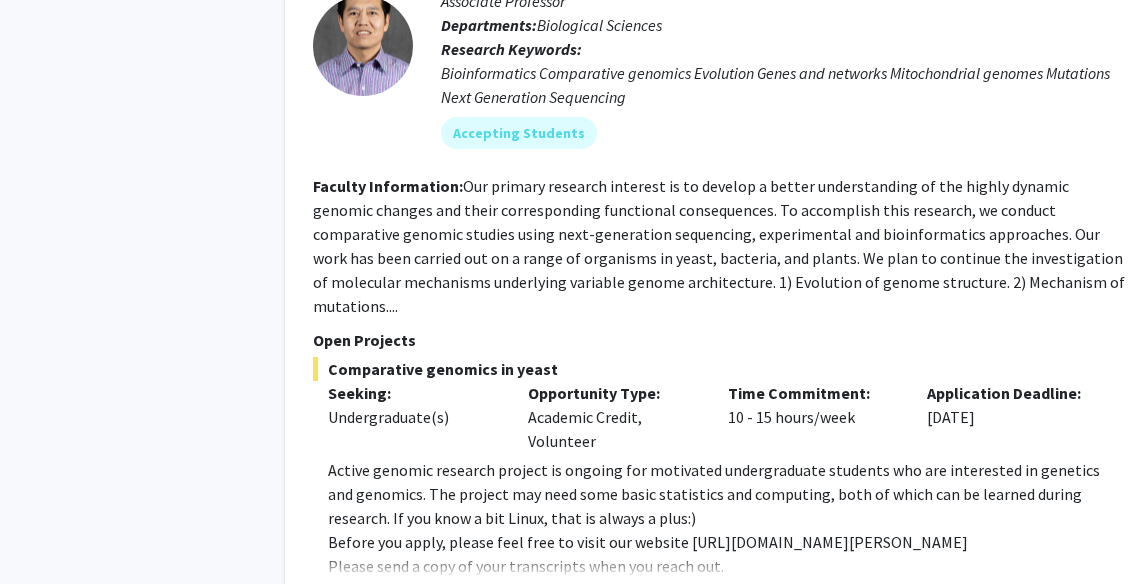 scroll, scrollTop: 5275, scrollLeft: 30, axis: both 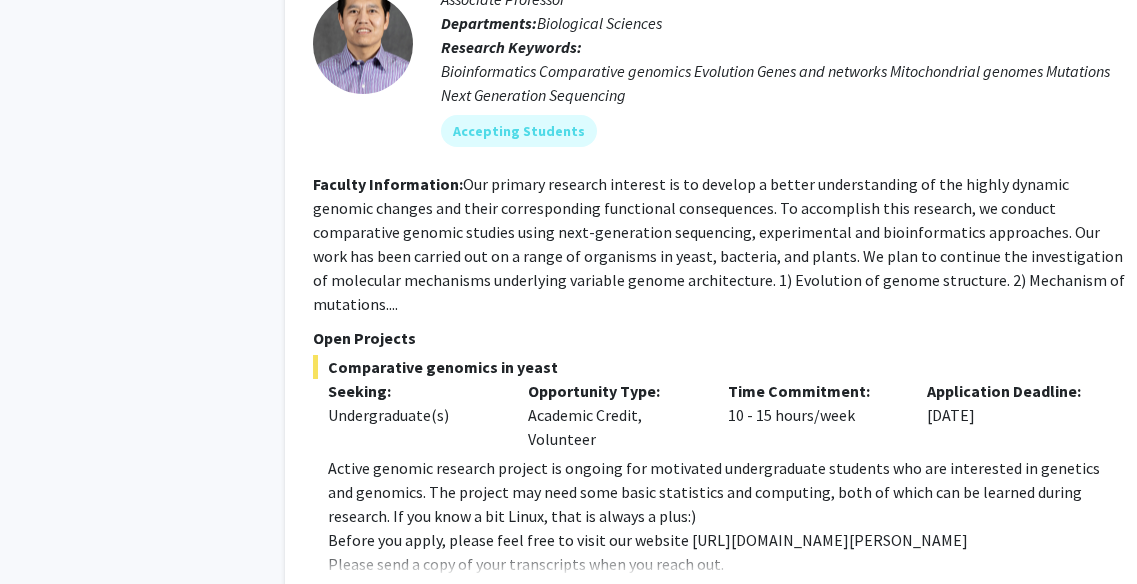 click on "Show more" 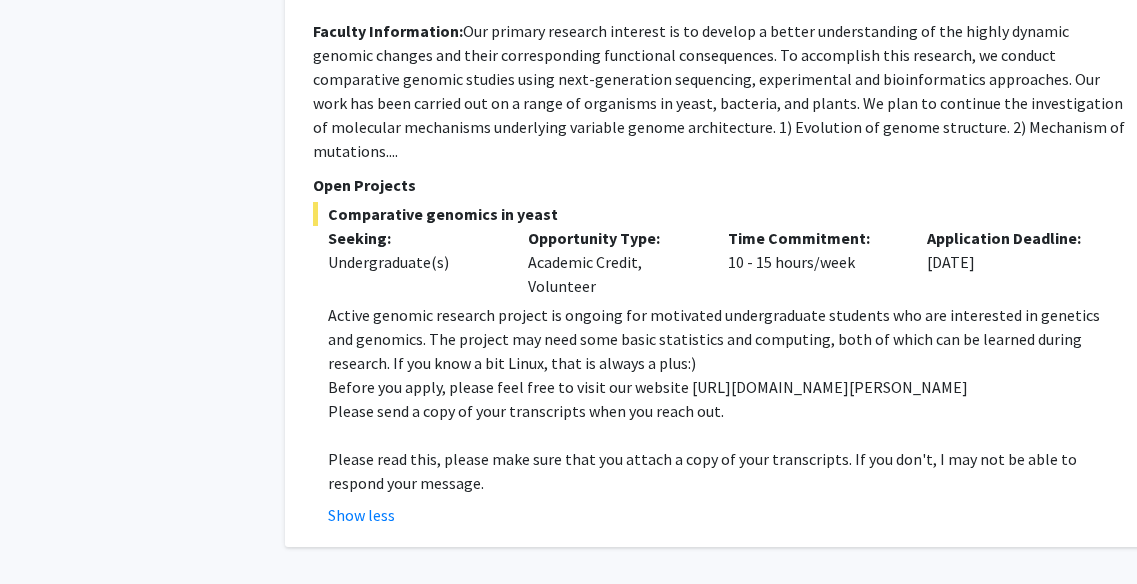 scroll, scrollTop: 5444, scrollLeft: 30, axis: both 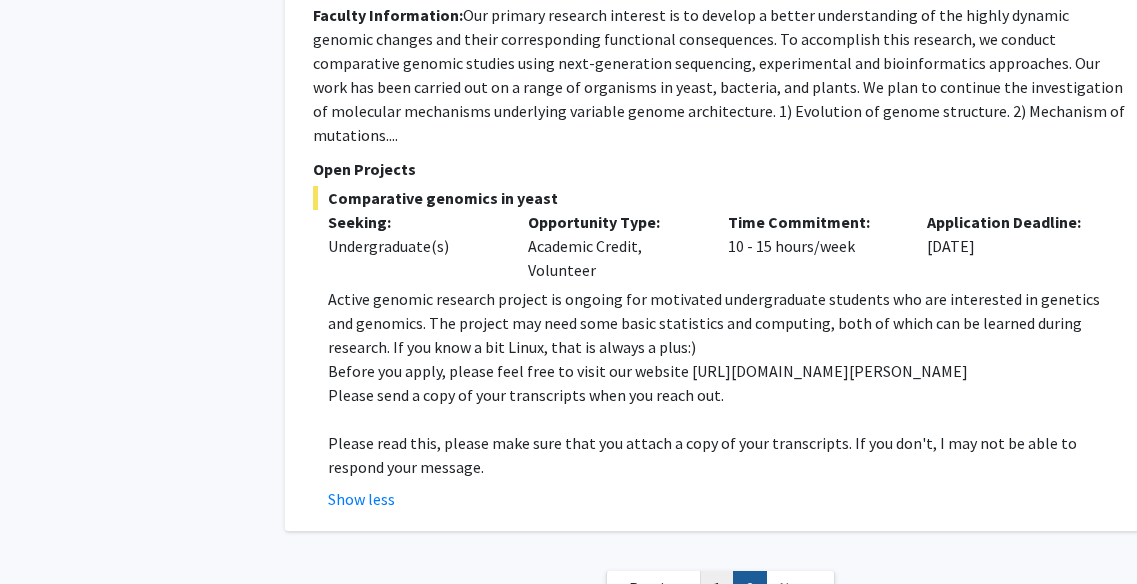 click on "1" 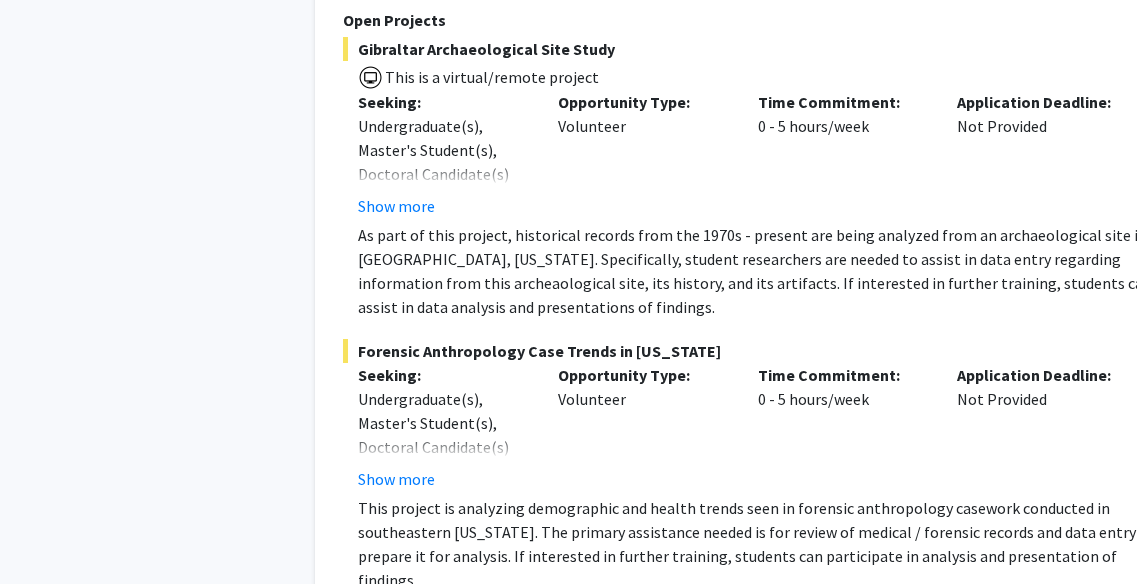 scroll, scrollTop: 1873, scrollLeft: 0, axis: vertical 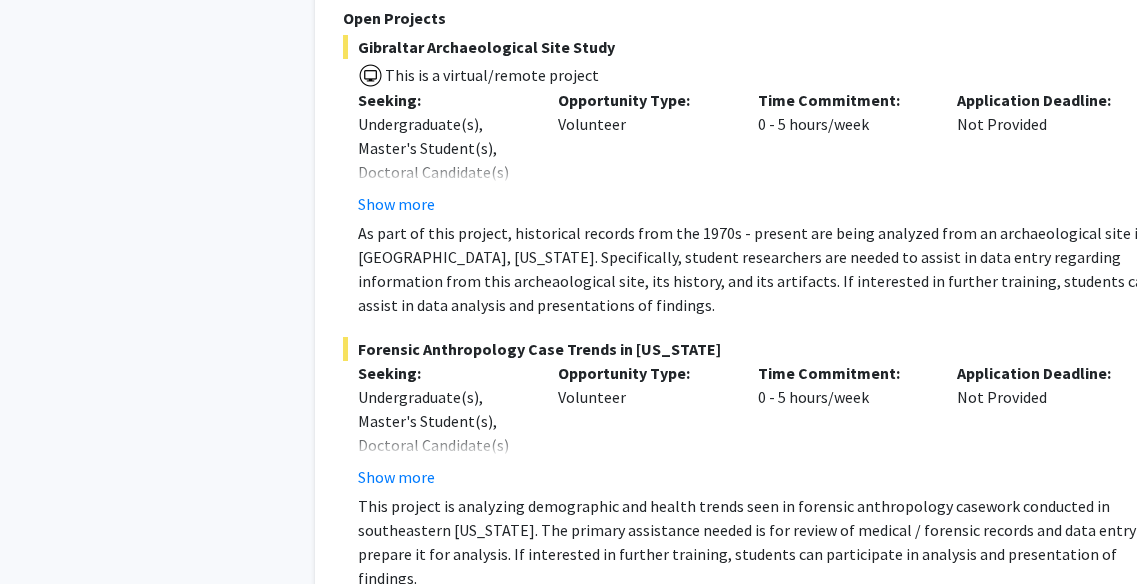 click on "Gibraltar Archaeological Site Study" 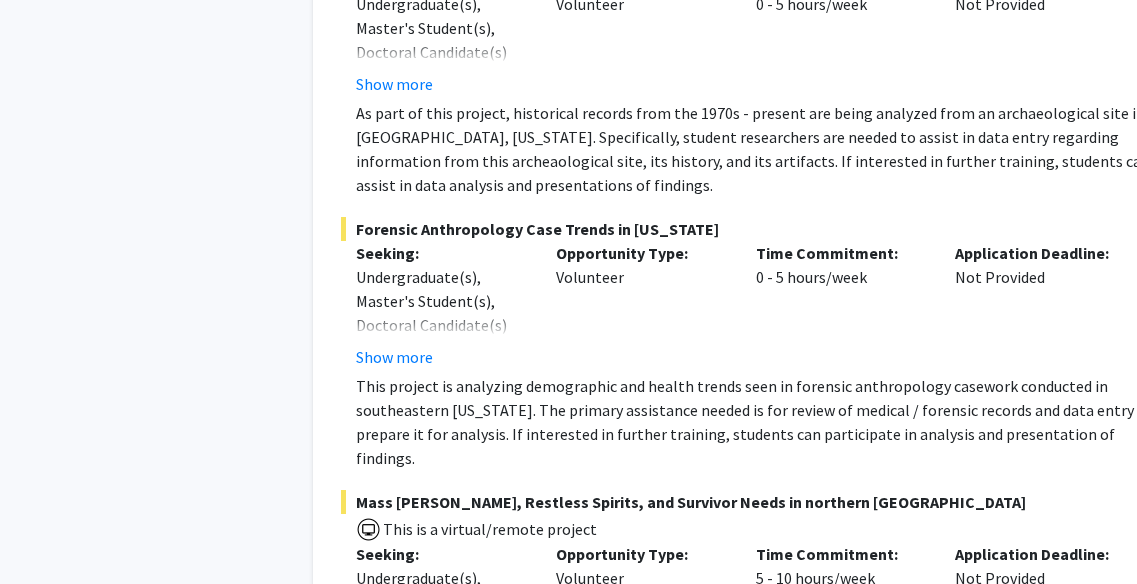 scroll, scrollTop: 1996, scrollLeft: 3, axis: both 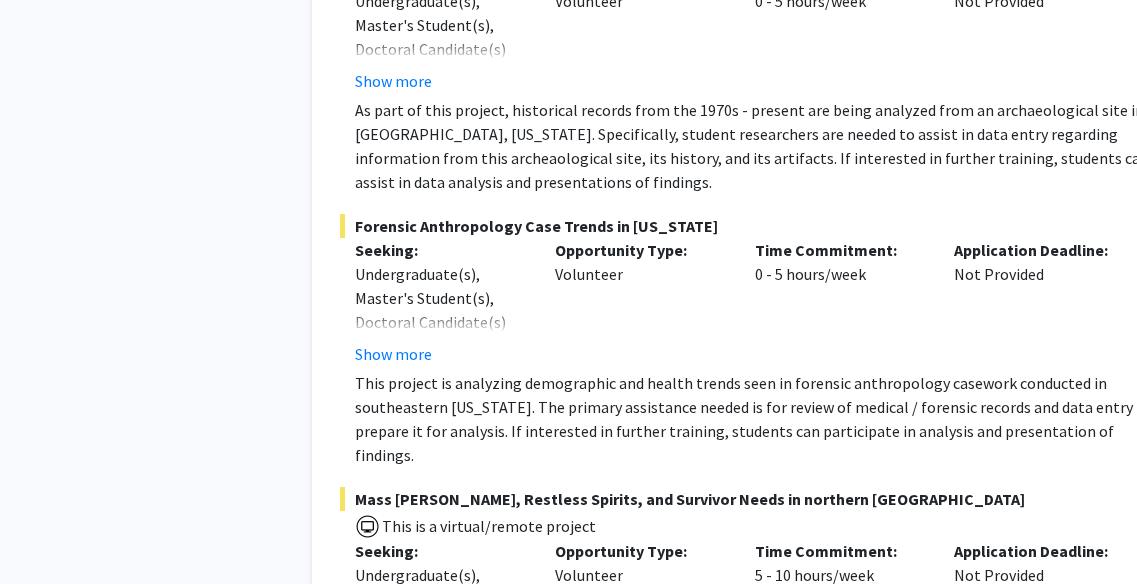 click on "Forensic Anthropology Case Trends in [US_STATE]" 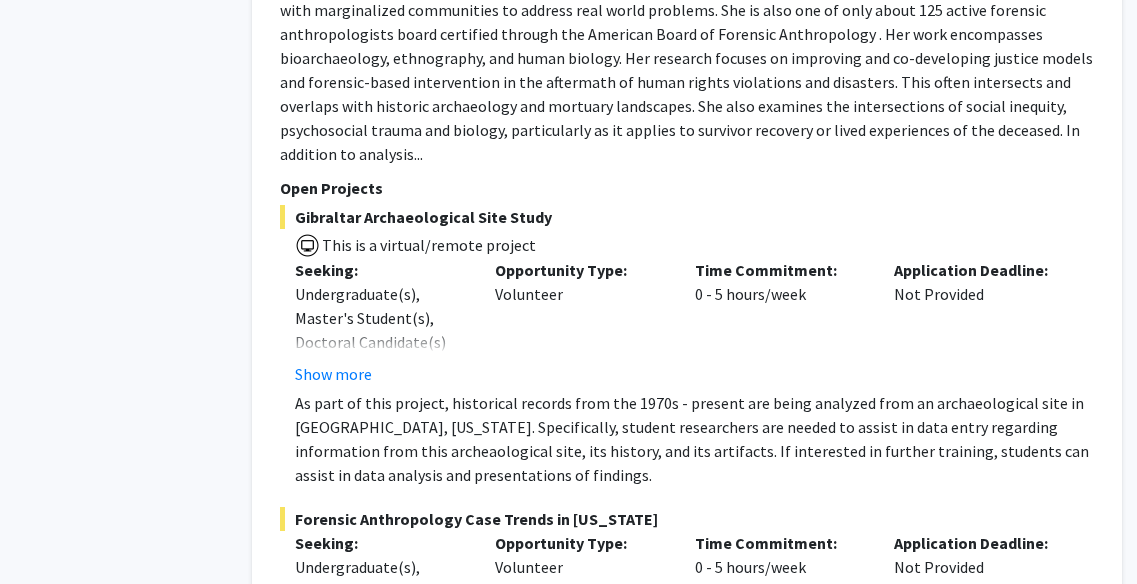 scroll, scrollTop: 1707, scrollLeft: 63, axis: both 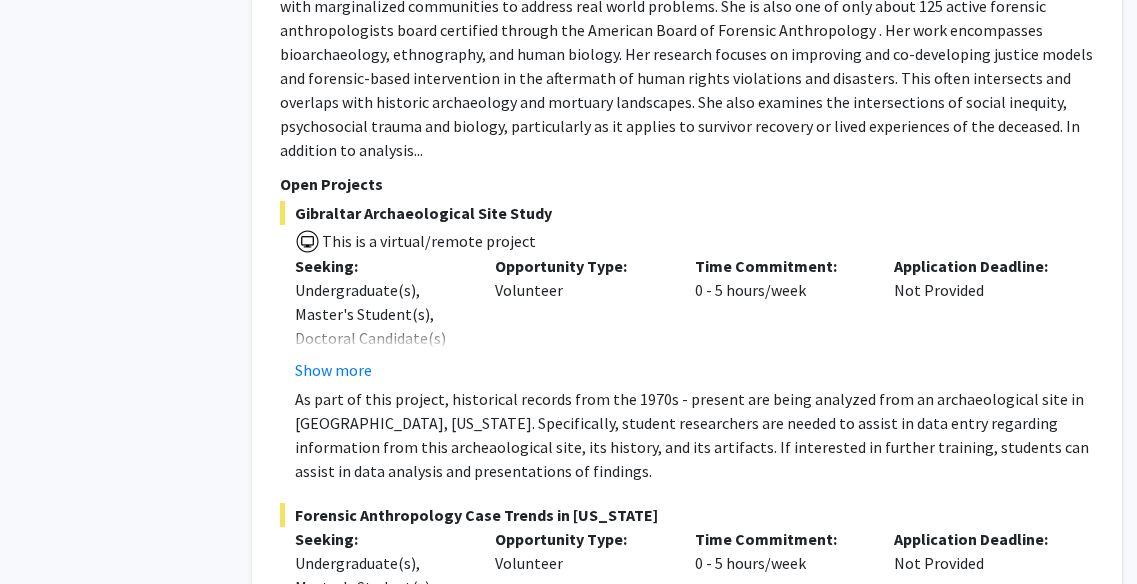 click on "[PERSON_NAME], PhD, RPA, D-ABFA    is an applied anthropologist who frequently works directly with marginalized communities to address real world problems. She is also one of only about 125 active forensic anthropologists board certified through the  American Board of Forensic Anthropology . Her work encompasses bioarchaeology, ethnography, and human biology.   Her research focuses on improving and co-developing justice models and forensic-based intervention in the aftermath of human rights violations and disasters. This often intersects and overlaps with historic archaeology and mortuary landscapes. She also examines the intersections of social inequity, psychosocial trauma and biology, particularly as it applies to survivor recovery or lived experiences of the deceased. In addition to analysis..." 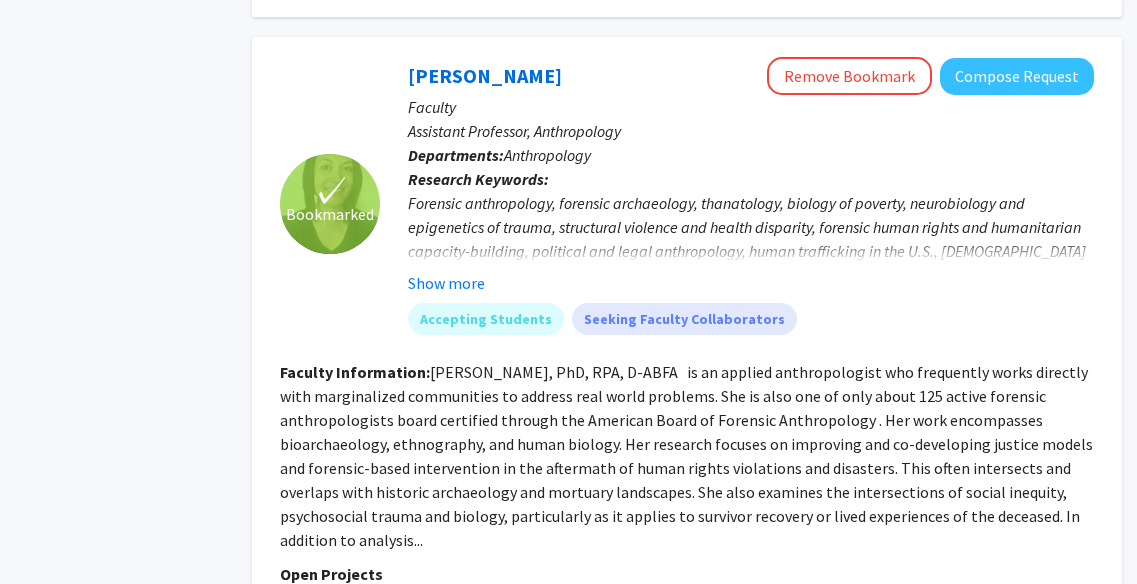 scroll, scrollTop: 1316, scrollLeft: 63, axis: both 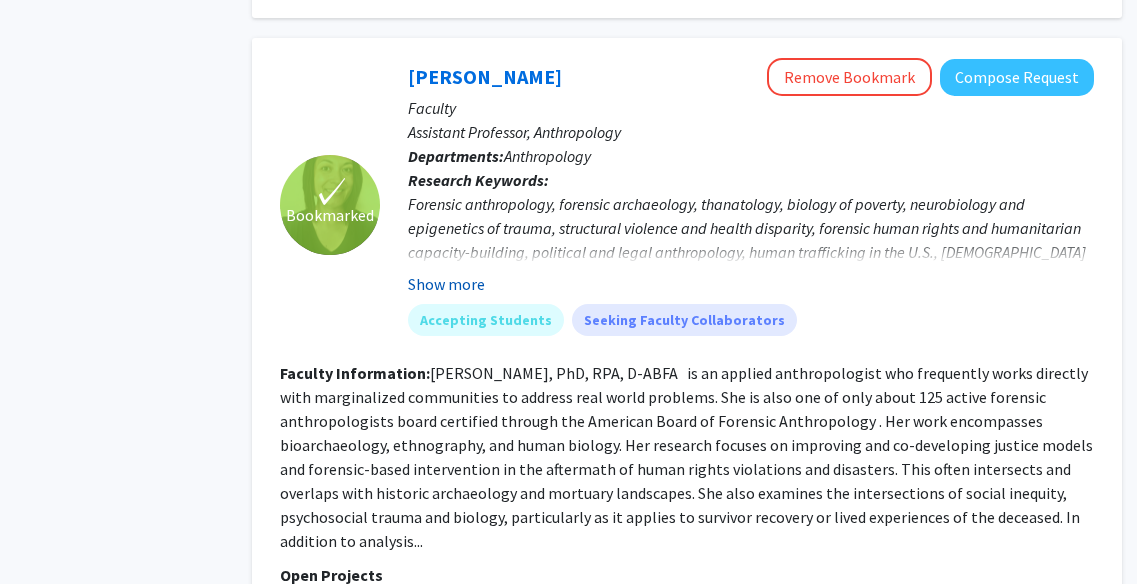 click on "Show more" 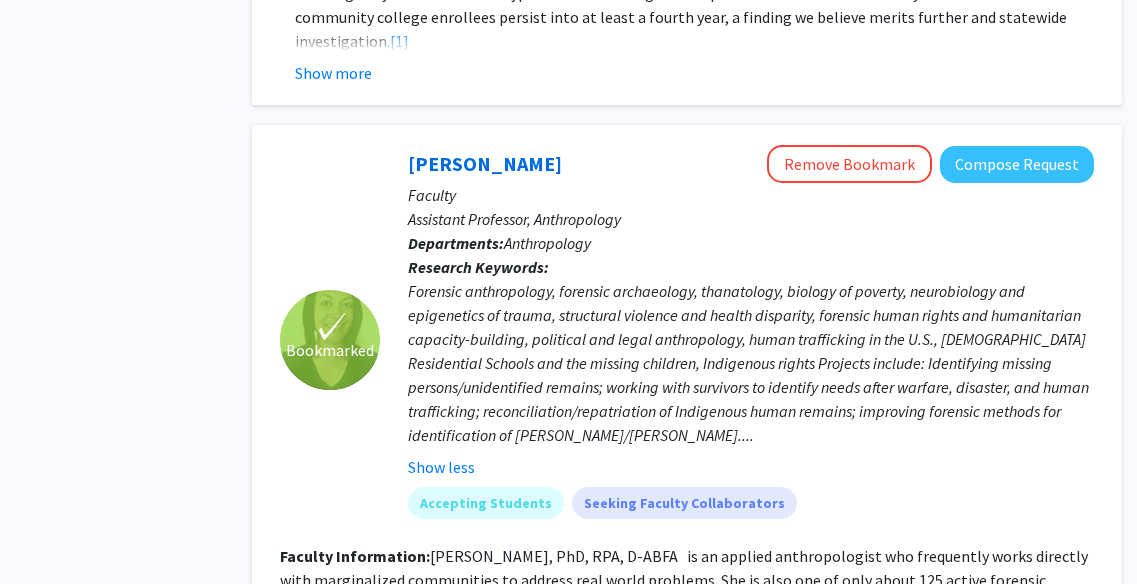 scroll, scrollTop: 1229, scrollLeft: 62, axis: both 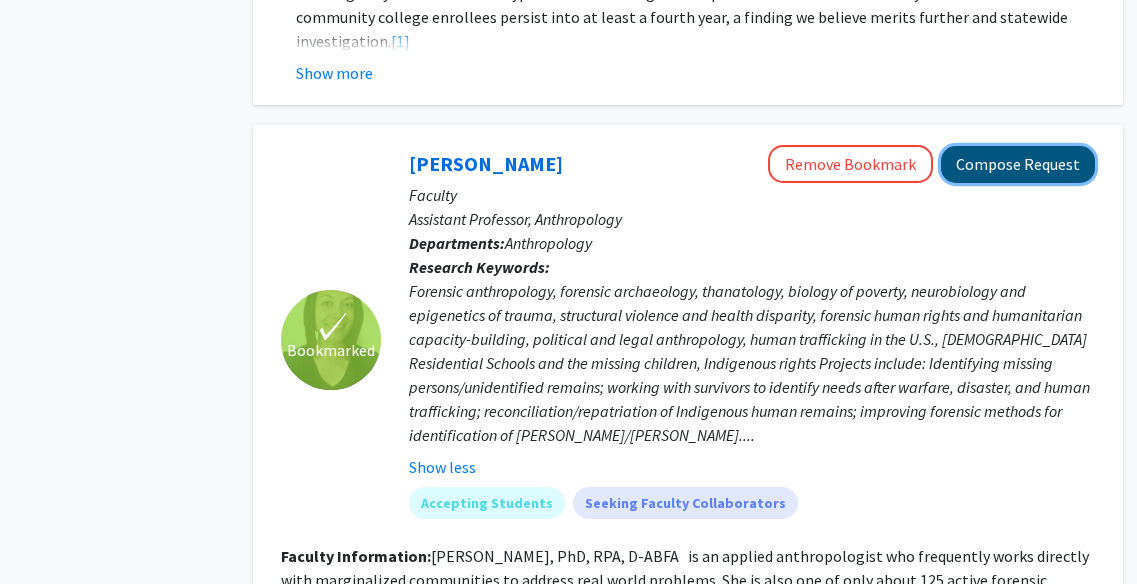 click on "Compose Request" 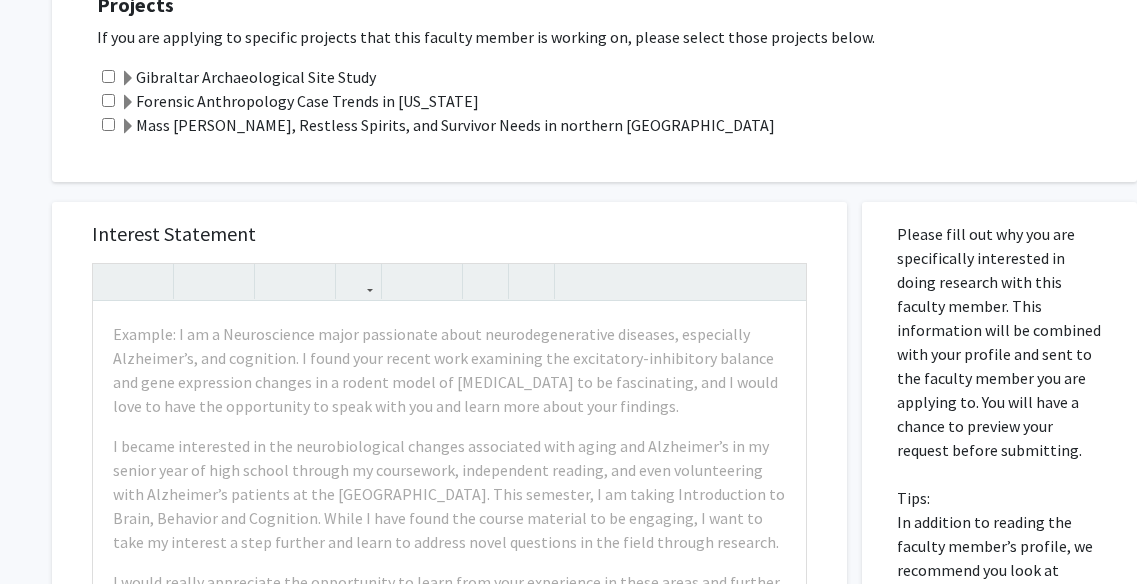 scroll, scrollTop: 596, scrollLeft: 13, axis: both 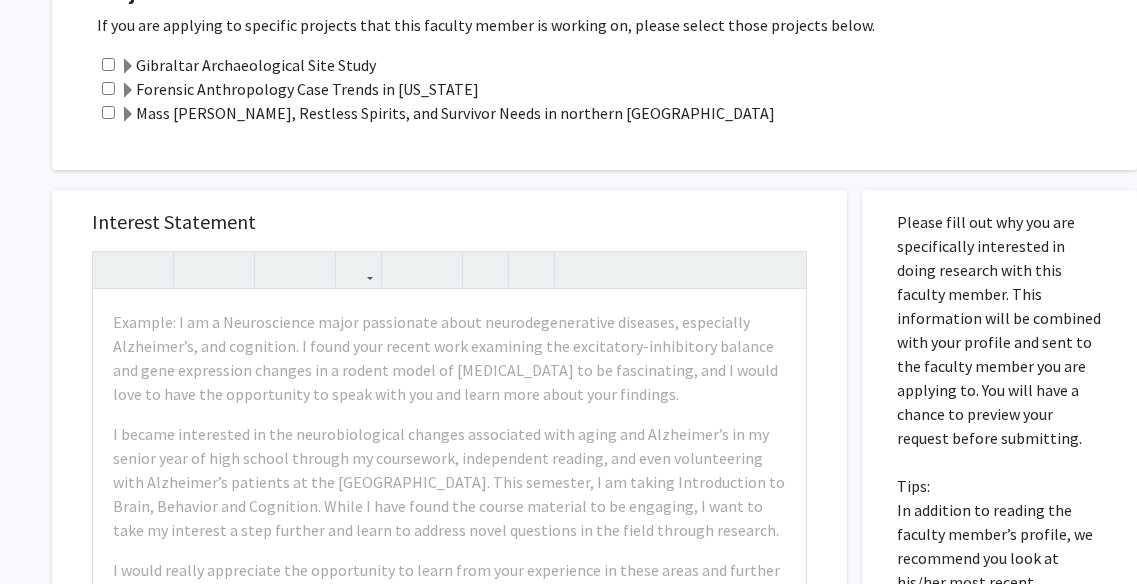 click 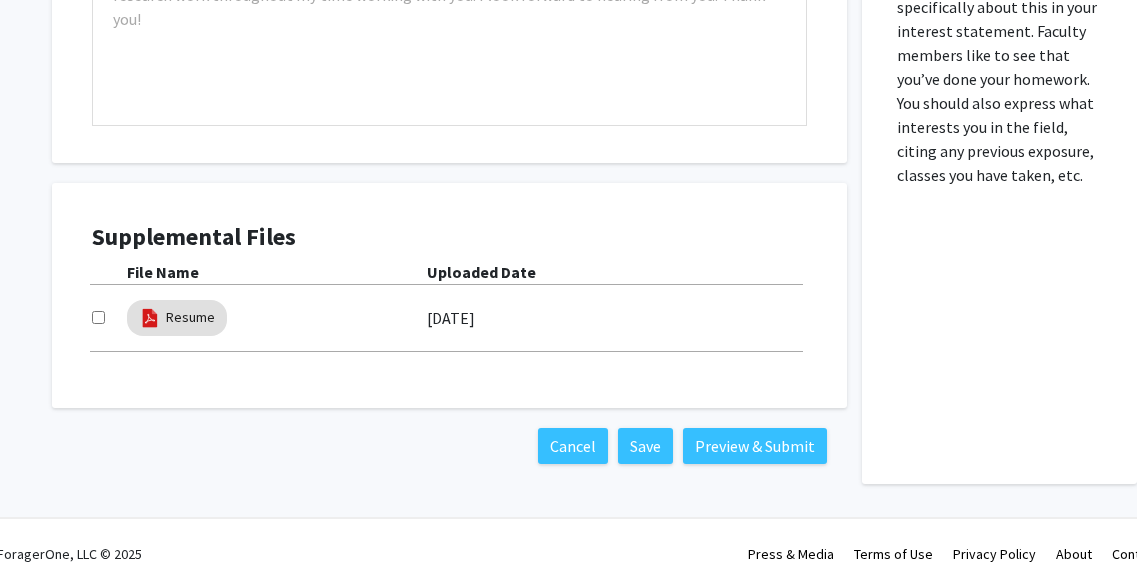 scroll, scrollTop: 1223, scrollLeft: 13, axis: both 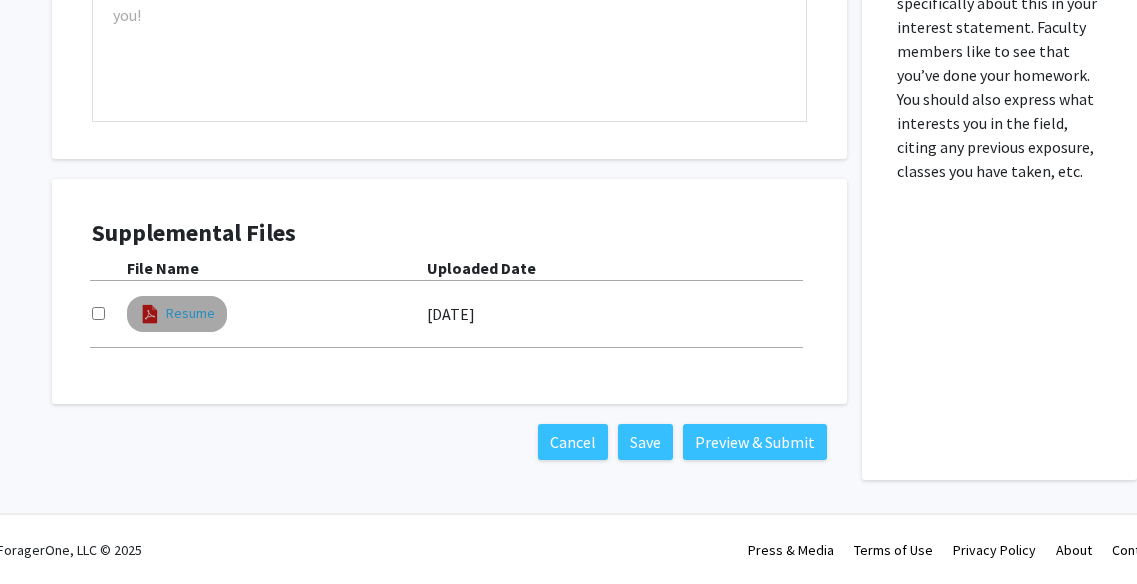 click on "Resume" at bounding box center [190, 313] 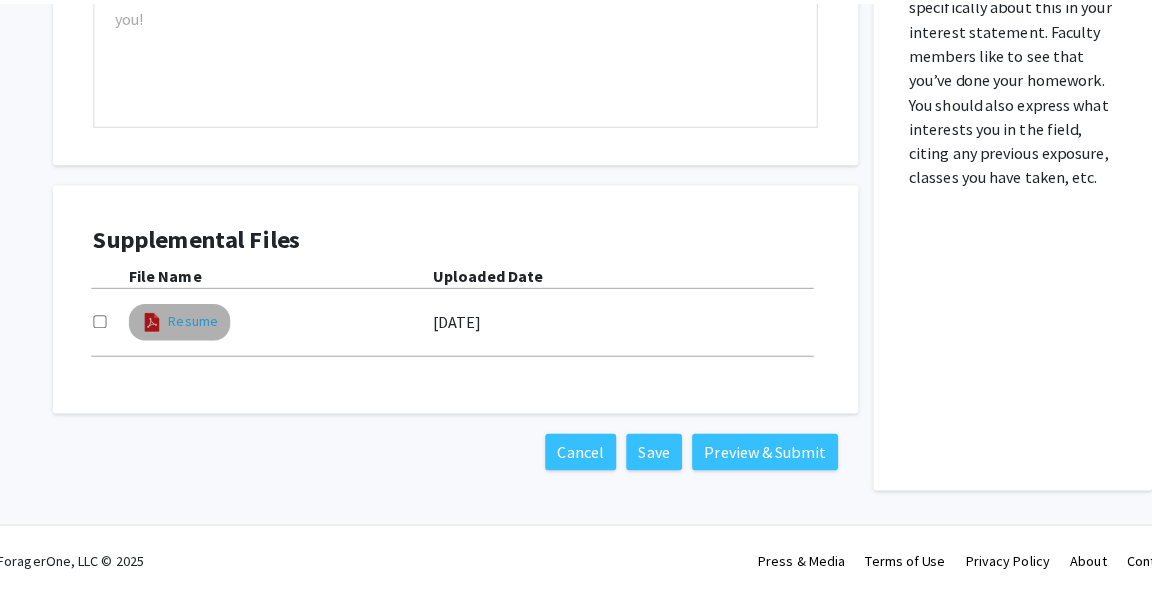 scroll, scrollTop: 1208, scrollLeft: 13, axis: both 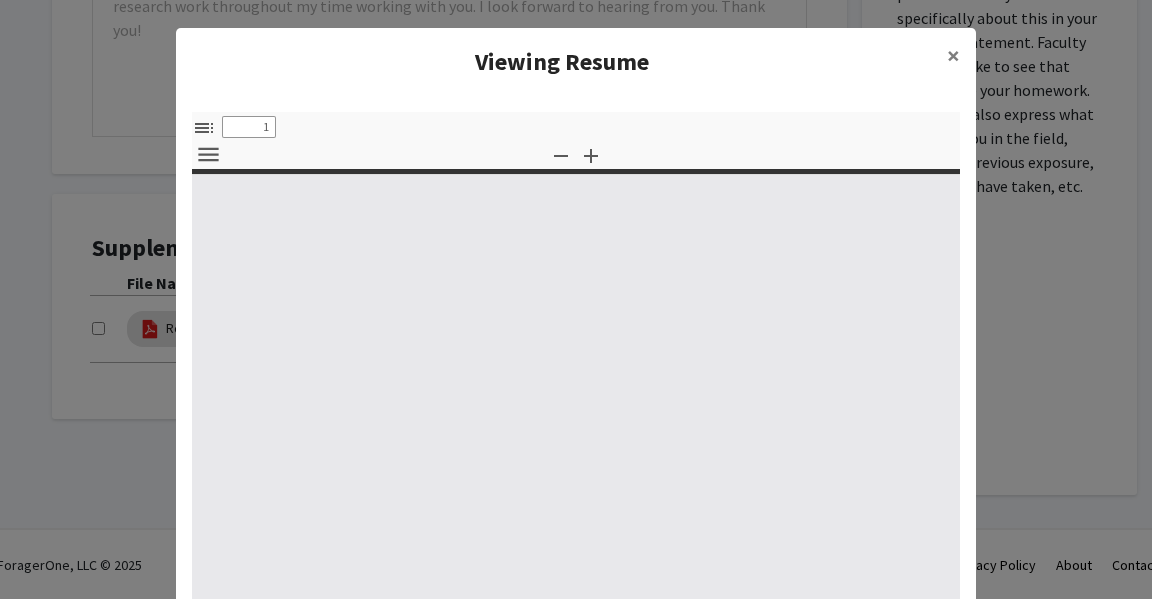 select on "custom" 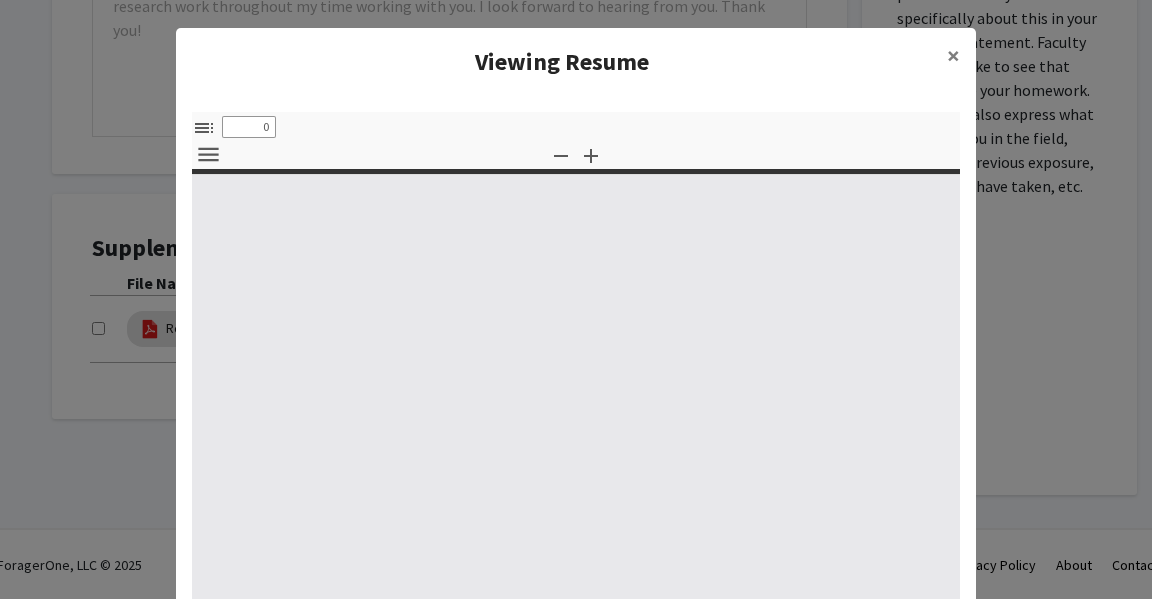select on "custom" 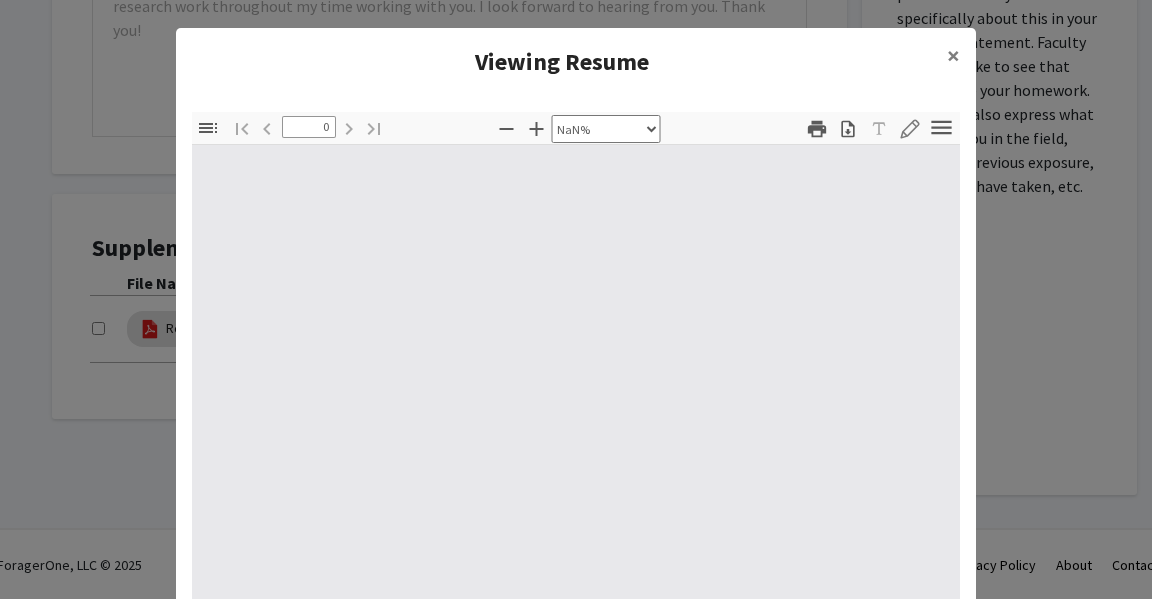 type on "1" 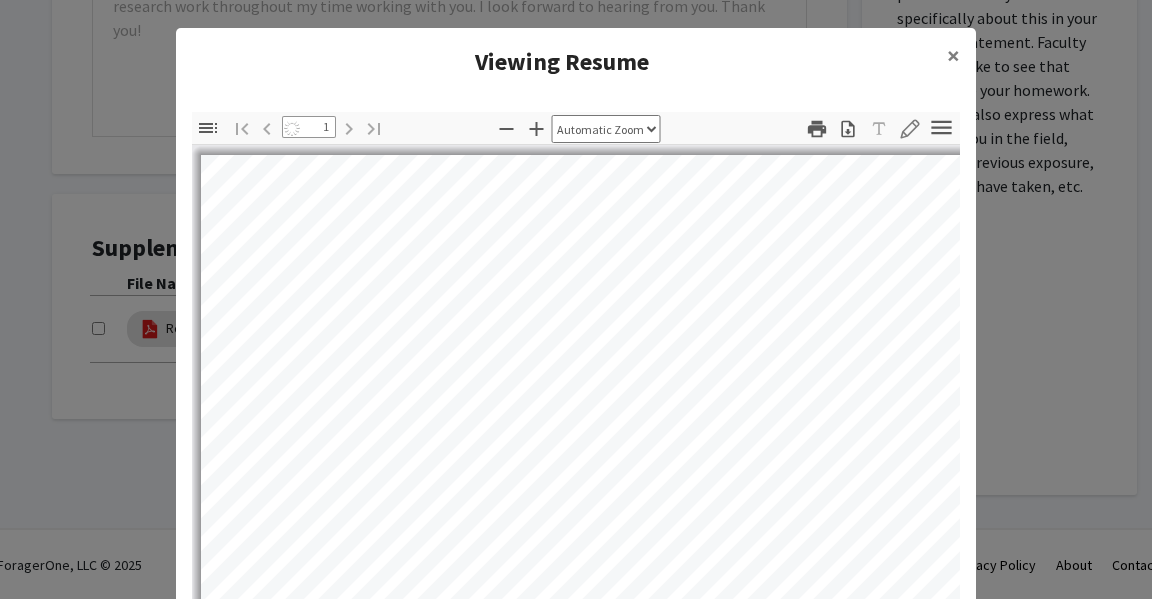select on "auto" 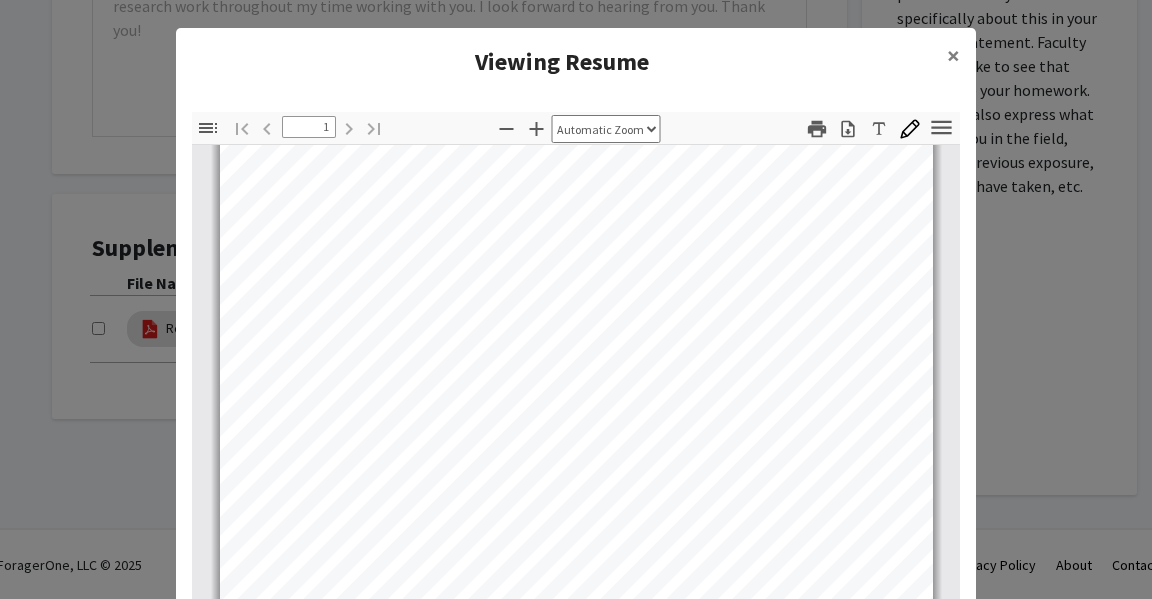 scroll, scrollTop: 374, scrollLeft: 0, axis: vertical 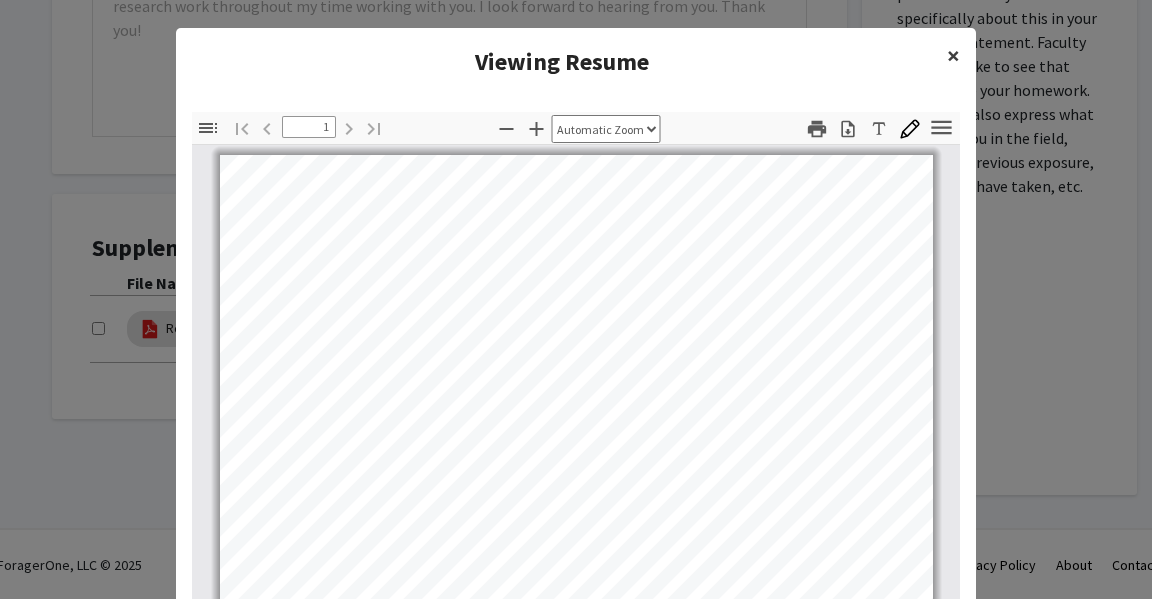 click on "×" 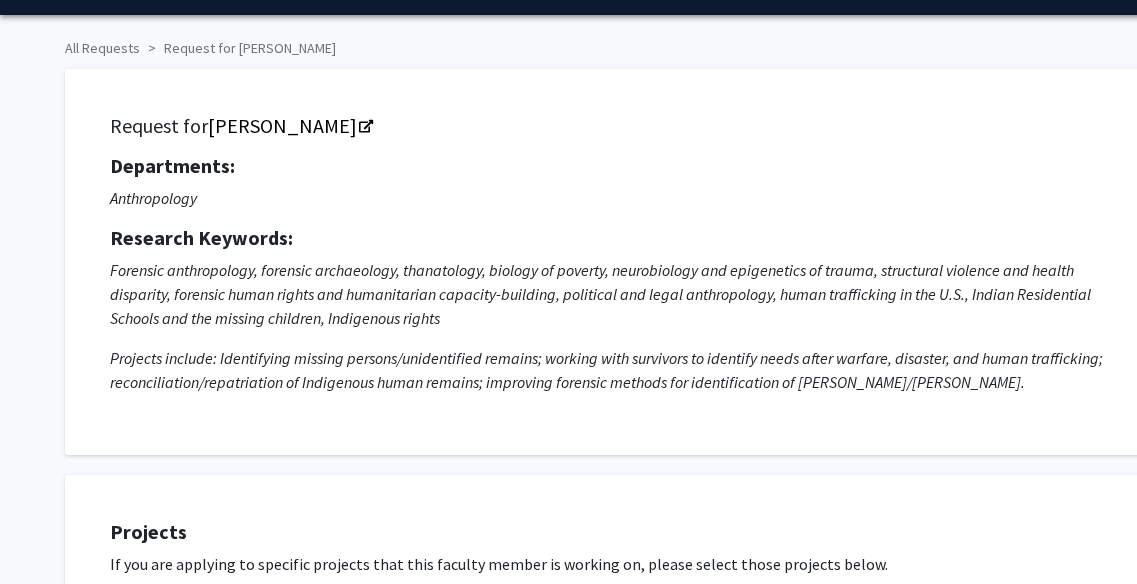 scroll, scrollTop: 16, scrollLeft: 0, axis: vertical 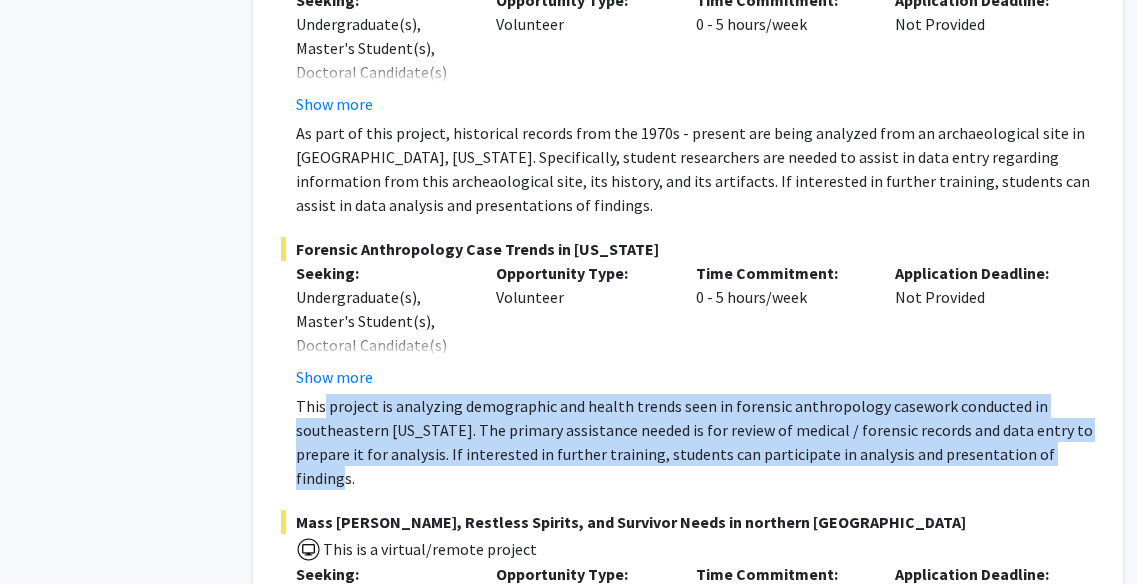 drag, startPoint x: 1084, startPoint y: 456, endPoint x: 317, endPoint y: 407, distance: 768.5636 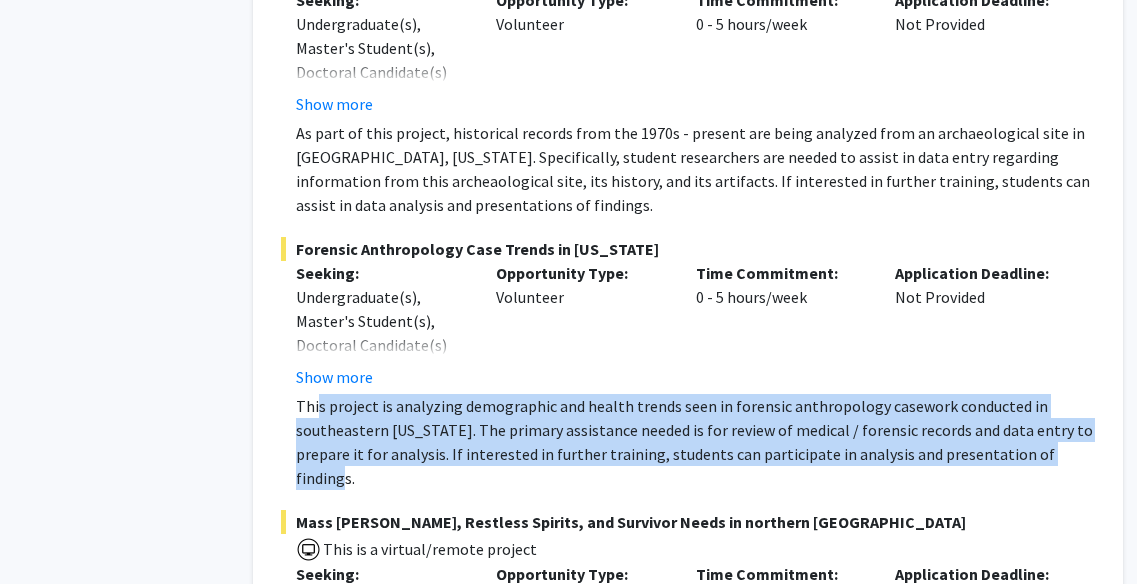 scroll, scrollTop: 1953, scrollLeft: 62, axis: both 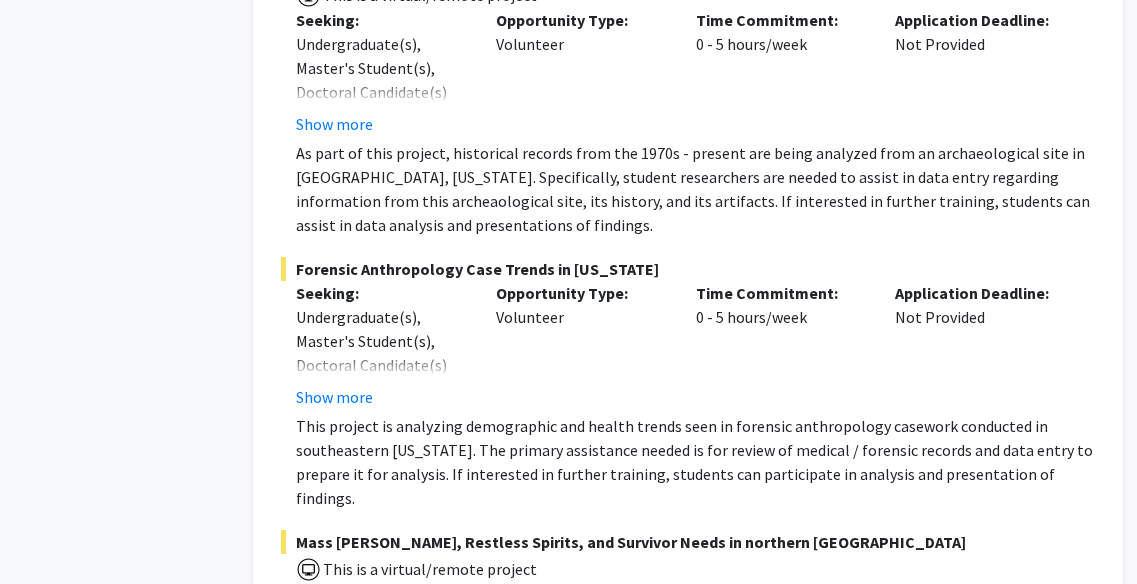 click on "Gibraltar Archaeological Site Study   This is a virtual/remote project  Seeking: Undergraduate(s), Master's Student(s), Doctoral Candidate(s) (PhD, MD, DMD, PharmD, etc.), Postdoctoral Researcher(s) / Research Staff Show more Opportunity Type:  Volunteer  Time Commitment:  0 - 5 hours/week  Application Deadline:  Not Provided  As part of this project, historical records from the 1970s - present are being analyzed from an archaeological site in Gibraltar, Michigan. Specifically, student researchers are needed to assist in data entry regarding information from this archeaological site, its history, and its artifacts. If interested in further training, students can assist in data analysis and presentations of findings.  Forensic Anthropology Case Trends in Michigan  Seeking: Undergraduate(s), Master's Student(s), Doctoral Candidate(s) (PhD, MD, DMD, PharmD, etc.), Postdoctoral Researcher(s) / Research Staff, Medical Resident(s) / Medical Fellow(s) Show more Opportunity Type:  Volunteer  Time Commitment:" 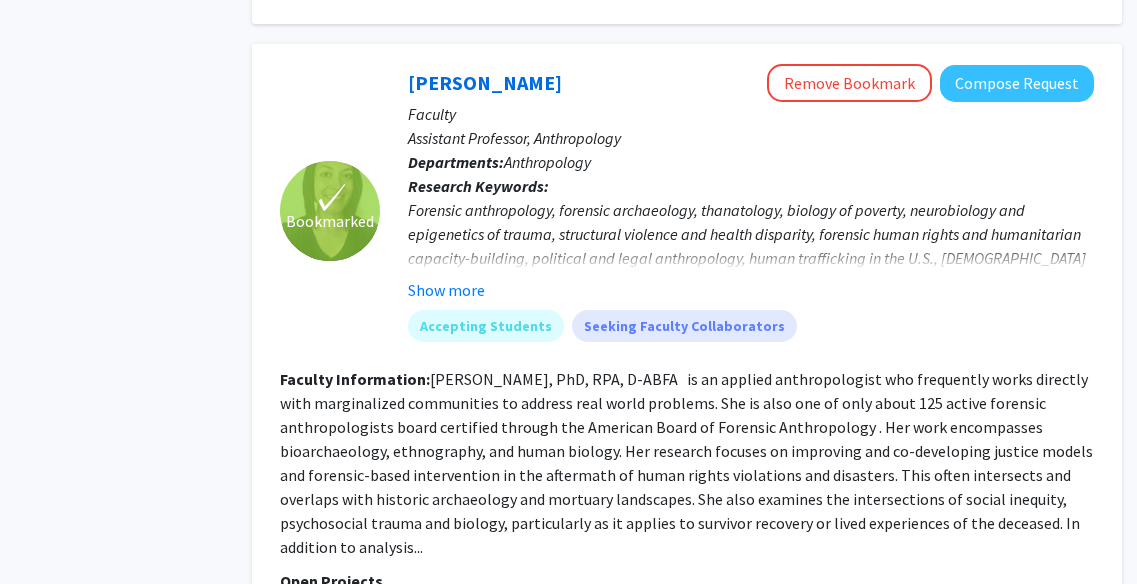 scroll, scrollTop: 1309, scrollLeft: 63, axis: both 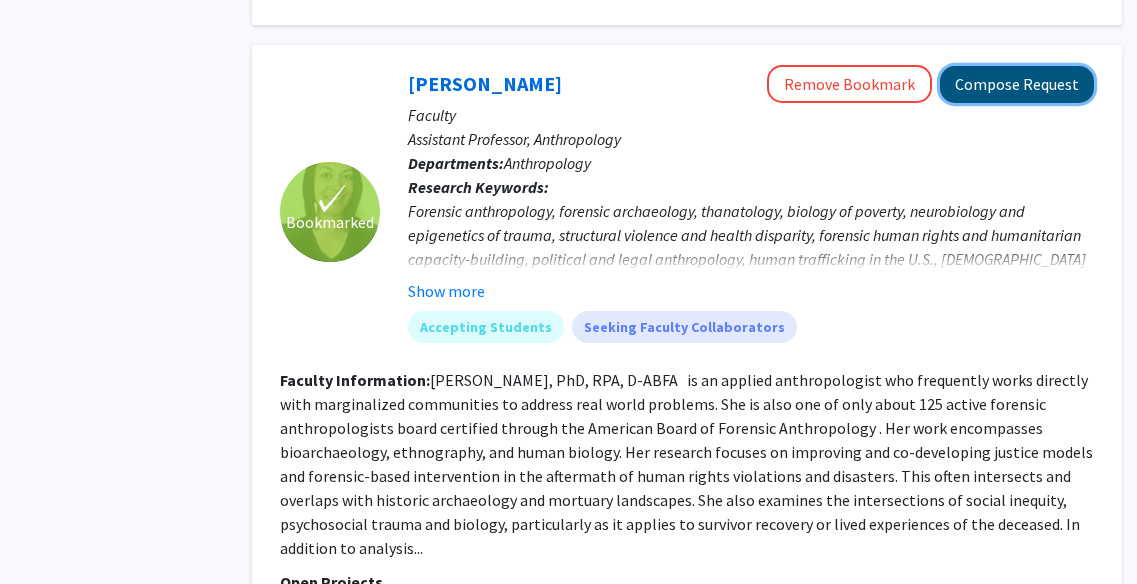 click on "Compose Request" 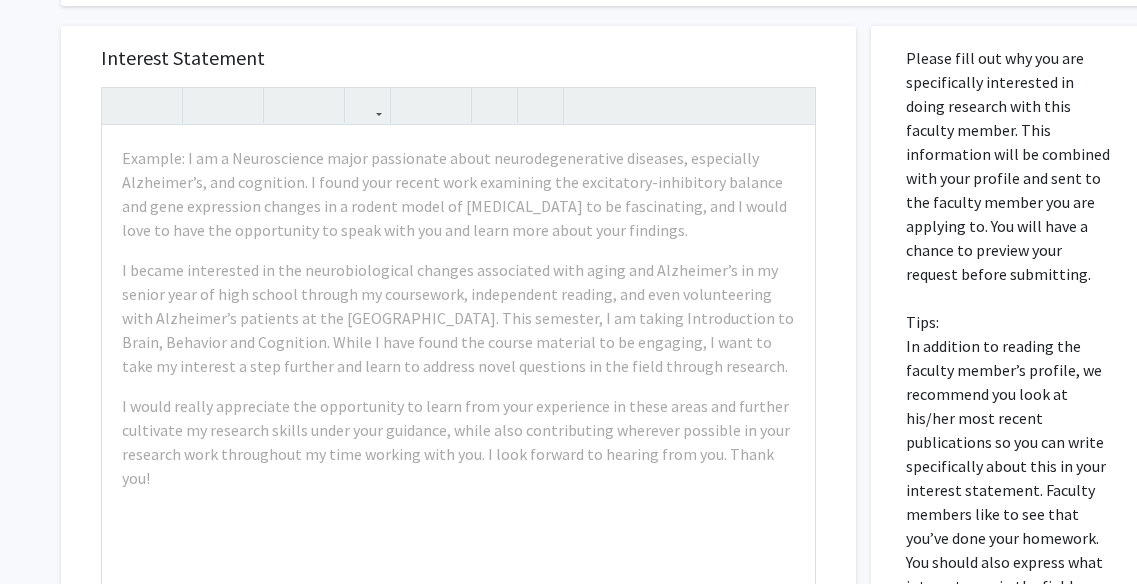 scroll, scrollTop: 762, scrollLeft: 4, axis: both 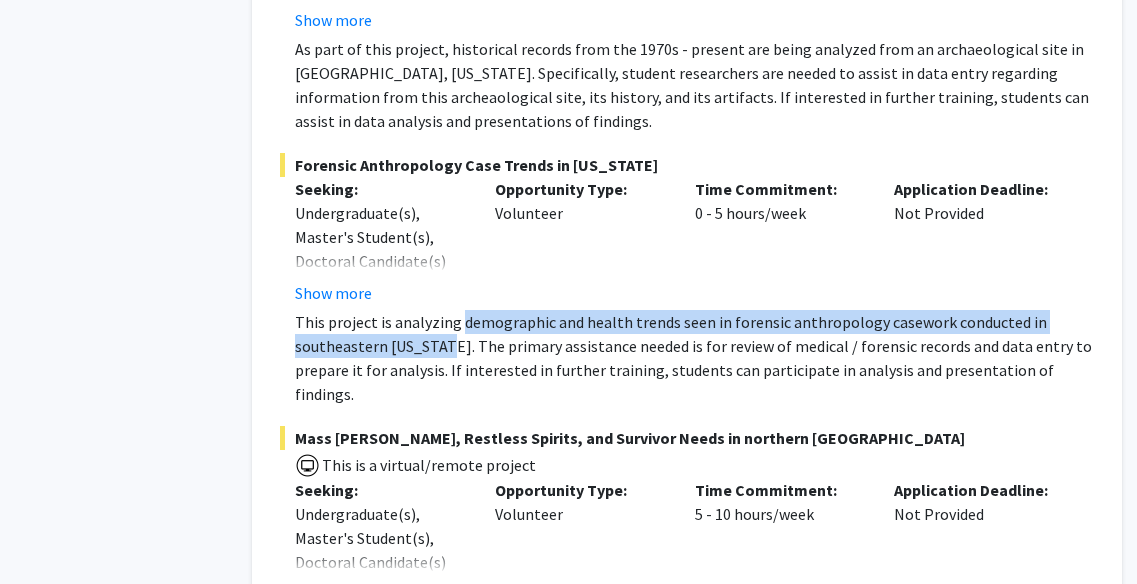 drag, startPoint x: 456, startPoint y: 323, endPoint x: 445, endPoint y: 341, distance: 21.095022 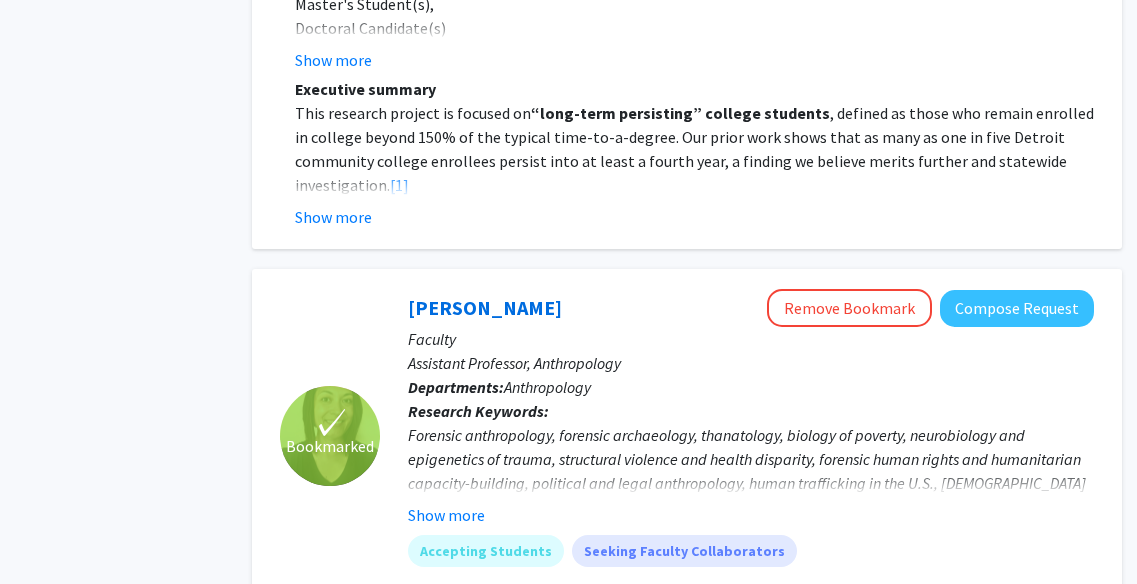 scroll, scrollTop: 1055, scrollLeft: 63, axis: both 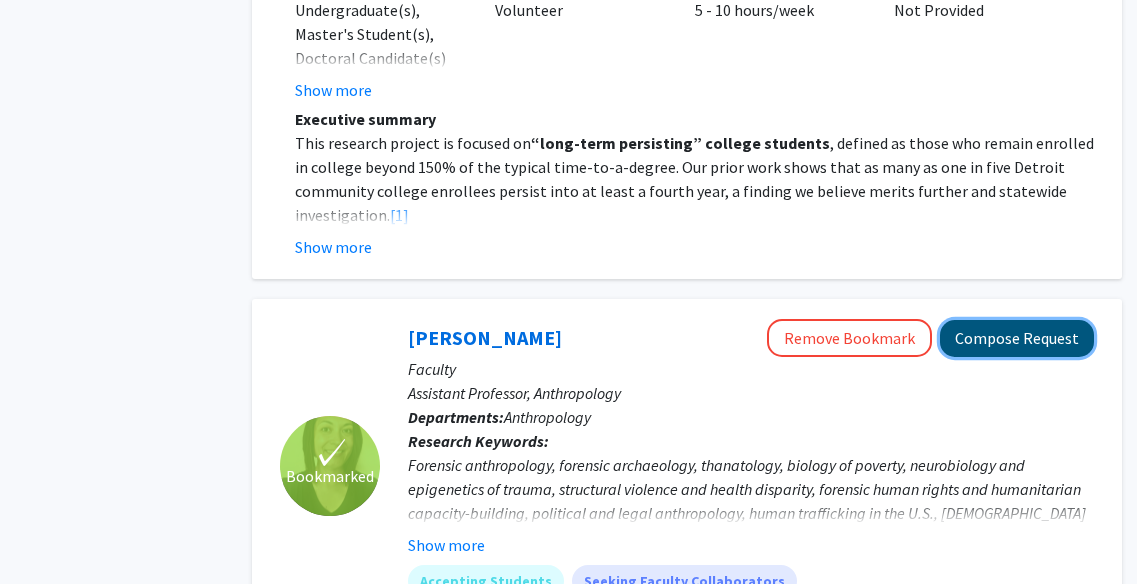 click on "Compose Request" 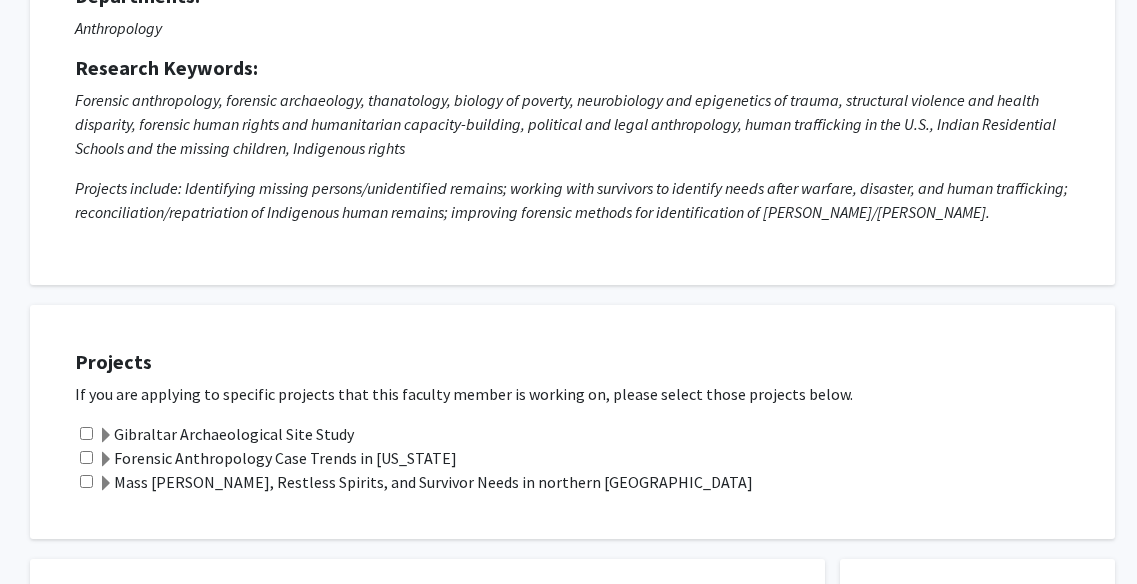 scroll, scrollTop: 227, scrollLeft: 36, axis: both 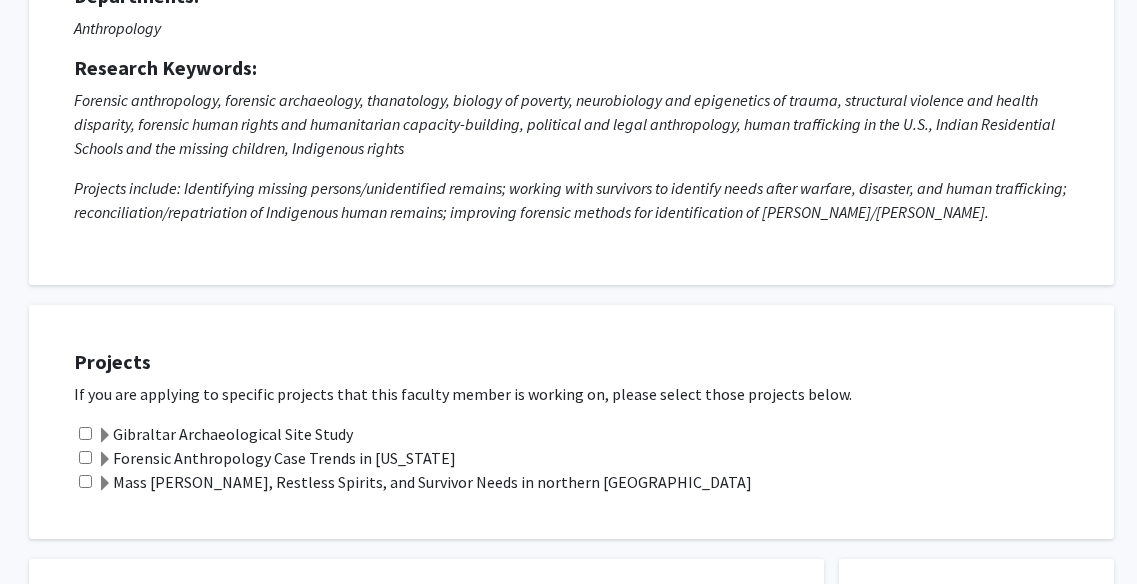 click 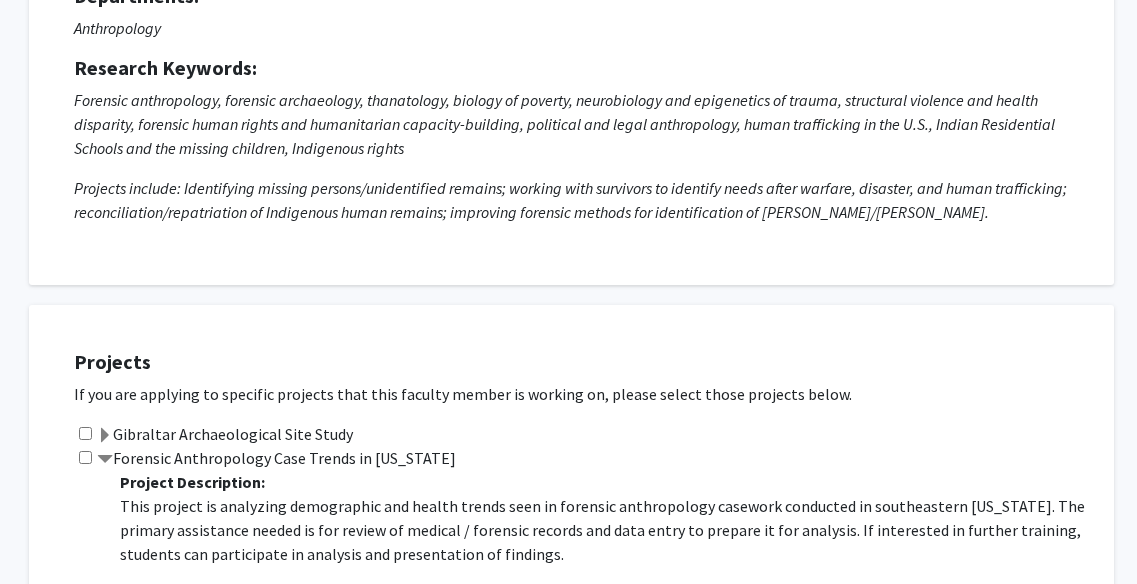 scroll, scrollTop: 48, scrollLeft: 0, axis: vertical 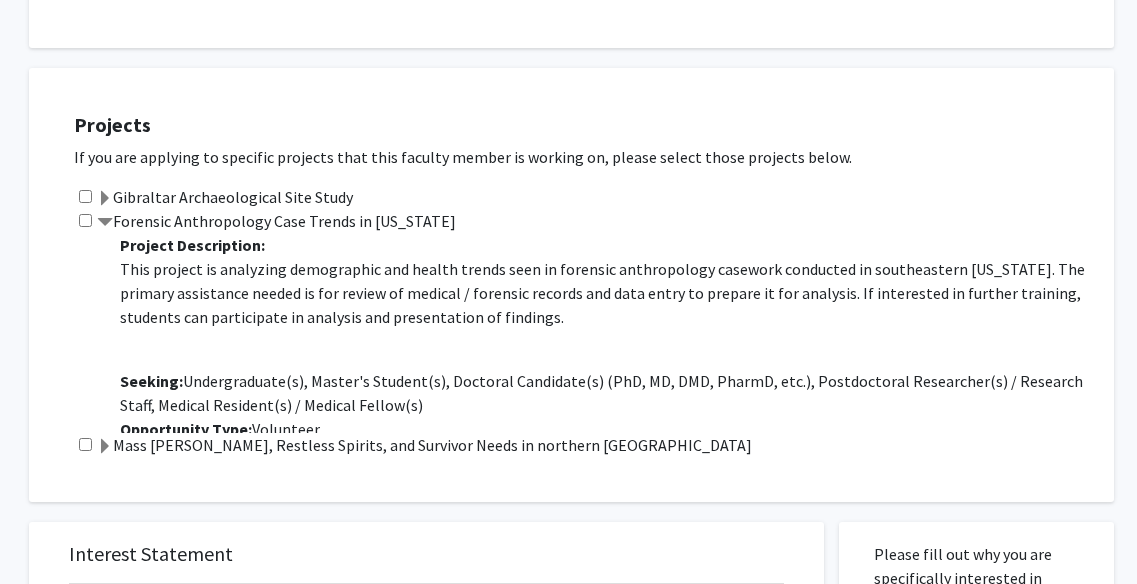 click on "Forensic Anthropology Case Trends in Michigan  Project Description: This project is analyzing demographic and health trends seen in forensic anthropology casework conducted in southeastern Michigan. The primary assistance needed is for review of medical / forensic records and data entry to prepare it for analysis. If interested in further training, students can participate in analysis and presentation of findings.  Seeking:   Undergraduate(s), Master's Student(s), Doctoral Candidate(s) (PhD, MD, DMD, PharmD, etc.), Postdoctoral Researcher(s) / Research Staff, Medical Resident(s) / Medical Fellow(s)  Opportunity Type:   Volunteer  Last Updated:   Apr 4, 2025" 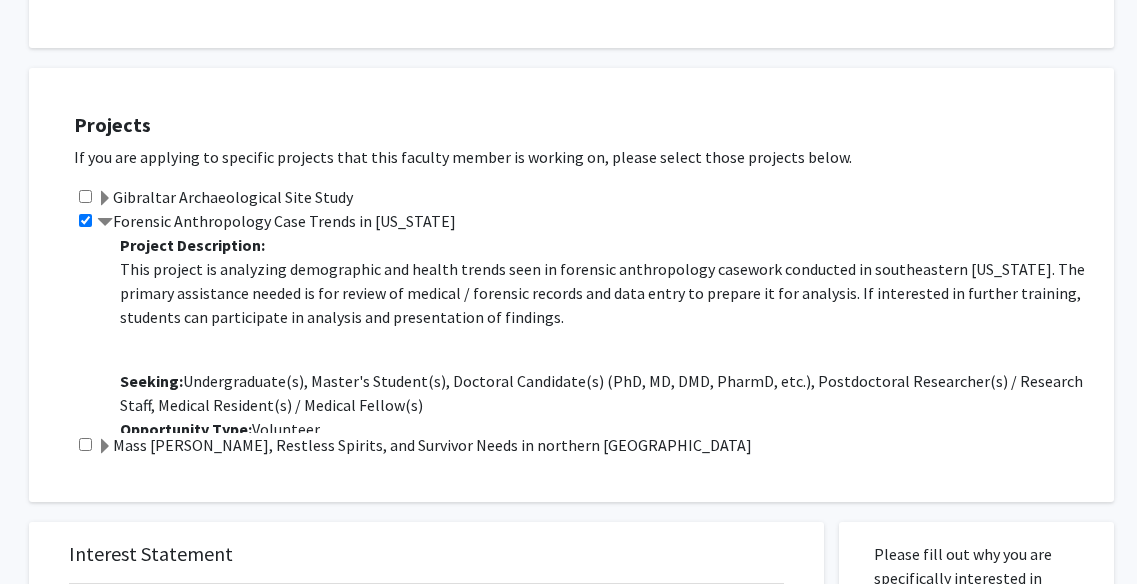 click 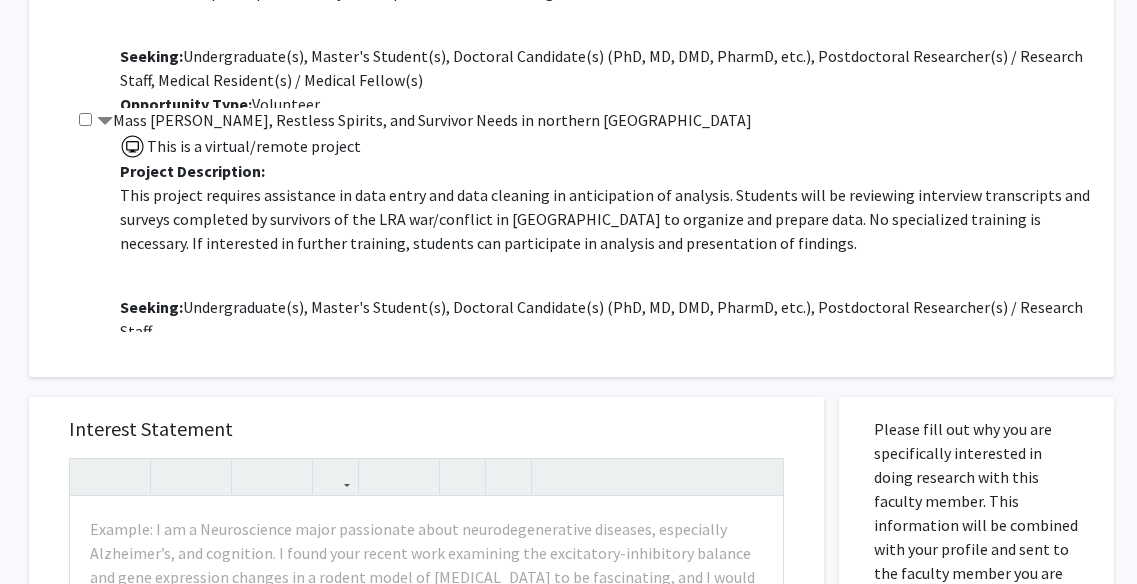 scroll, scrollTop: 772, scrollLeft: 36, axis: both 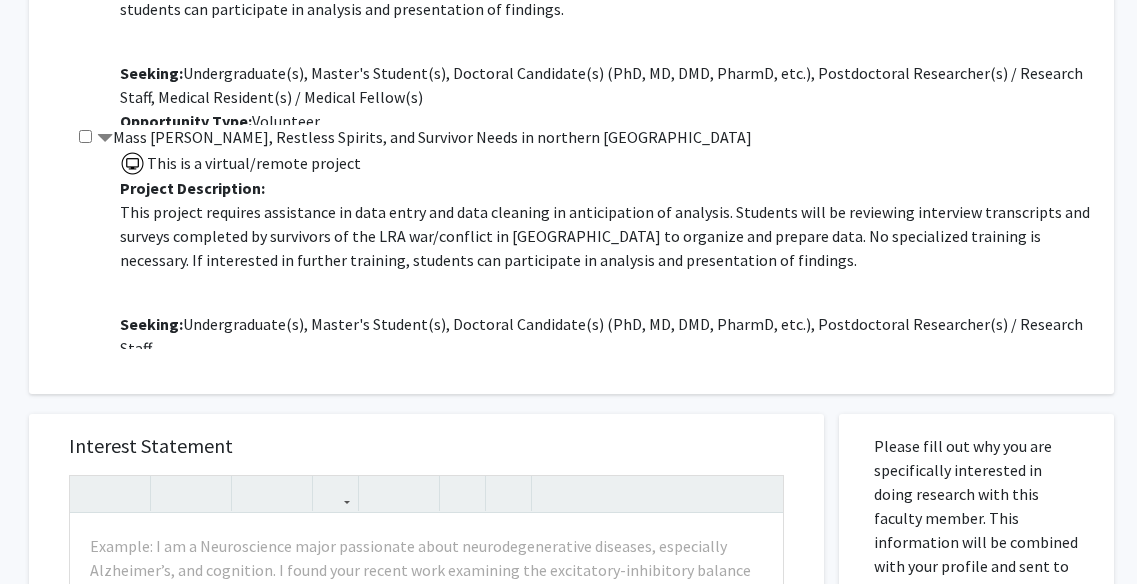 click 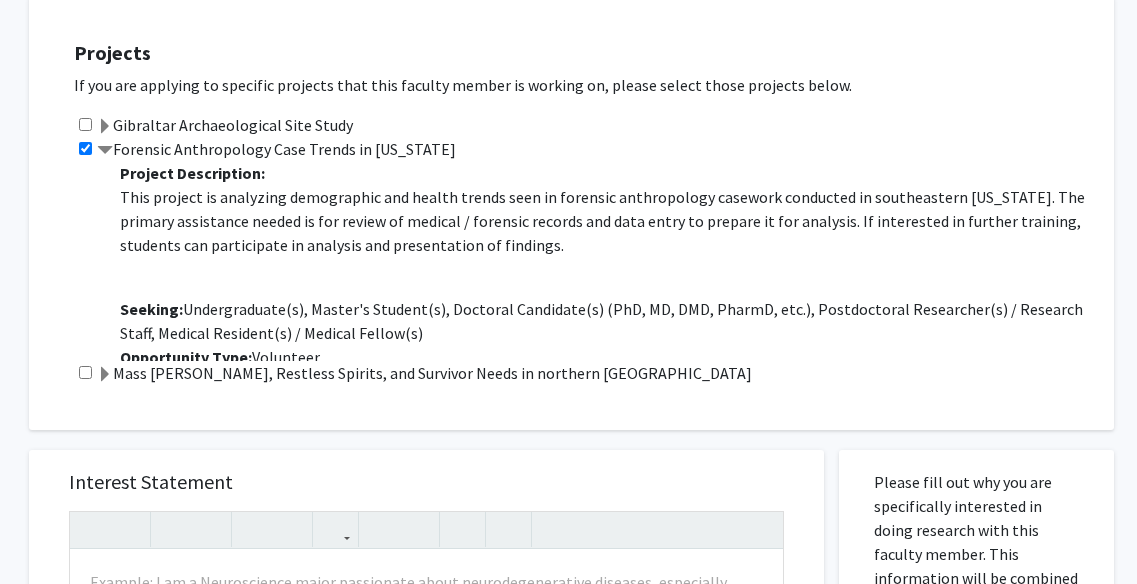scroll, scrollTop: 503, scrollLeft: 36, axis: both 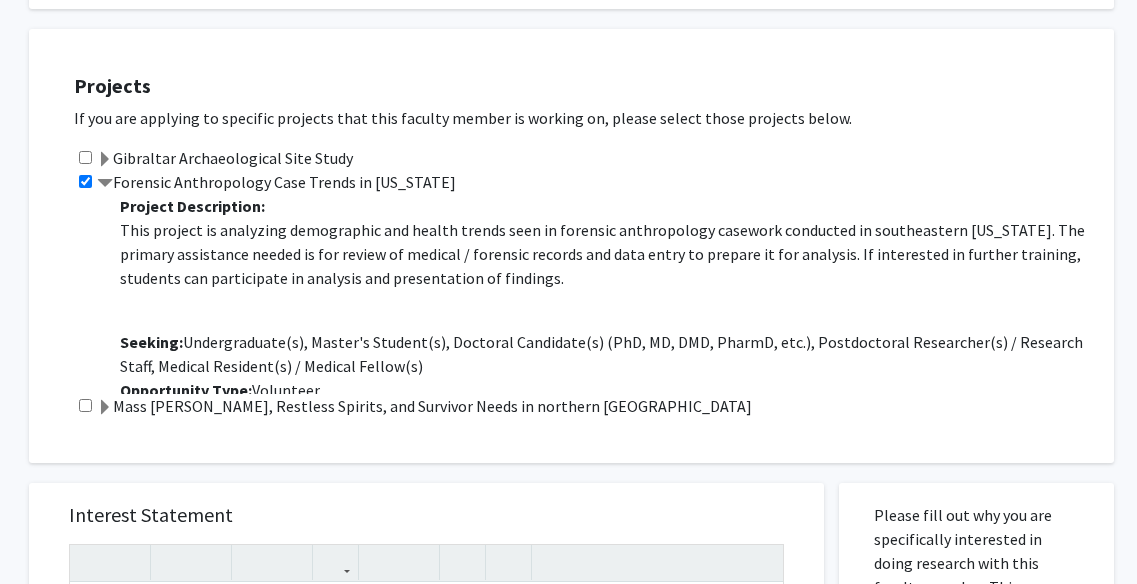 click 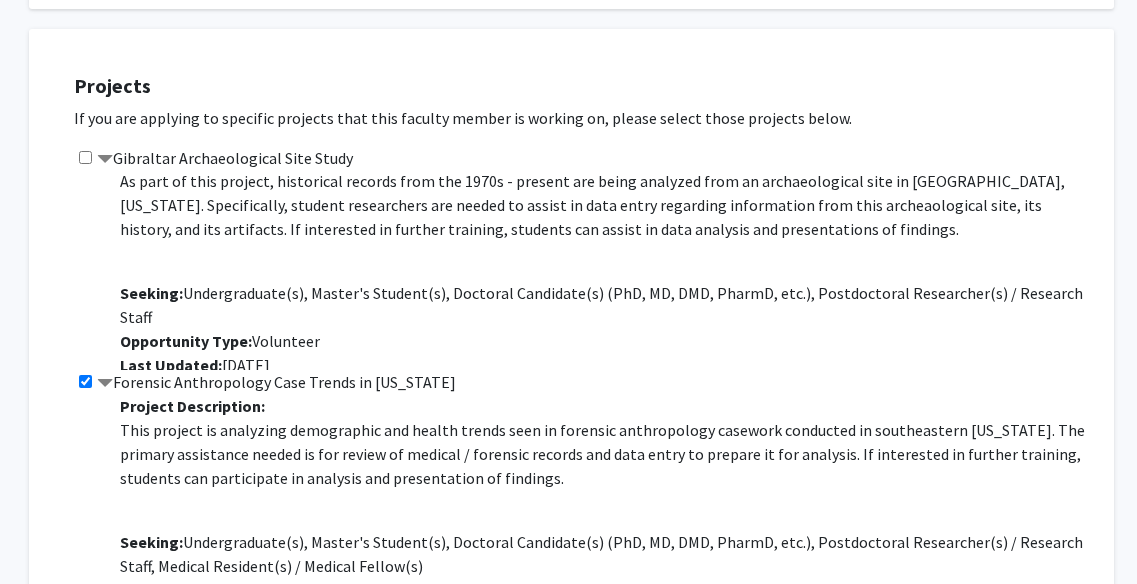 scroll, scrollTop: 74, scrollLeft: 0, axis: vertical 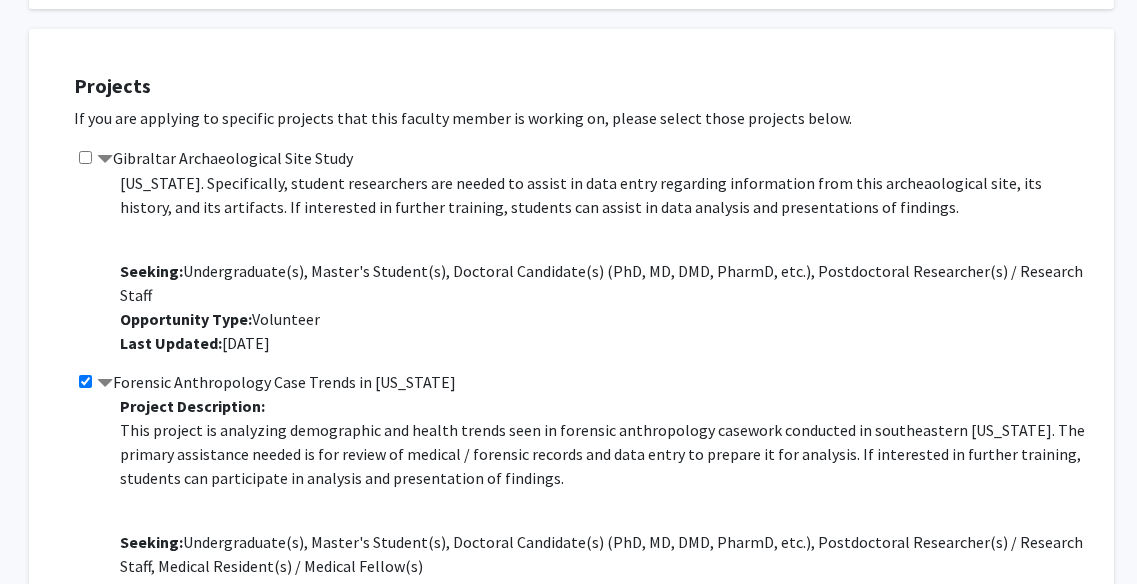 click 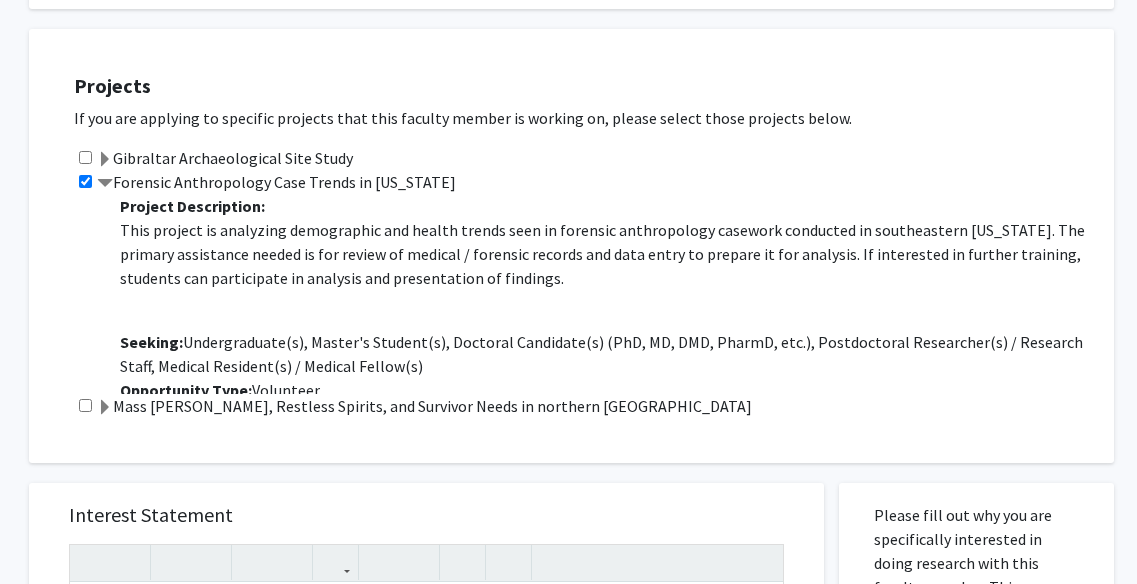 scroll, scrollTop: 48, scrollLeft: 0, axis: vertical 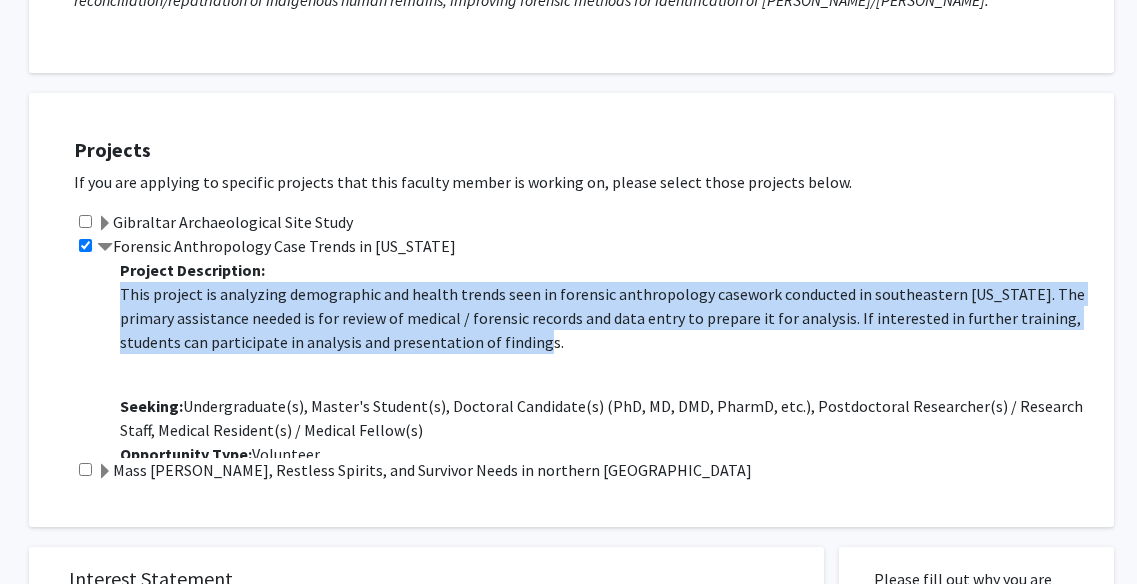 drag, startPoint x: 566, startPoint y: 346, endPoint x: 123, endPoint y: 294, distance: 446.04147 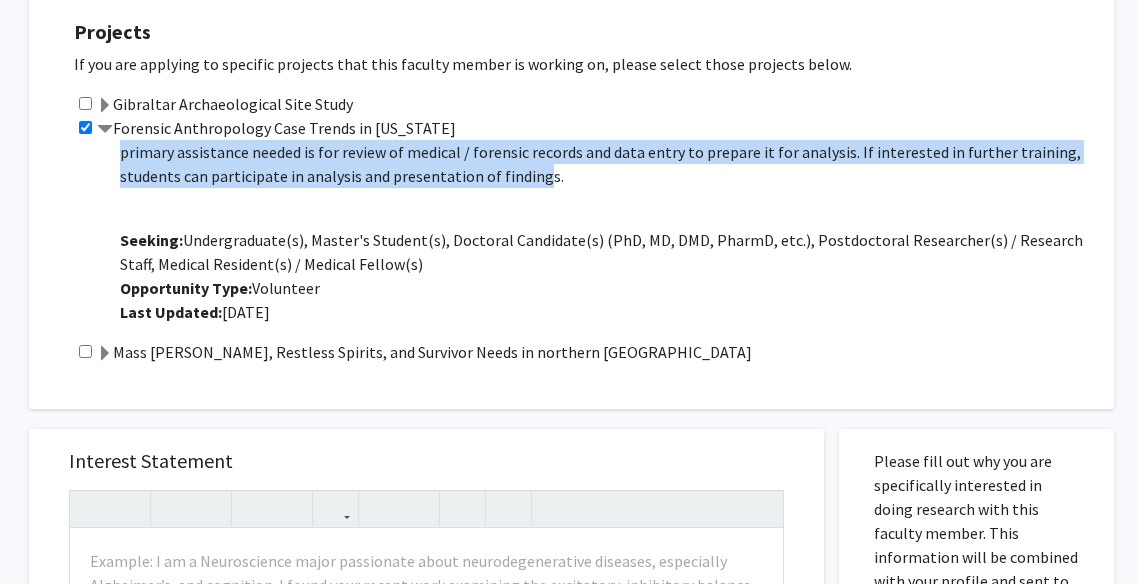 scroll, scrollTop: 555, scrollLeft: 36, axis: both 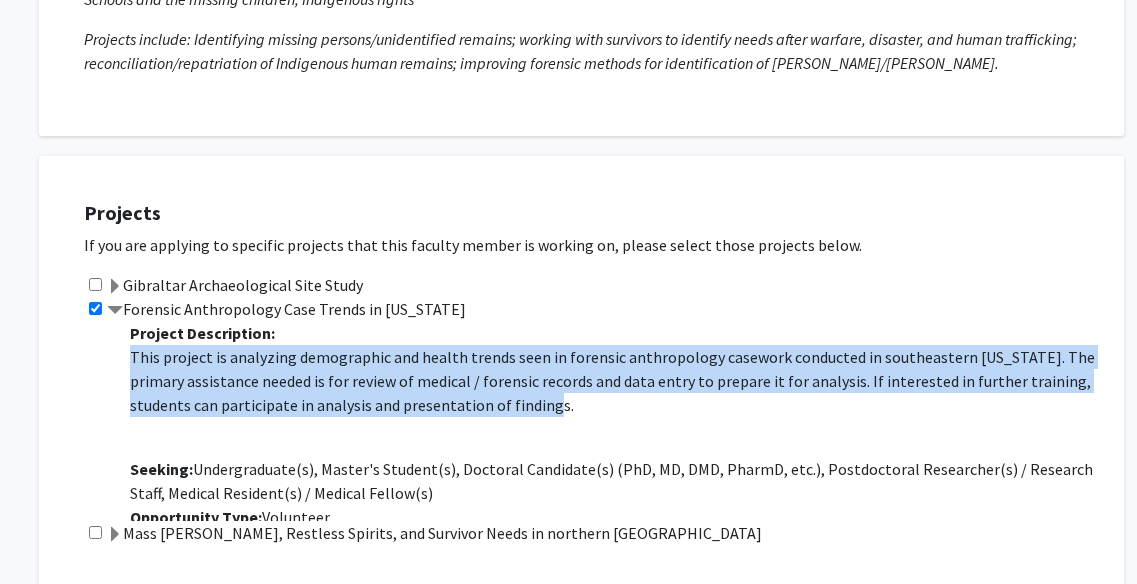 copy on "This project is analyzing demographic and health trends seen in forensic anthropology casework conducted in southeastern [US_STATE]. The primary assistance needed is for review of medical / forensic records and data entry to prepare it for analysis. If interested in further training, students can participate in analysis and presentation of findings." 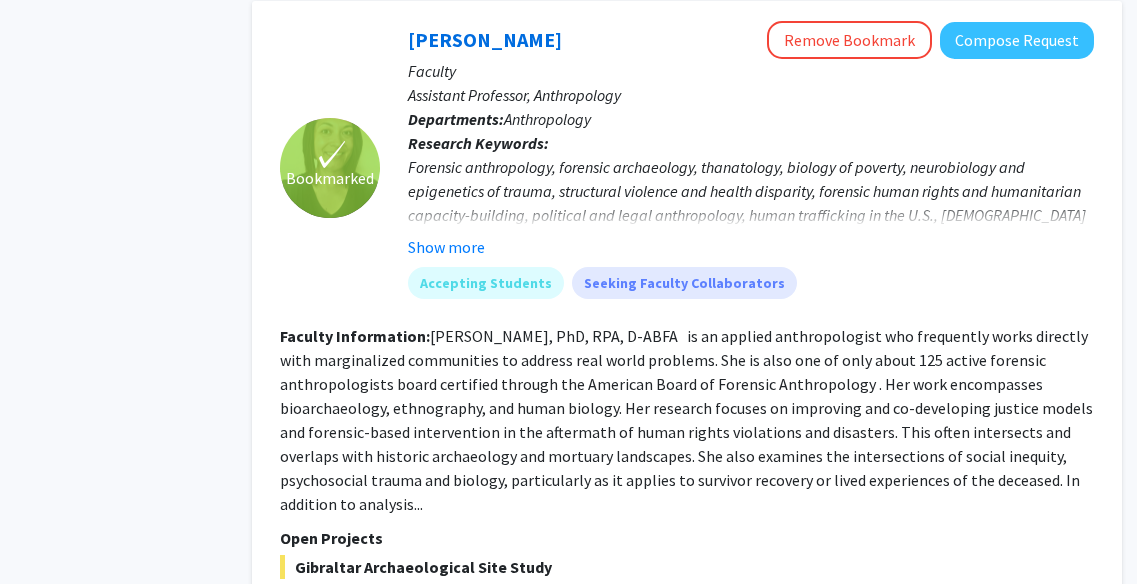 scroll, scrollTop: 1348, scrollLeft: 63, axis: both 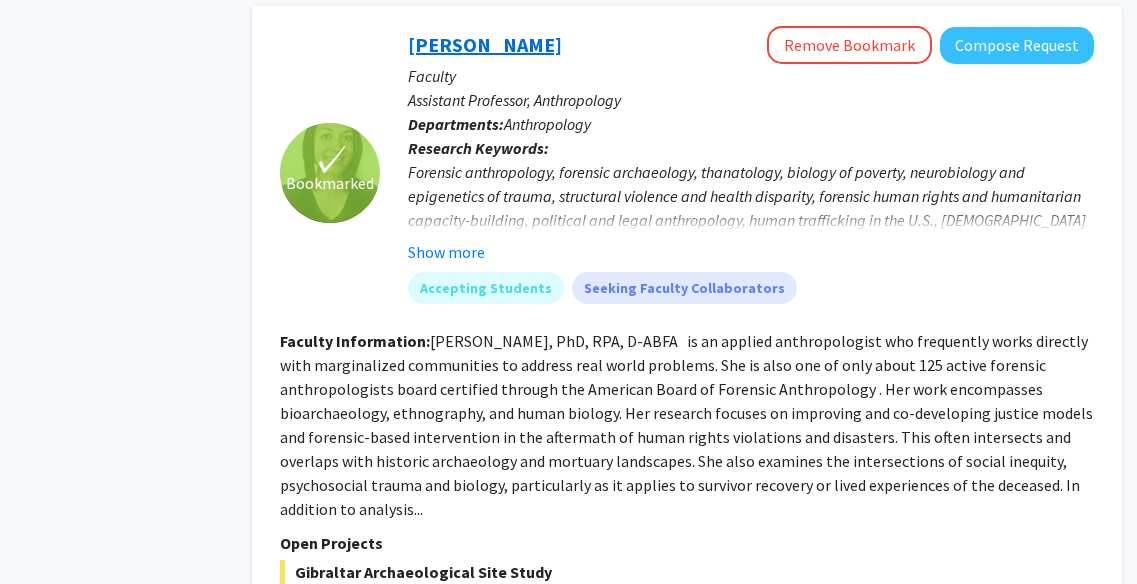 click on "[PERSON_NAME]" 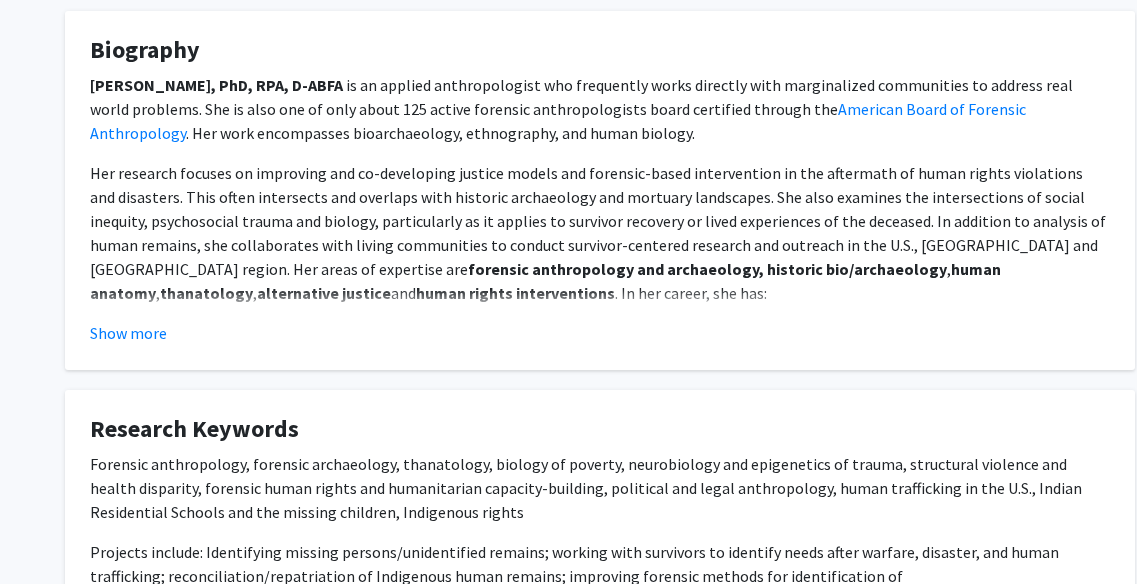 scroll, scrollTop: 1300, scrollLeft: 0, axis: vertical 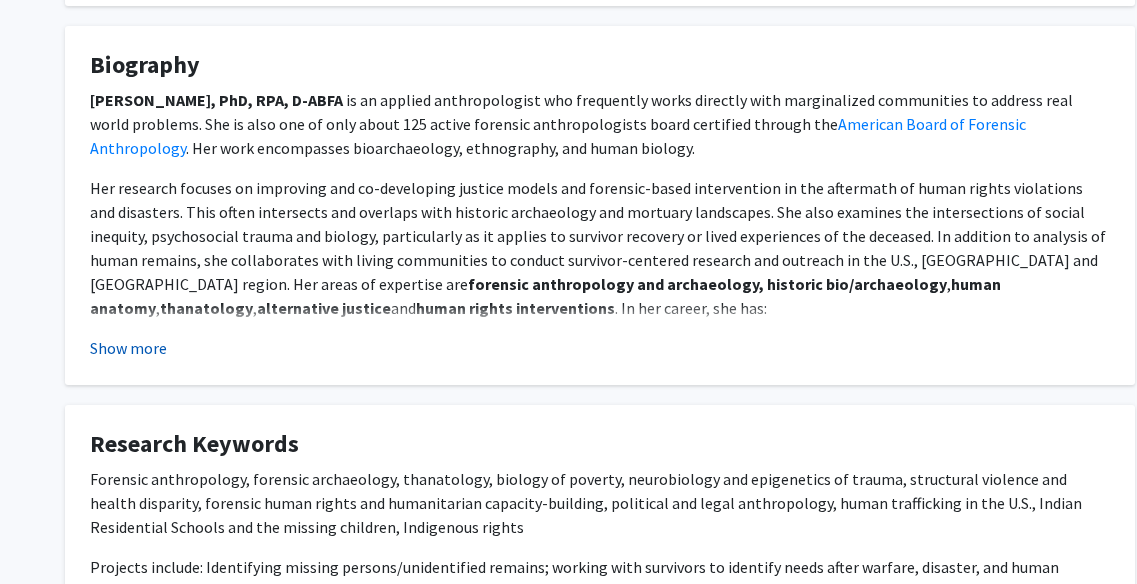 click on "Show more" 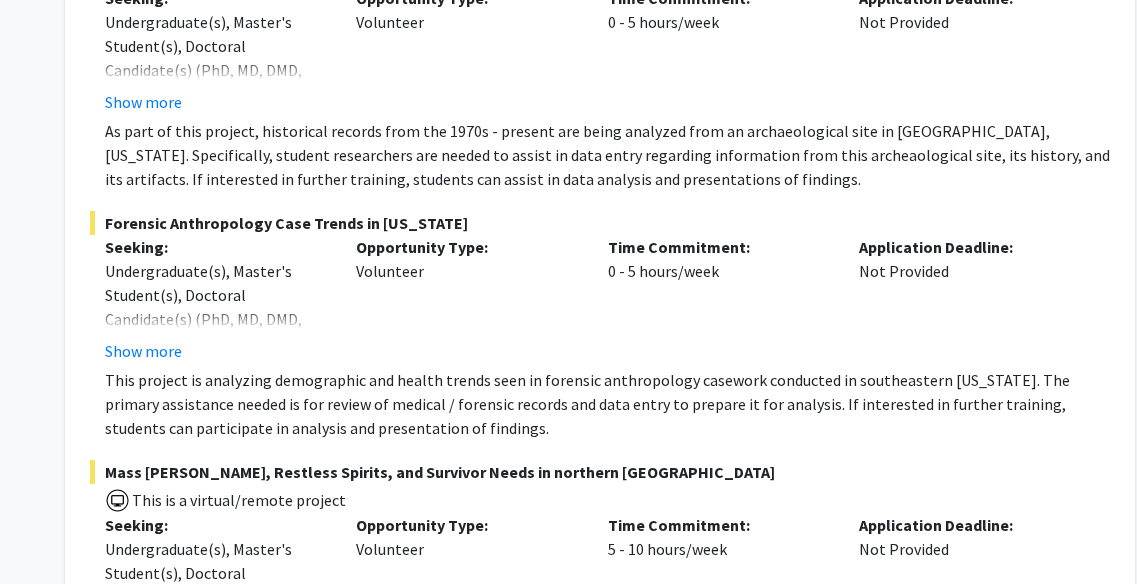 scroll, scrollTop: 561, scrollLeft: 0, axis: vertical 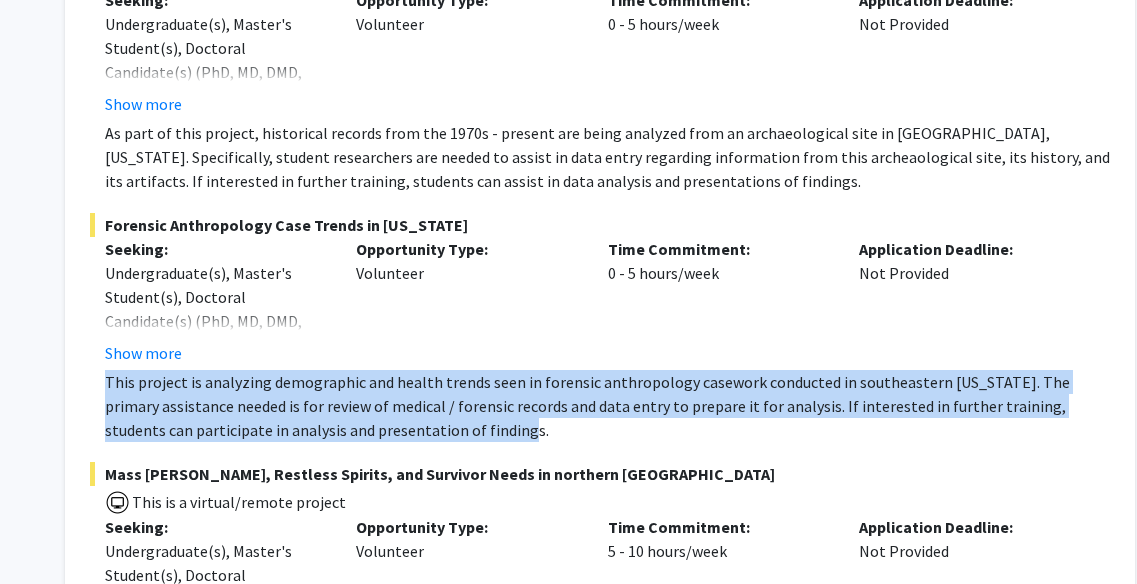 drag, startPoint x: 458, startPoint y: 423, endPoint x: 102, endPoint y: 378, distance: 358.83282 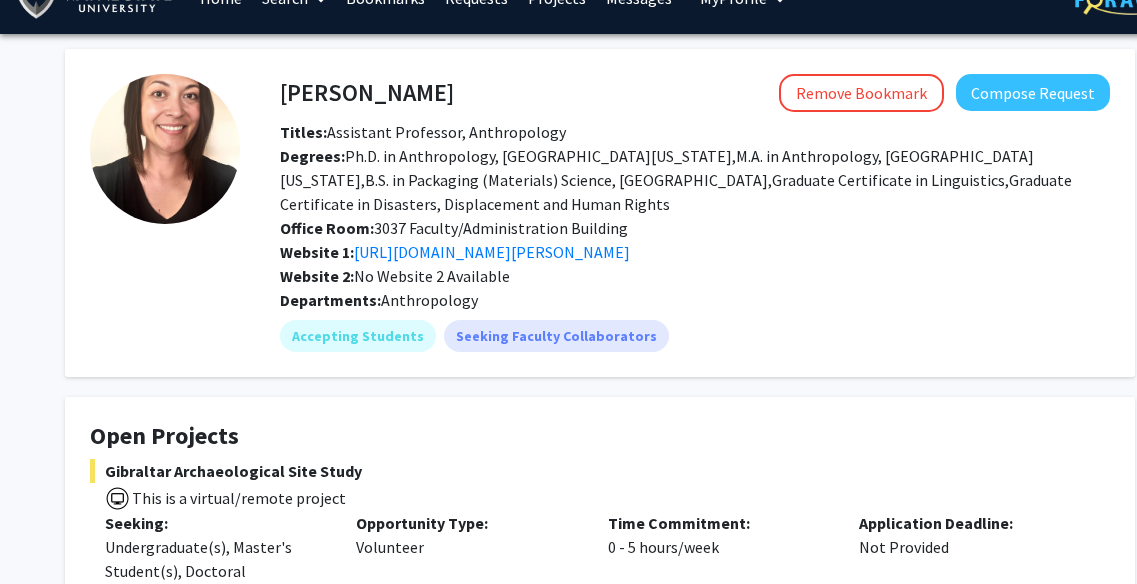 scroll, scrollTop: 0, scrollLeft: 0, axis: both 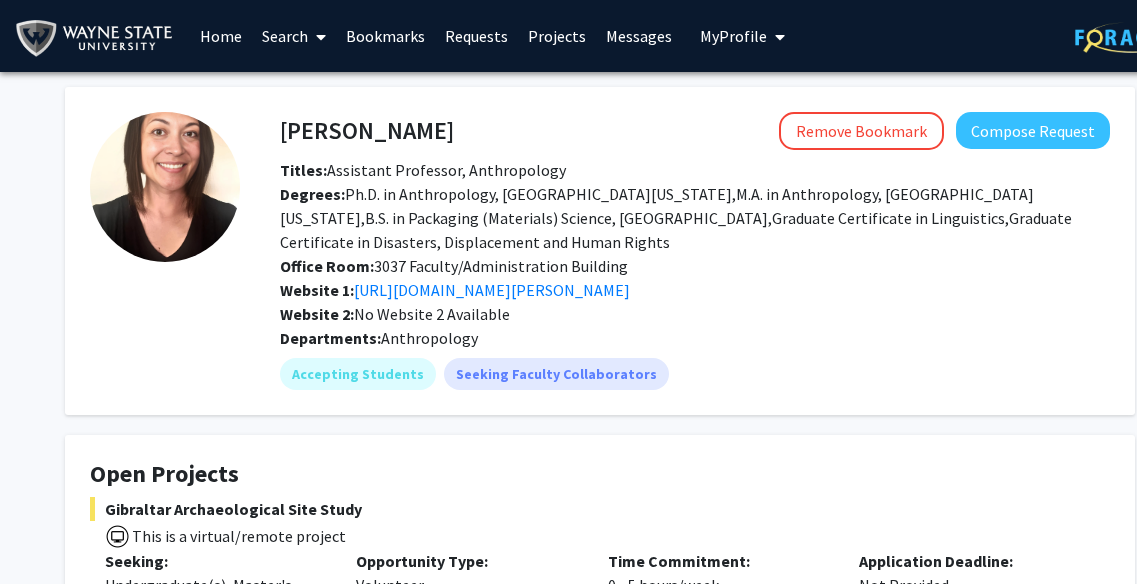 click on "My   Profile" at bounding box center (733, 36) 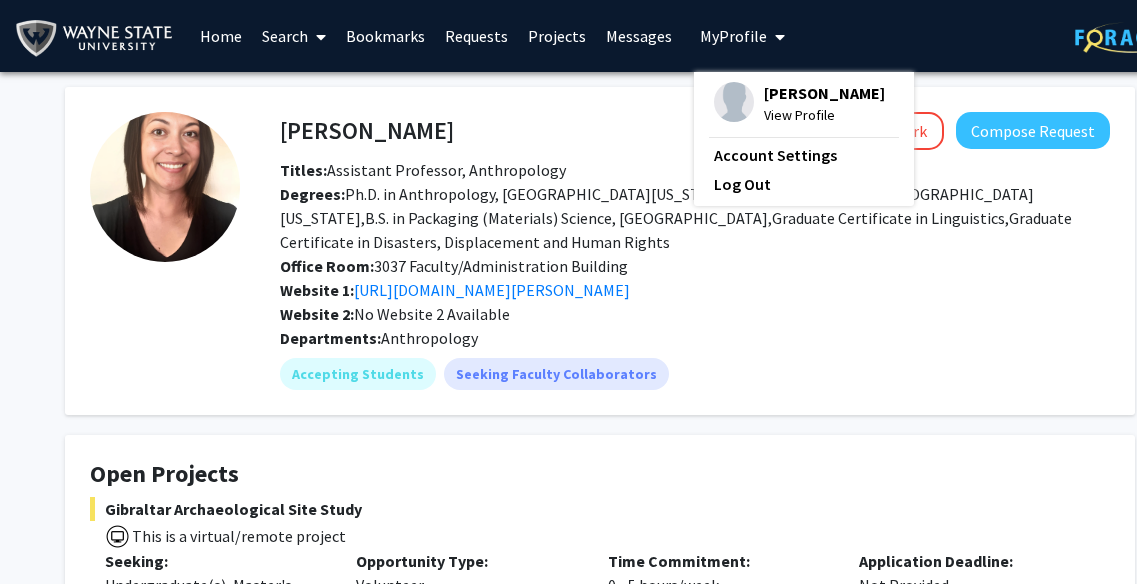 click on "My   Profile" at bounding box center (742, 36) 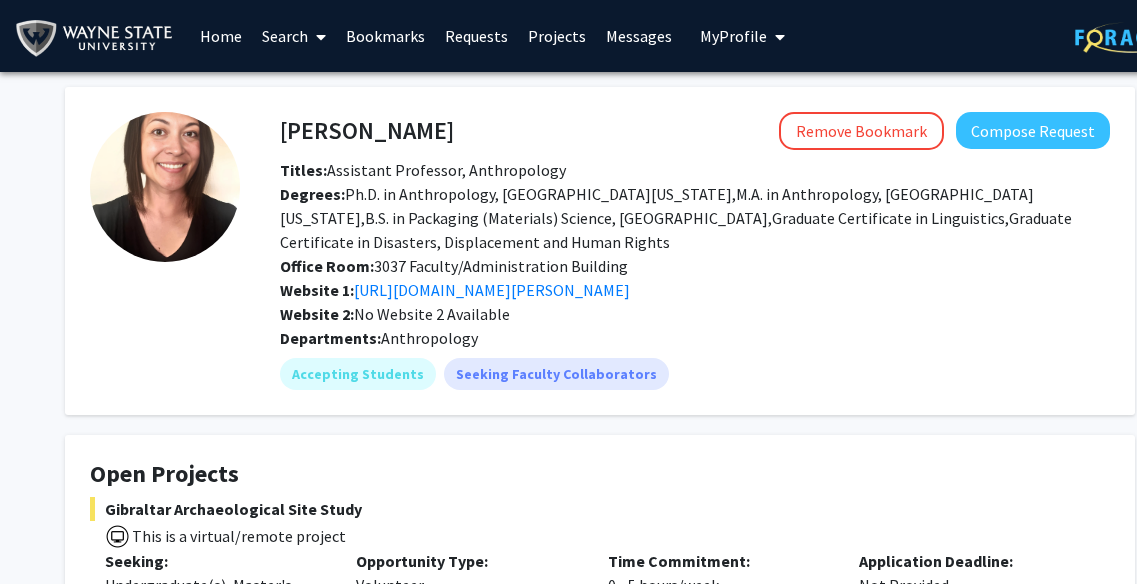 click on "My   Profile" at bounding box center [733, 36] 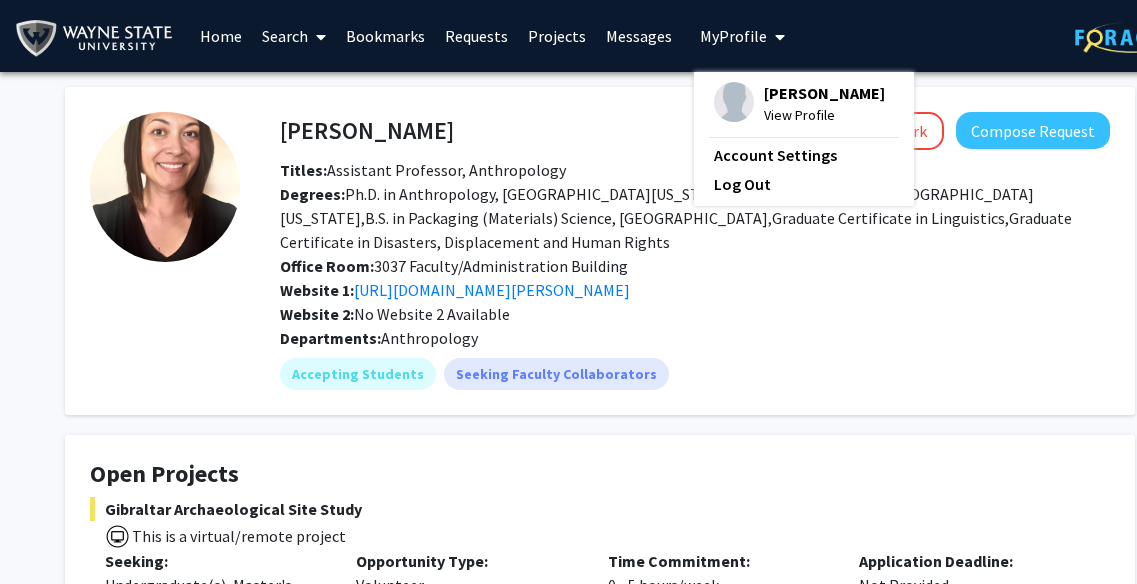 click on "[PERSON_NAME]" at bounding box center [824, 93] 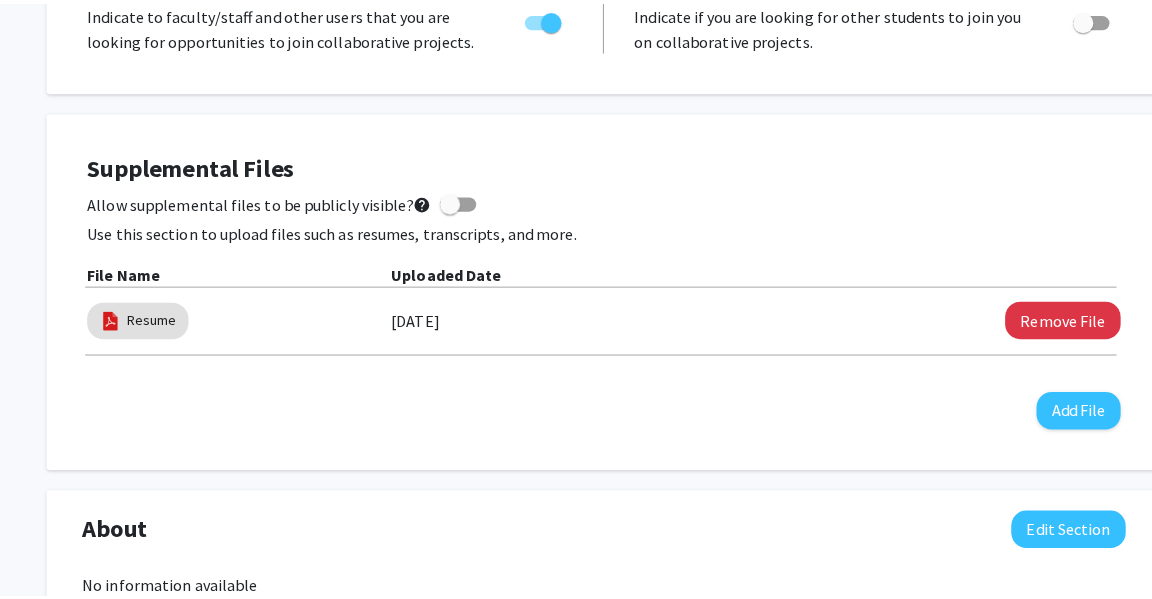 scroll, scrollTop: 452, scrollLeft: 4, axis: both 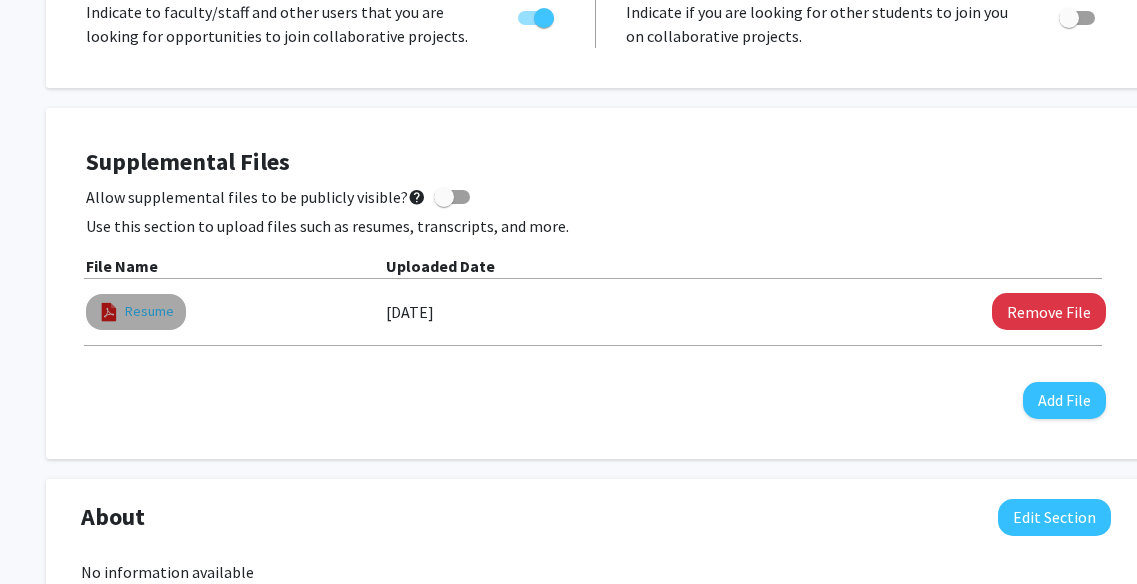 click on "Resume" at bounding box center [149, 311] 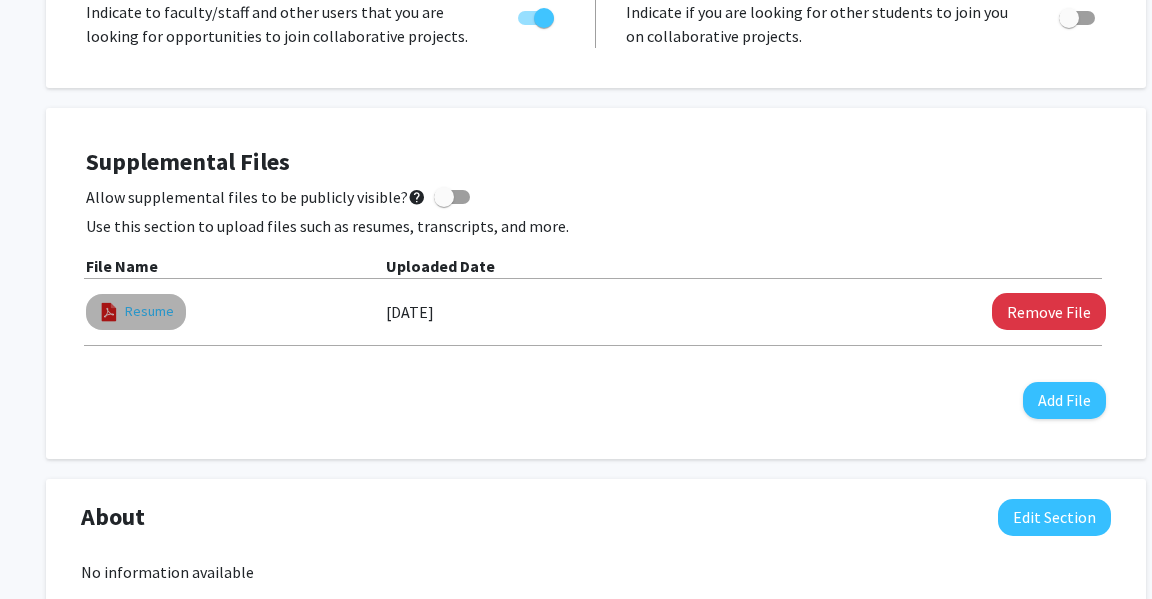 select on "custom" 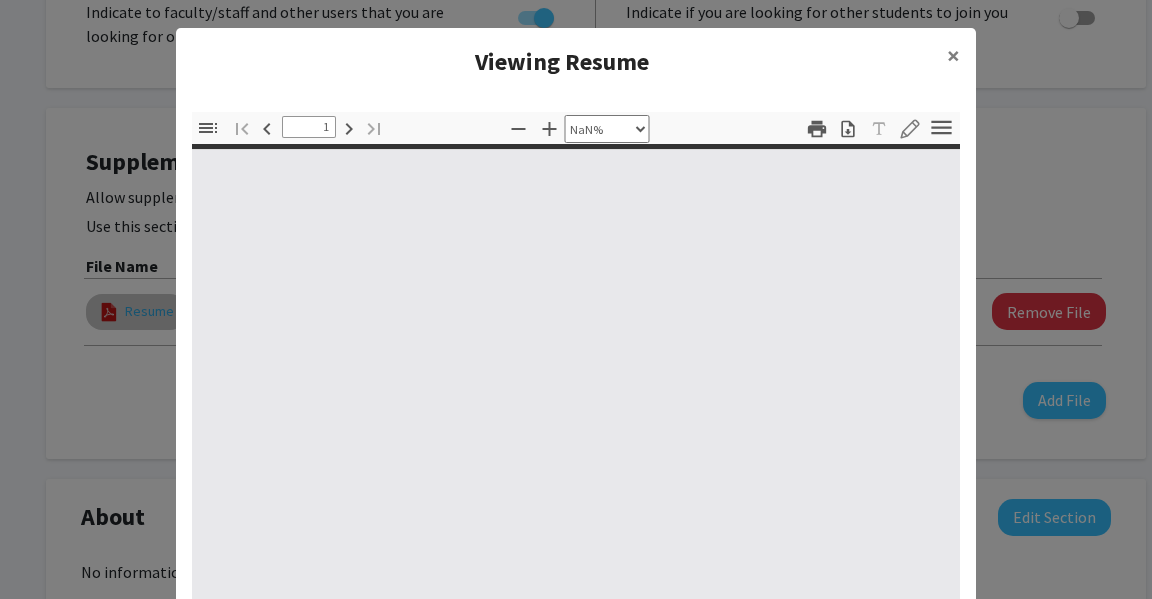 type on "0" 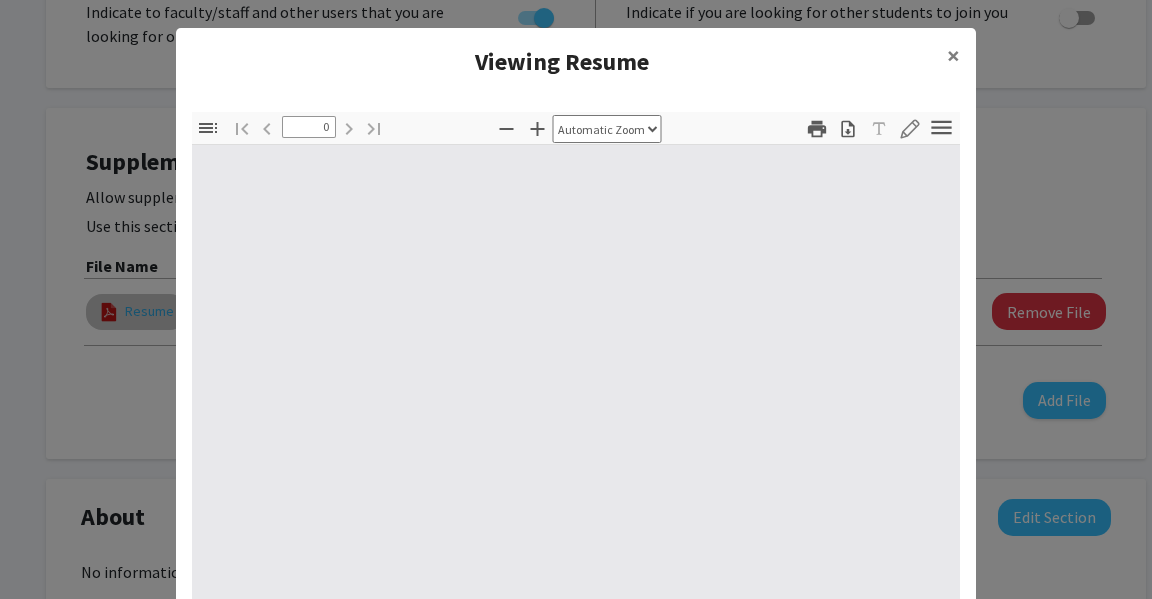 select on "custom" 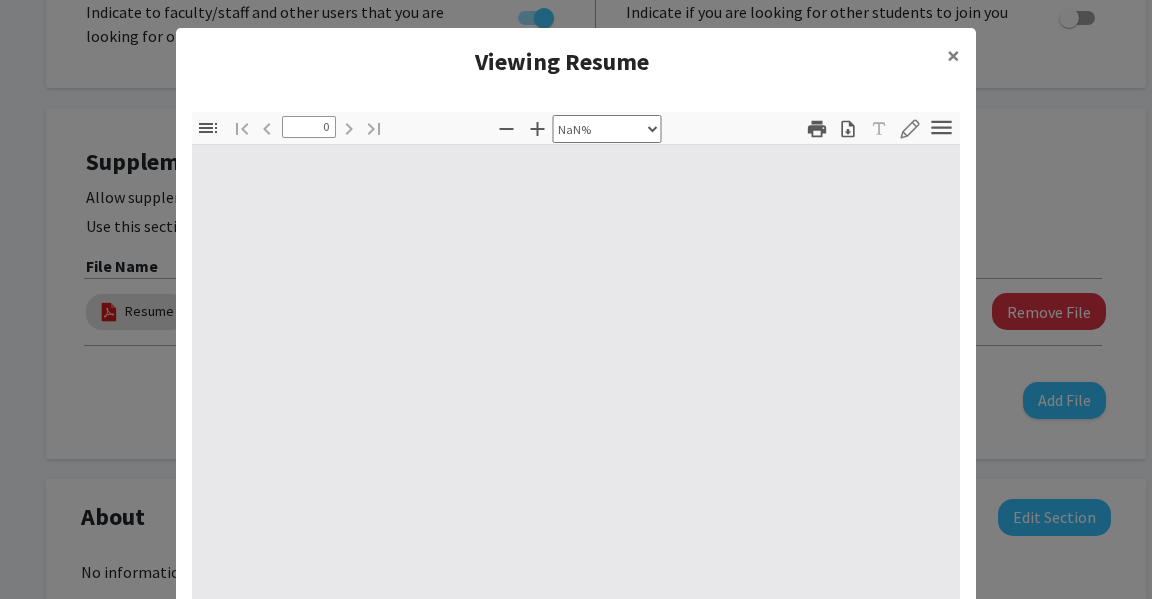 type on "1" 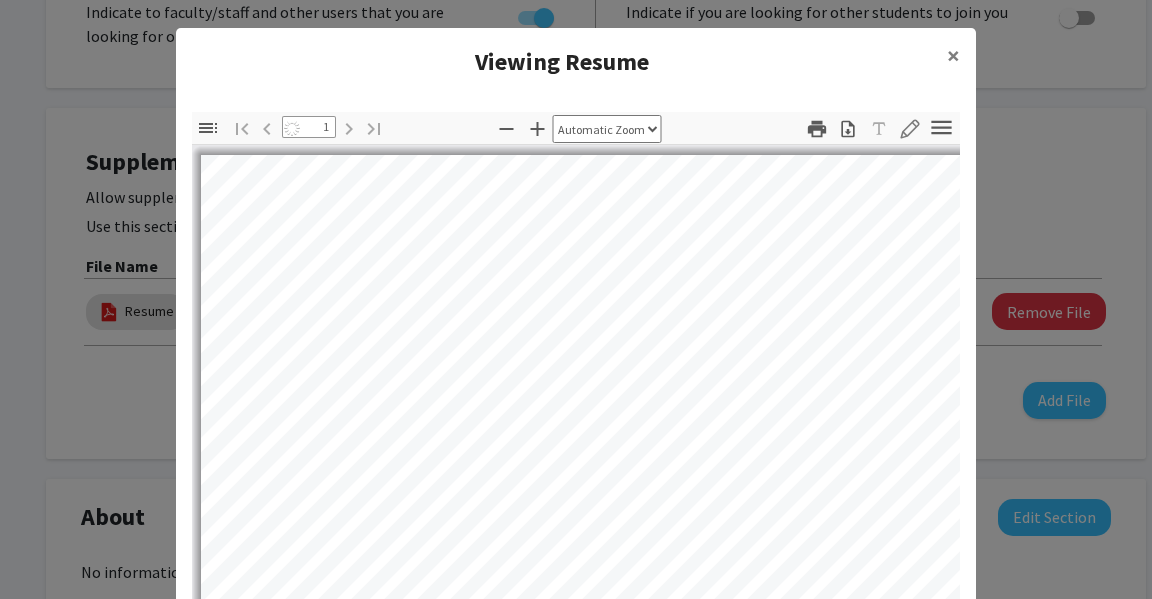 select on "auto" 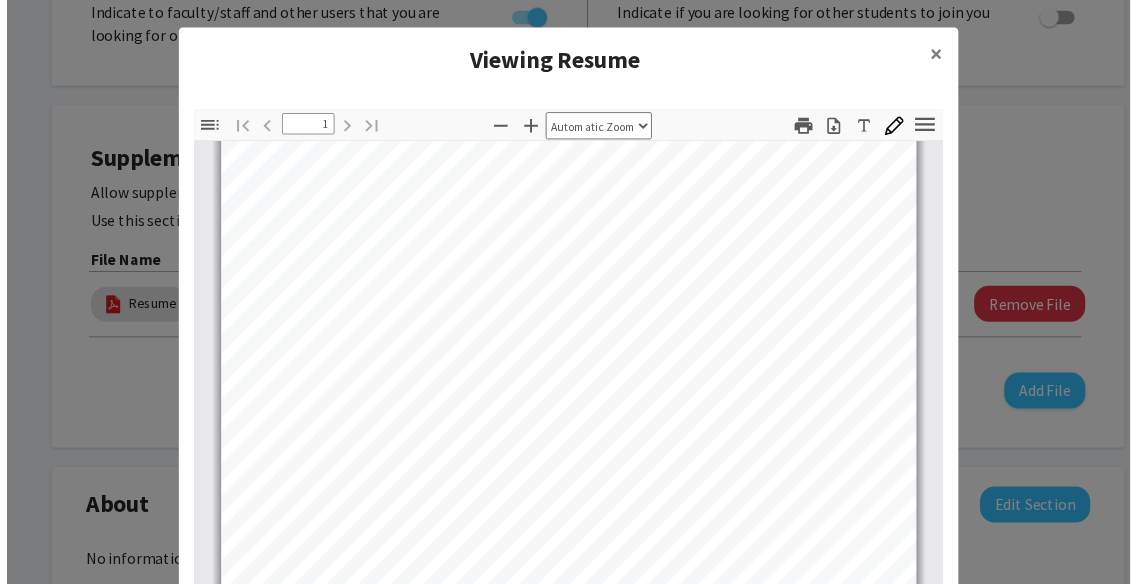 scroll, scrollTop: 374, scrollLeft: 0, axis: vertical 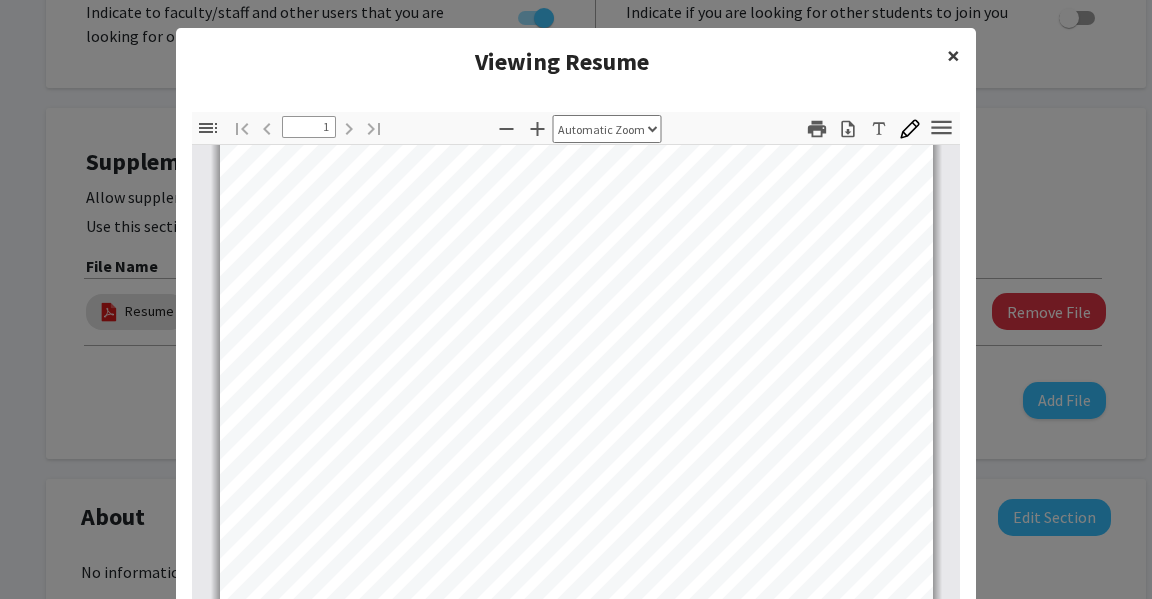 click on "×" 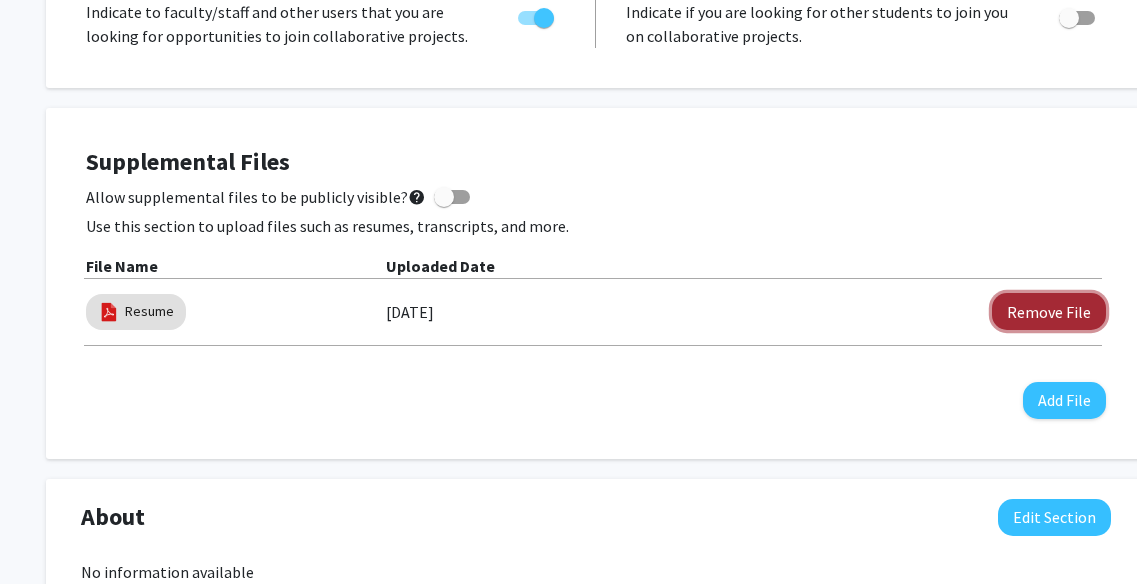 click on "Remove File" 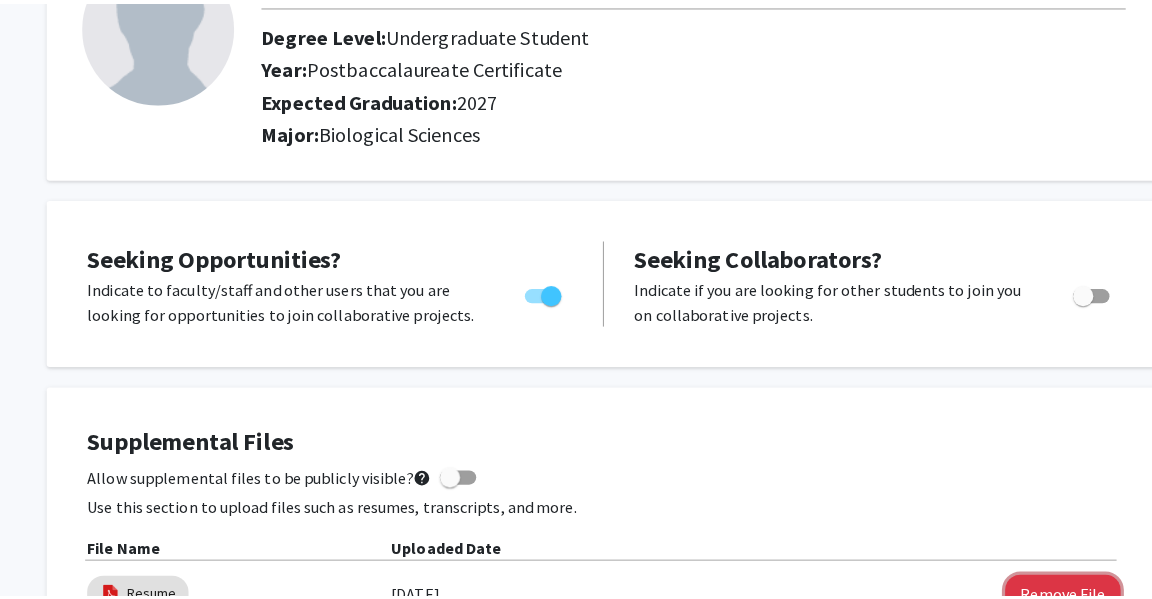 scroll, scrollTop: 519, scrollLeft: 4, axis: both 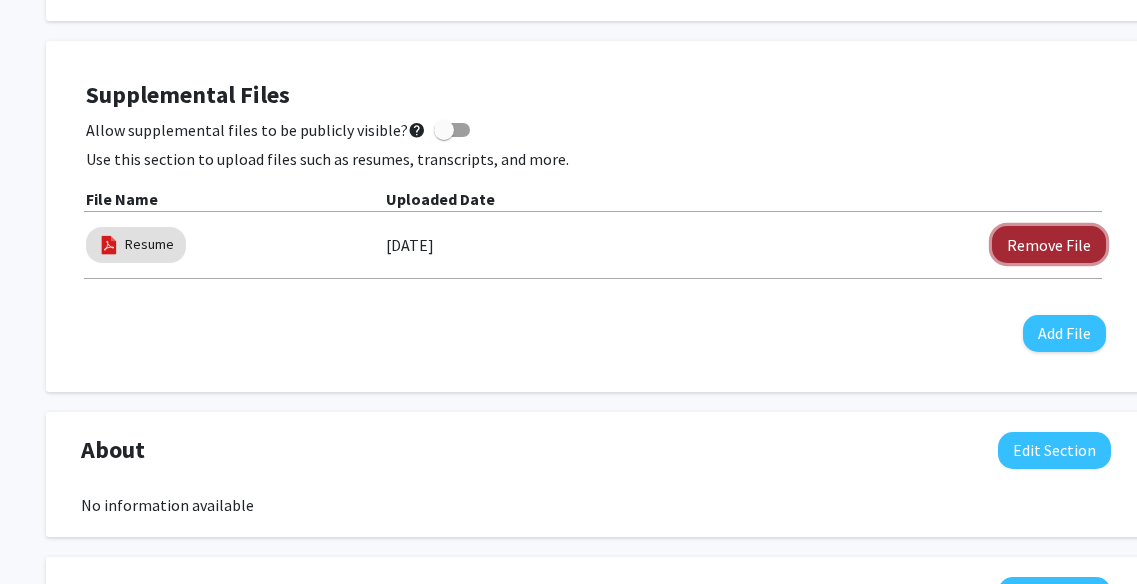 click on "Remove File" 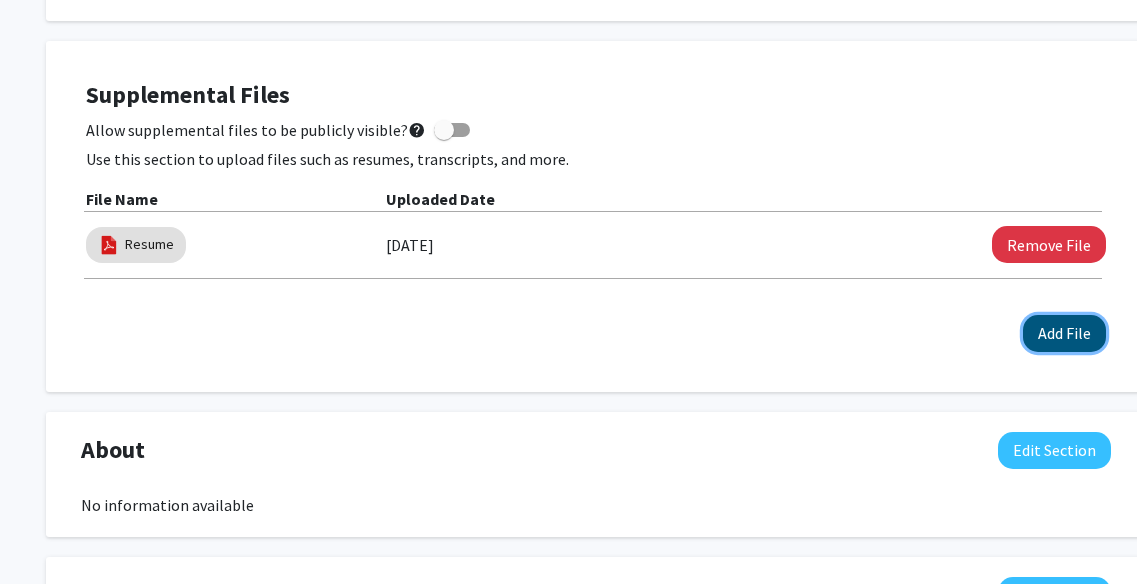click on "Add File" 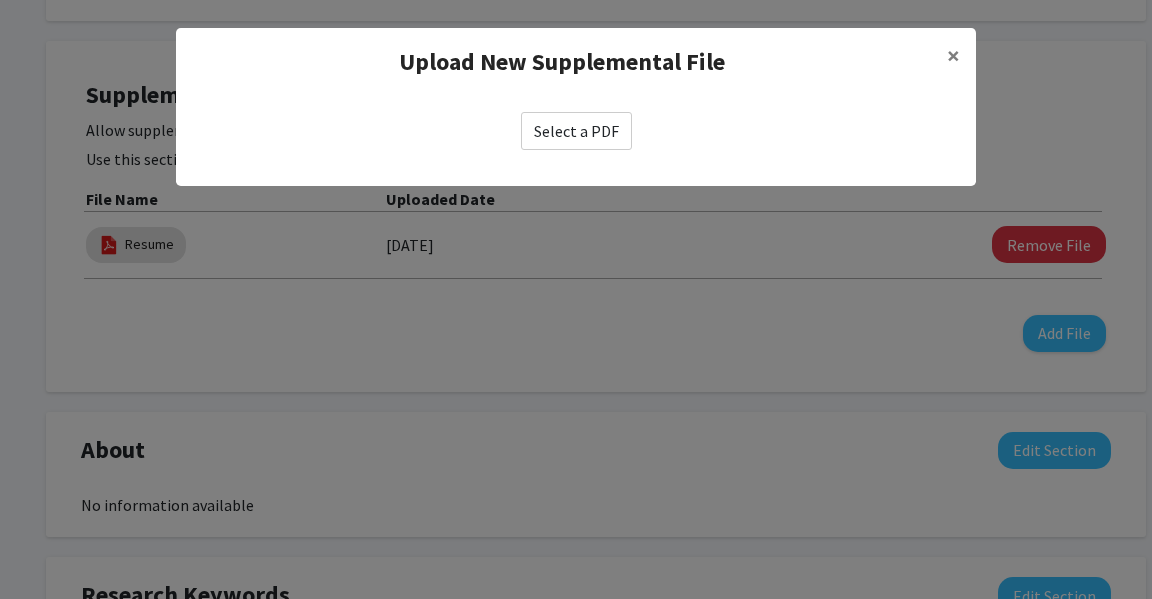click on "Select a PDF" 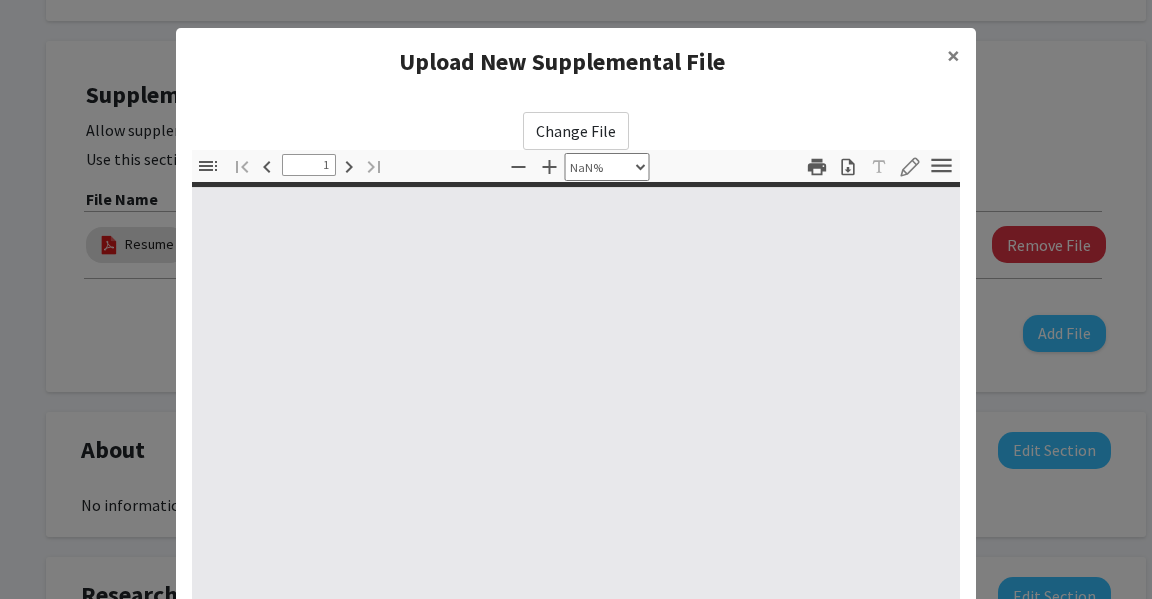 type on "0" 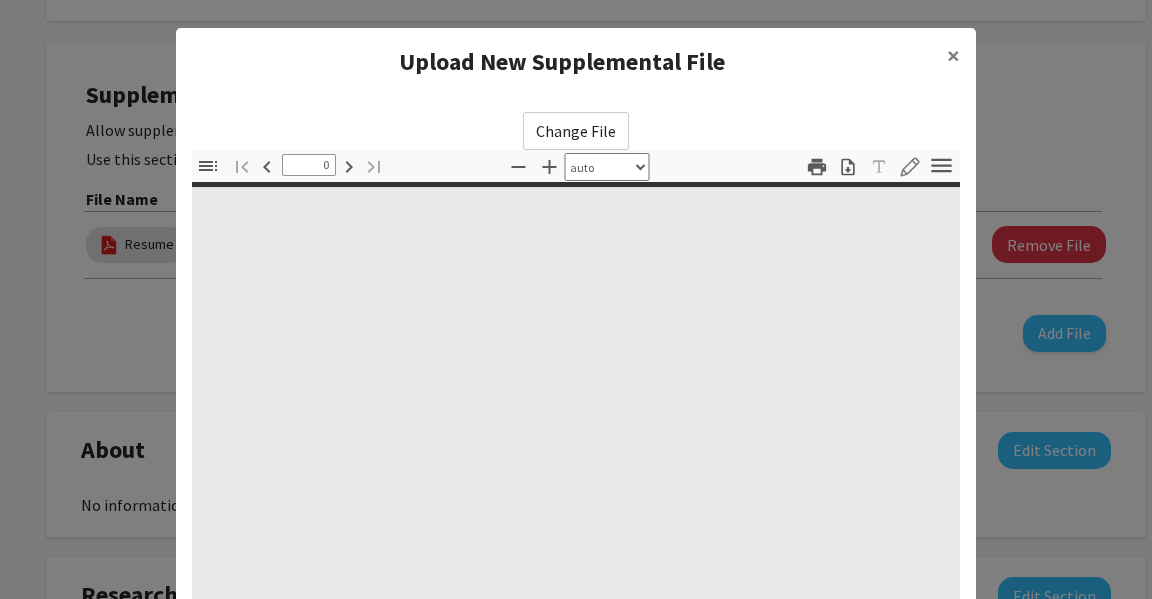 select on "custom" 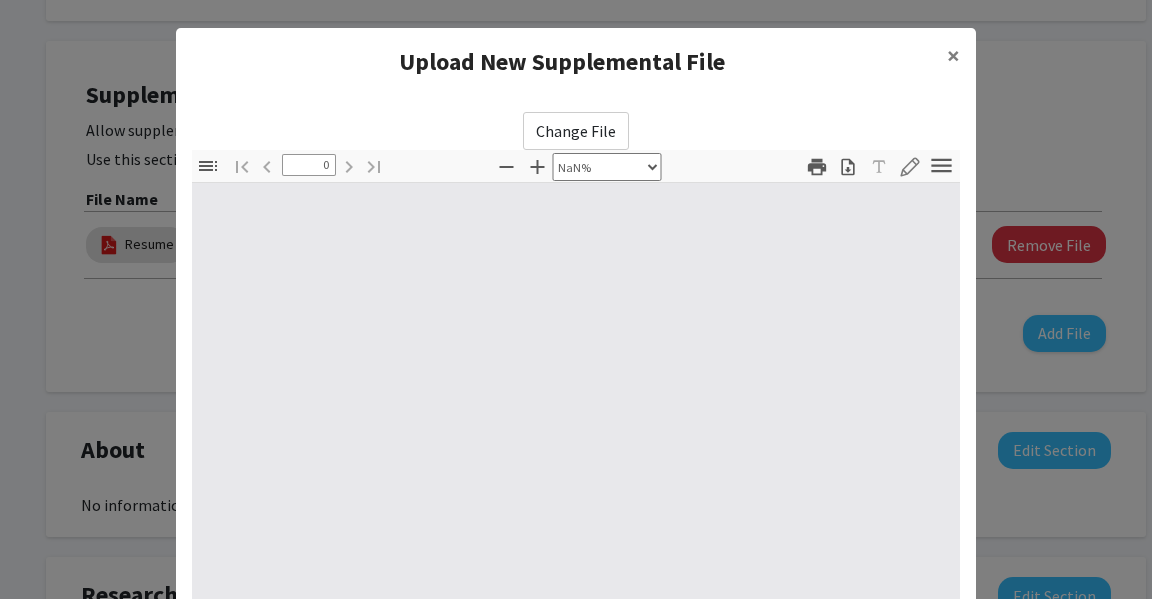 type on "1" 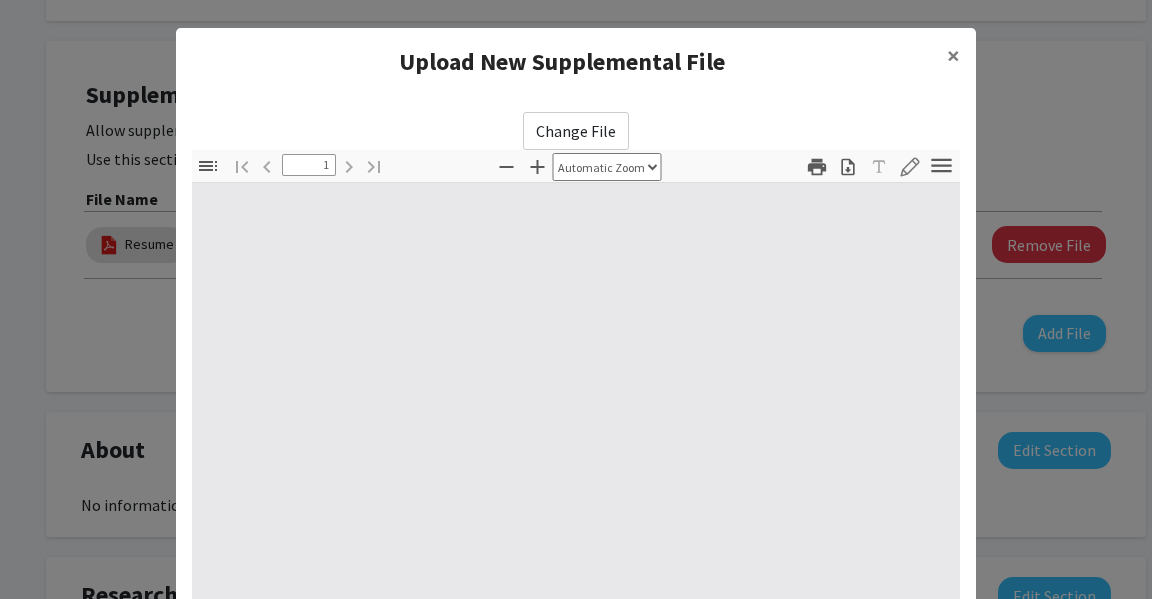 select on "auto" 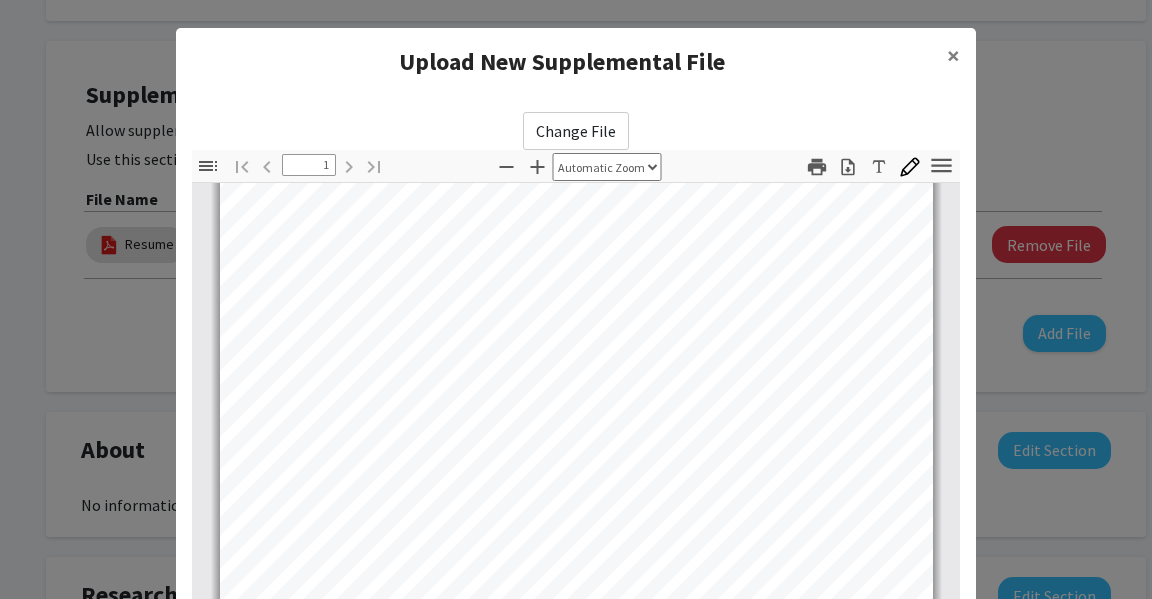 scroll, scrollTop: 374, scrollLeft: 0, axis: vertical 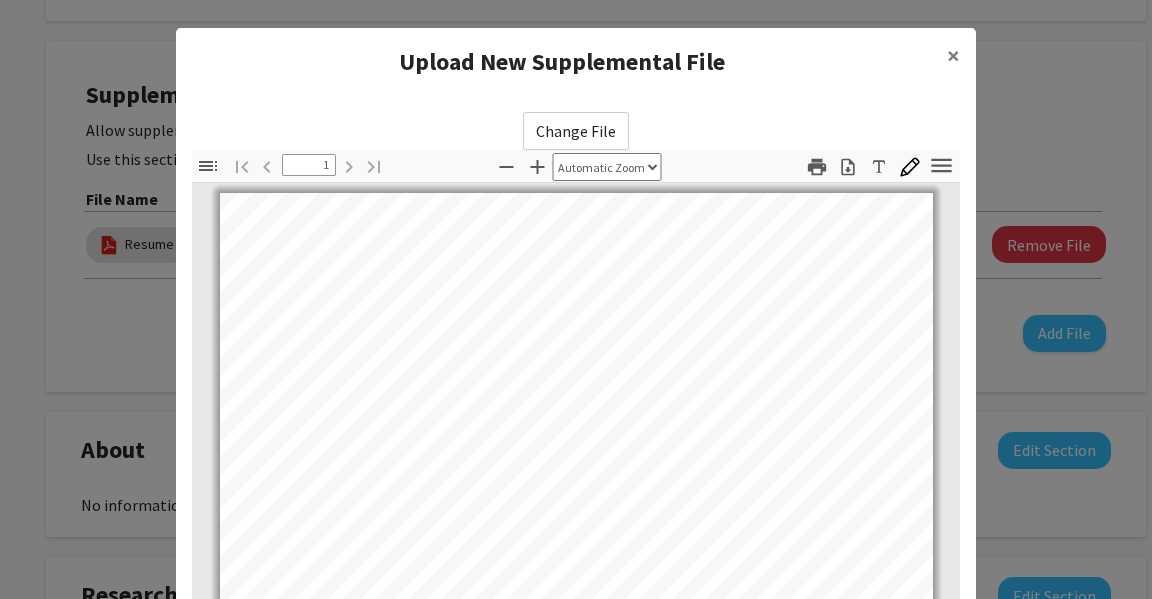 click on "Change File" 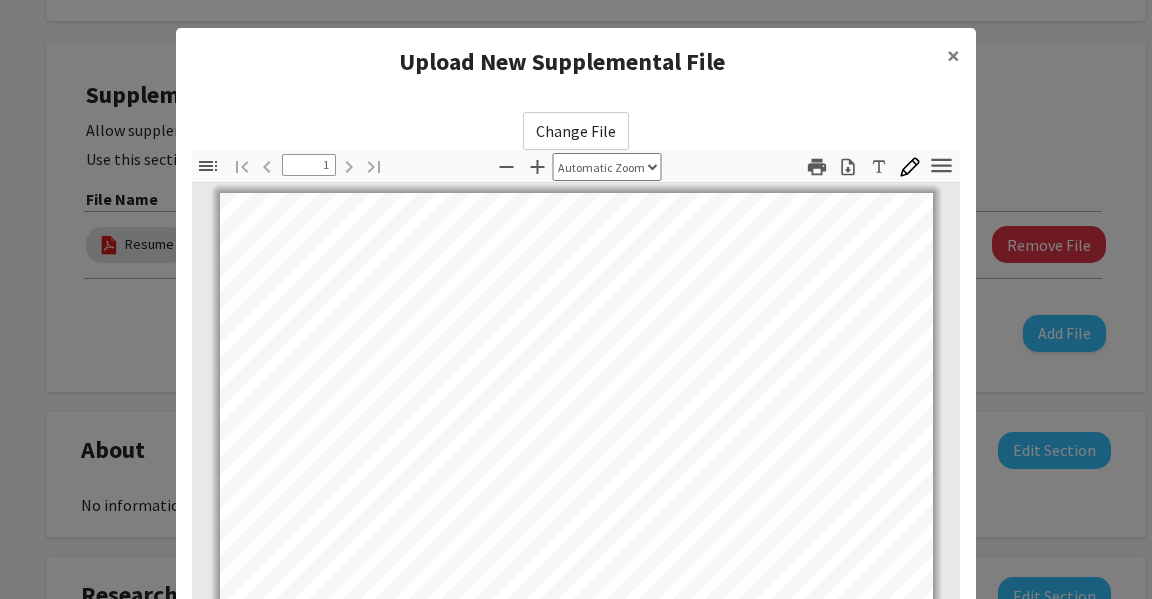 scroll, scrollTop: 374, scrollLeft: 0, axis: vertical 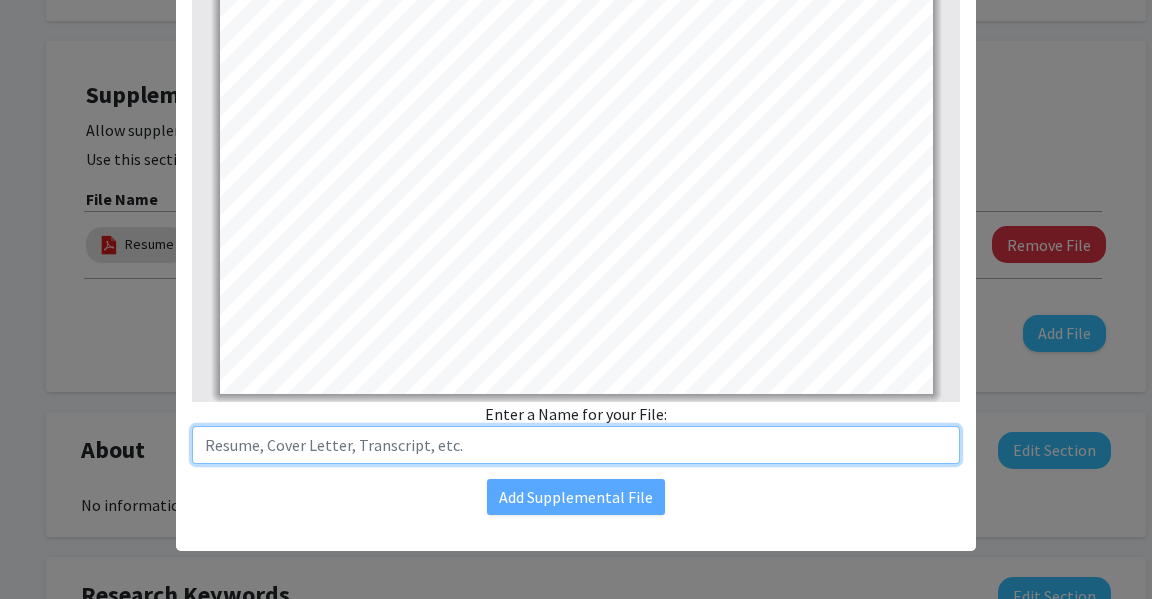 click at bounding box center (576, 445) 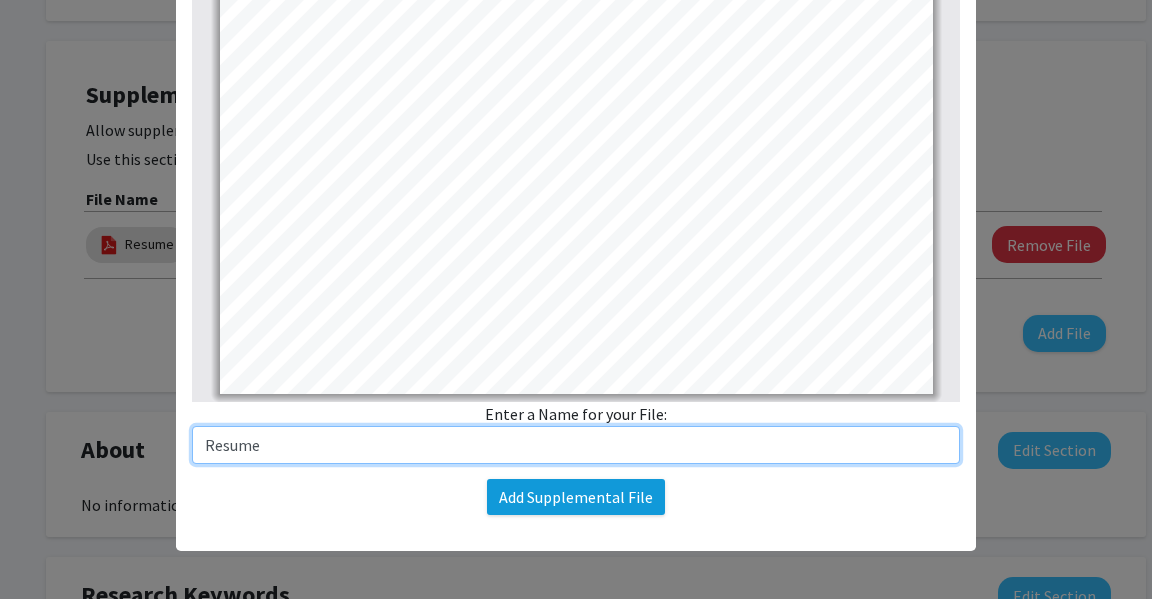 type on "Resume" 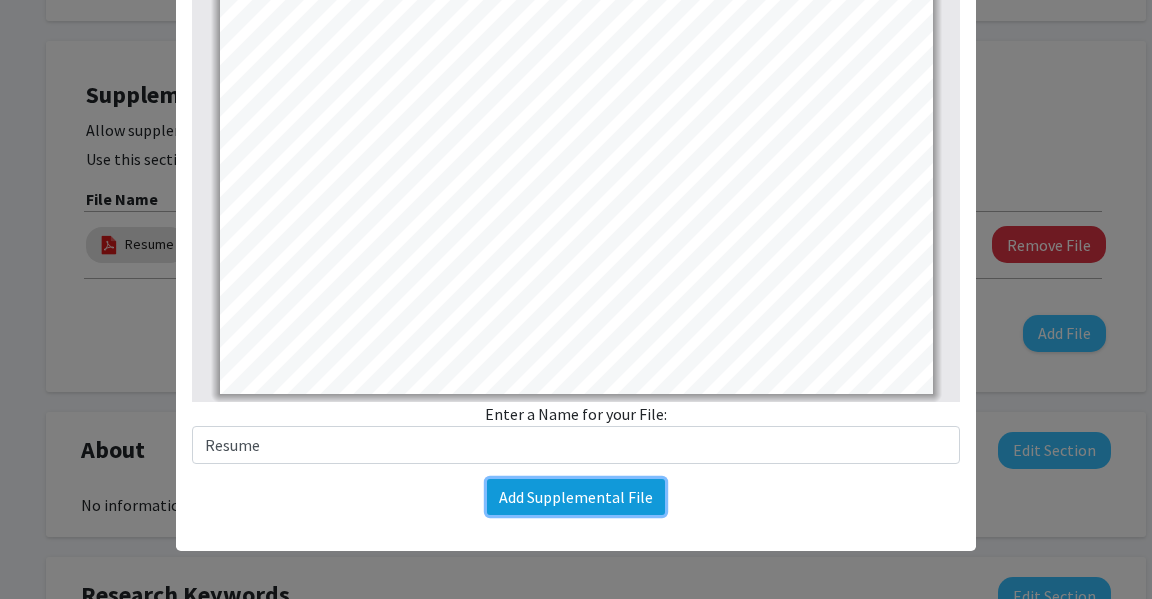 click on "Add Supplemental File" 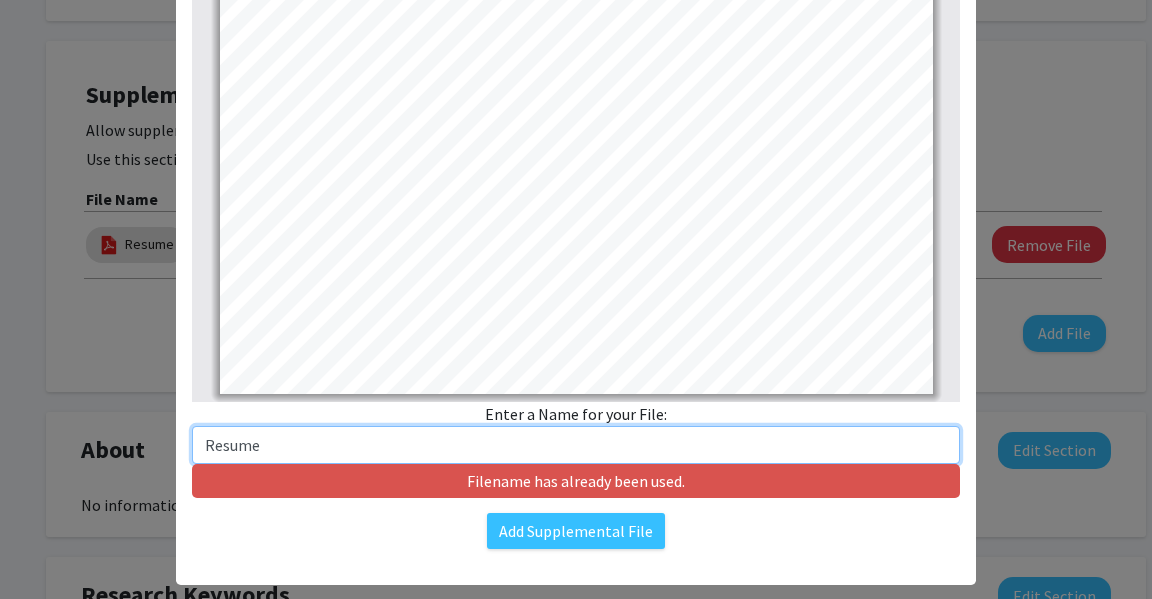 click on "Resume" at bounding box center (576, 445) 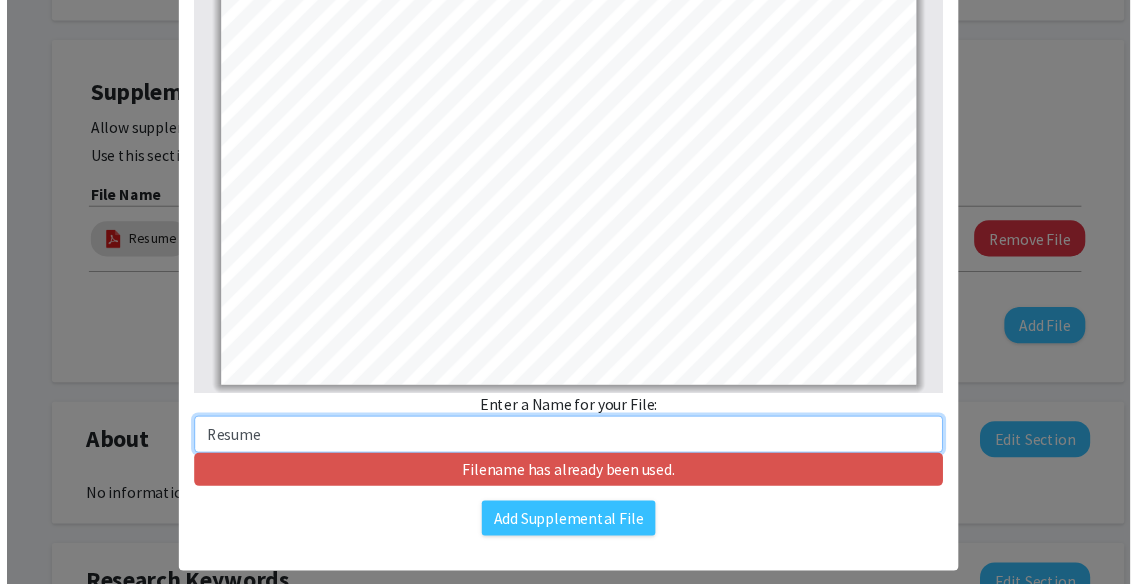 scroll, scrollTop: 0, scrollLeft: 0, axis: both 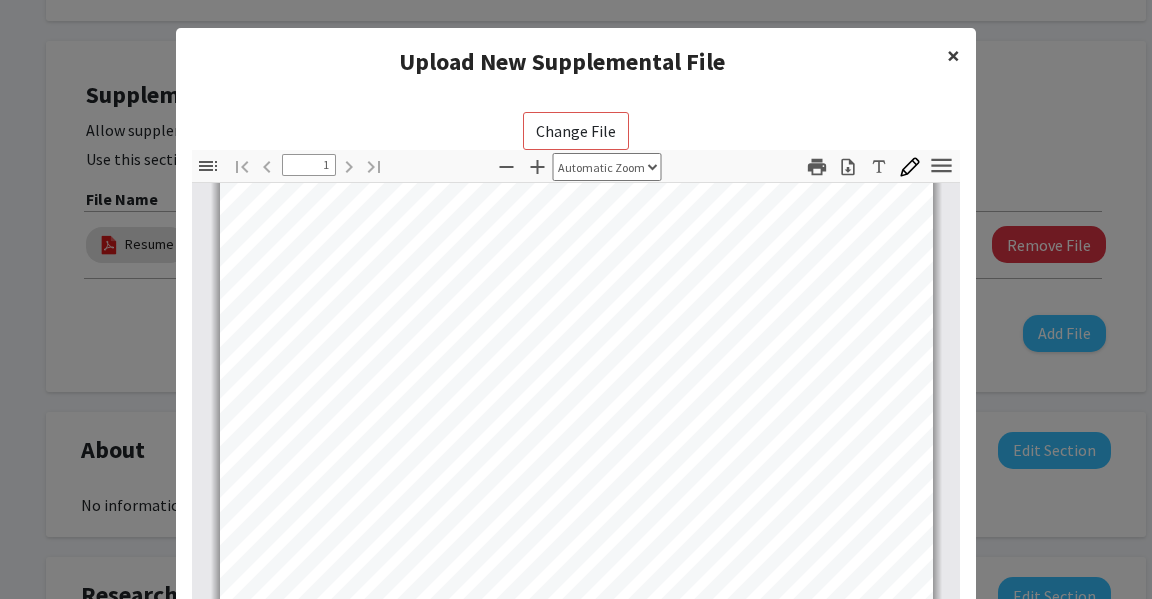 click on "×" 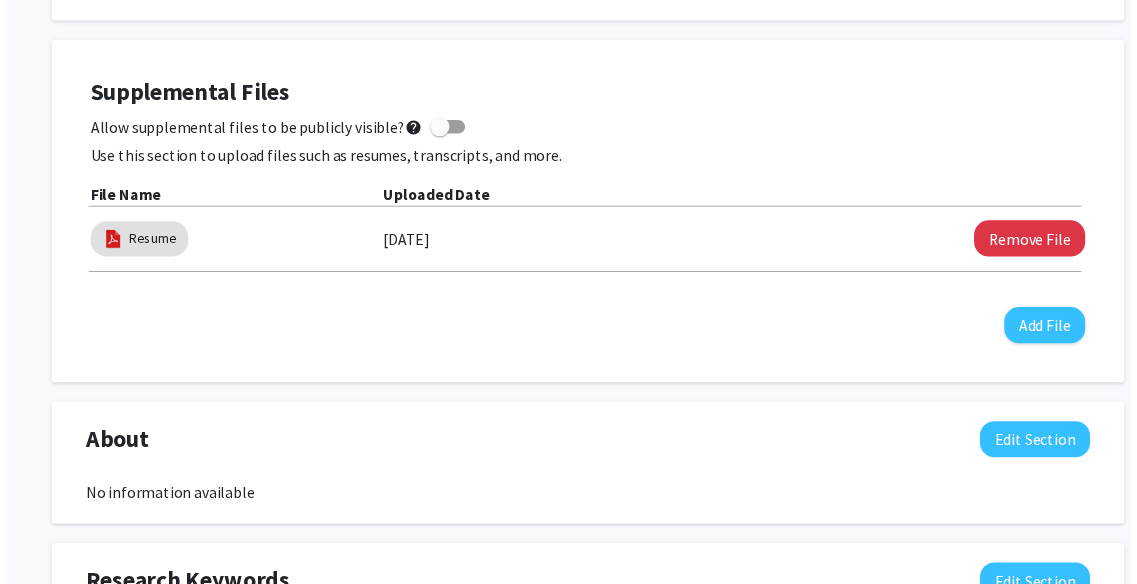 scroll, scrollTop: 0, scrollLeft: 0, axis: both 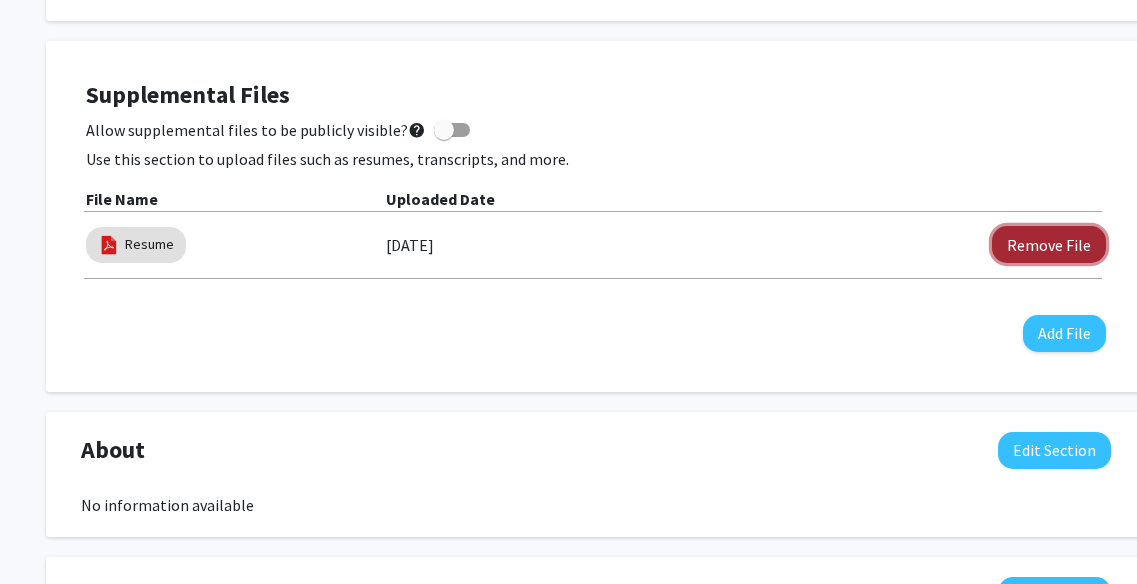 click on "Remove File" 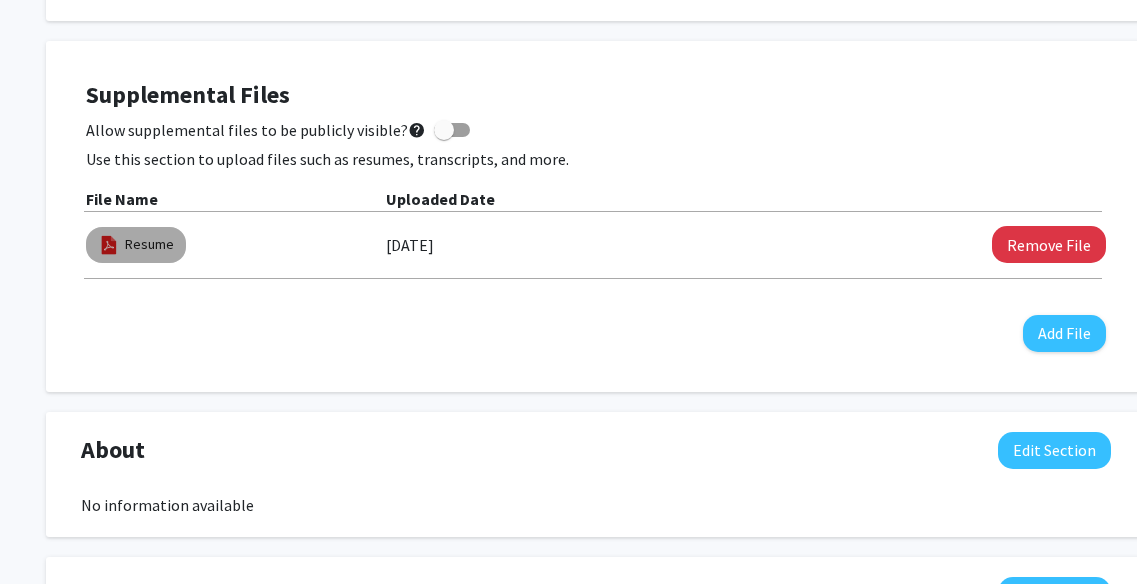 click at bounding box center [109, 245] 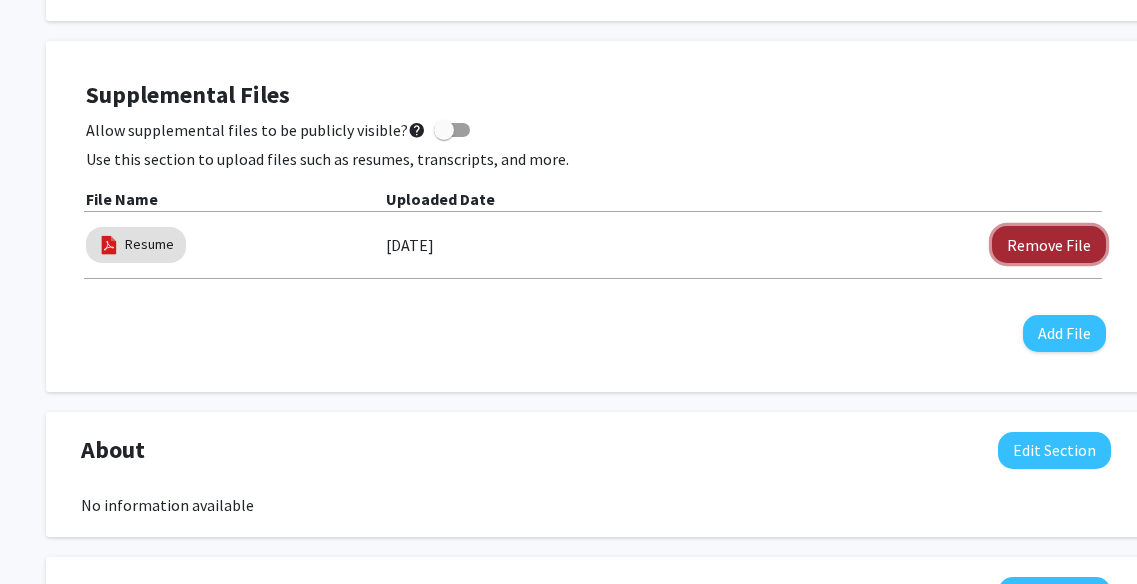 click on "Remove File" 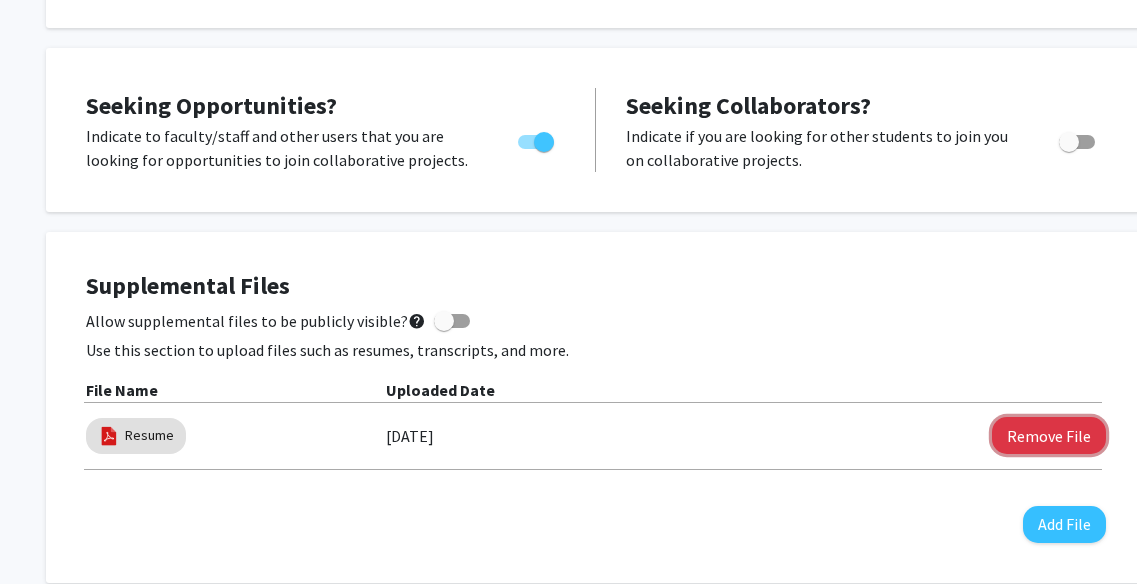 scroll, scrollTop: 329, scrollLeft: 4, axis: both 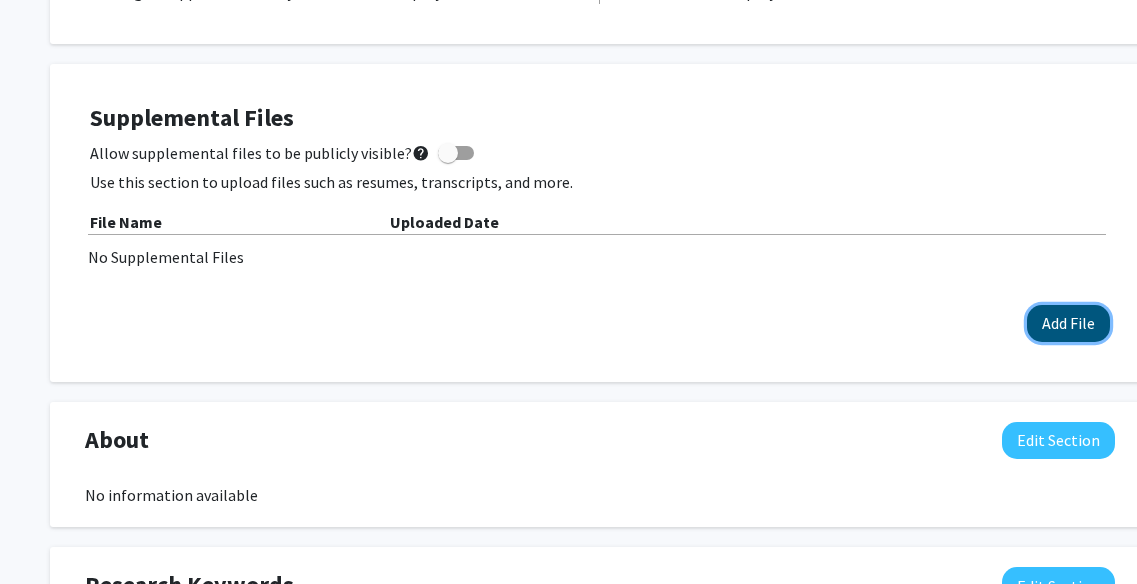 click on "Add File" 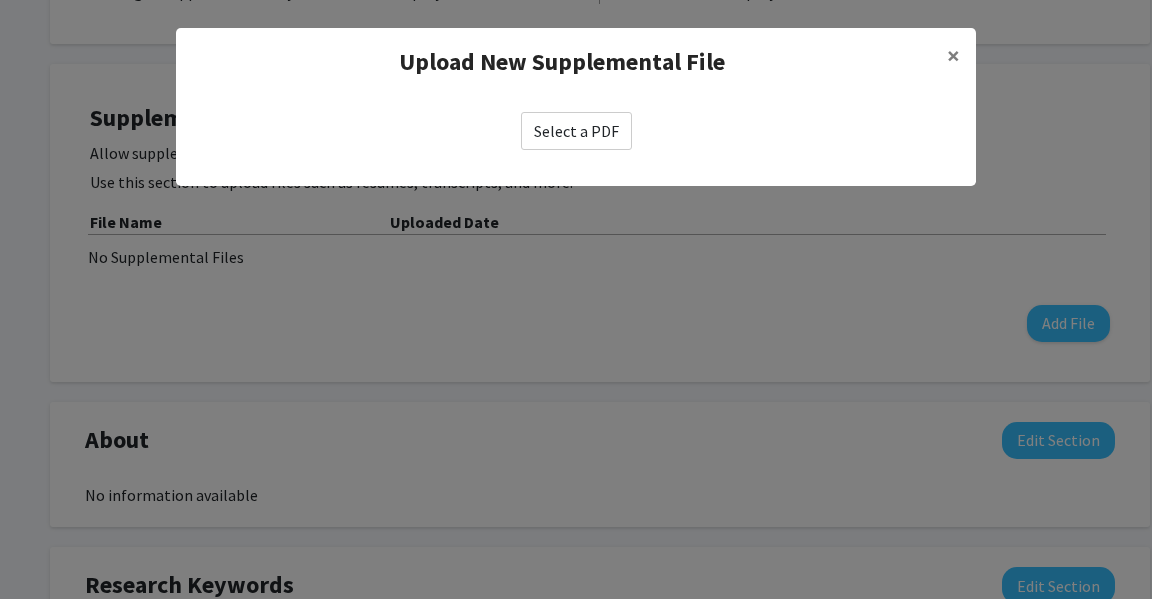 click on "Select a PDF" 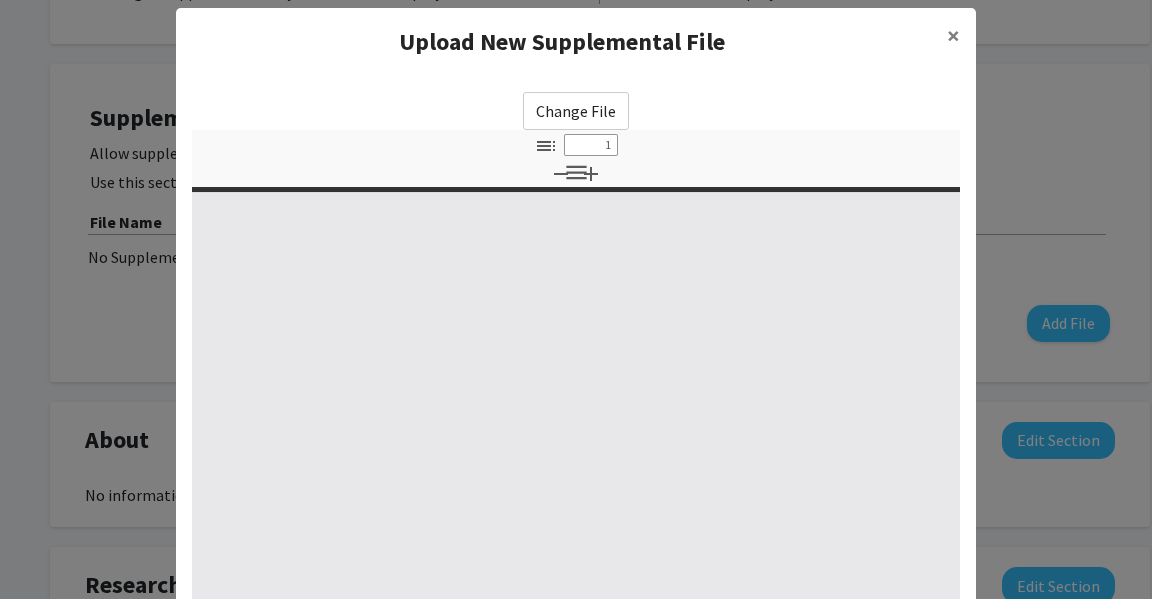 type on "0" 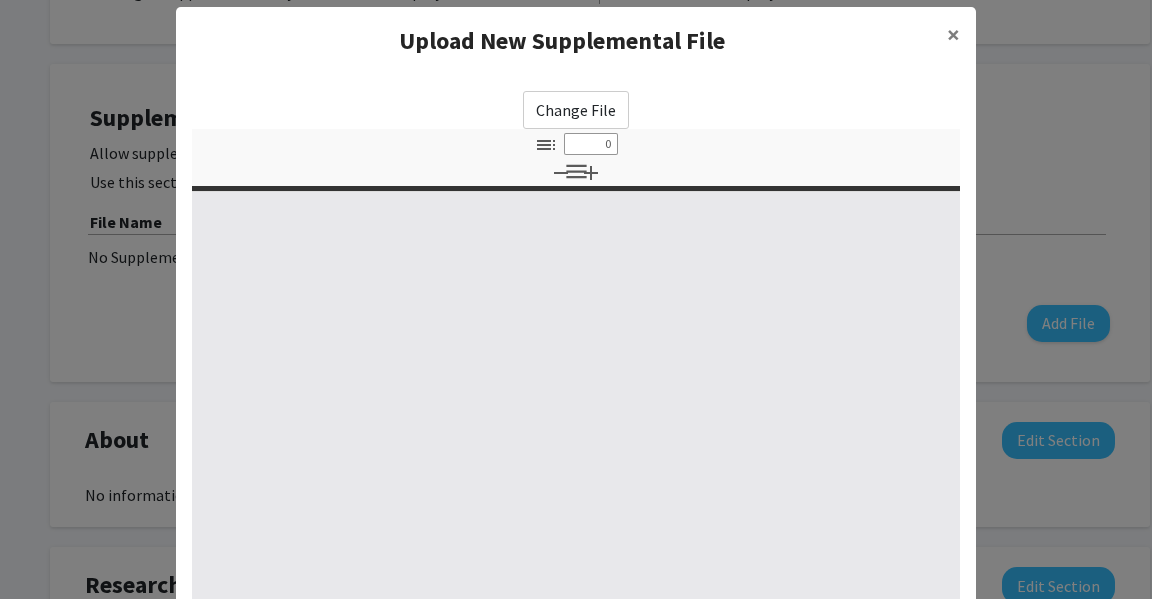 select on "custom" 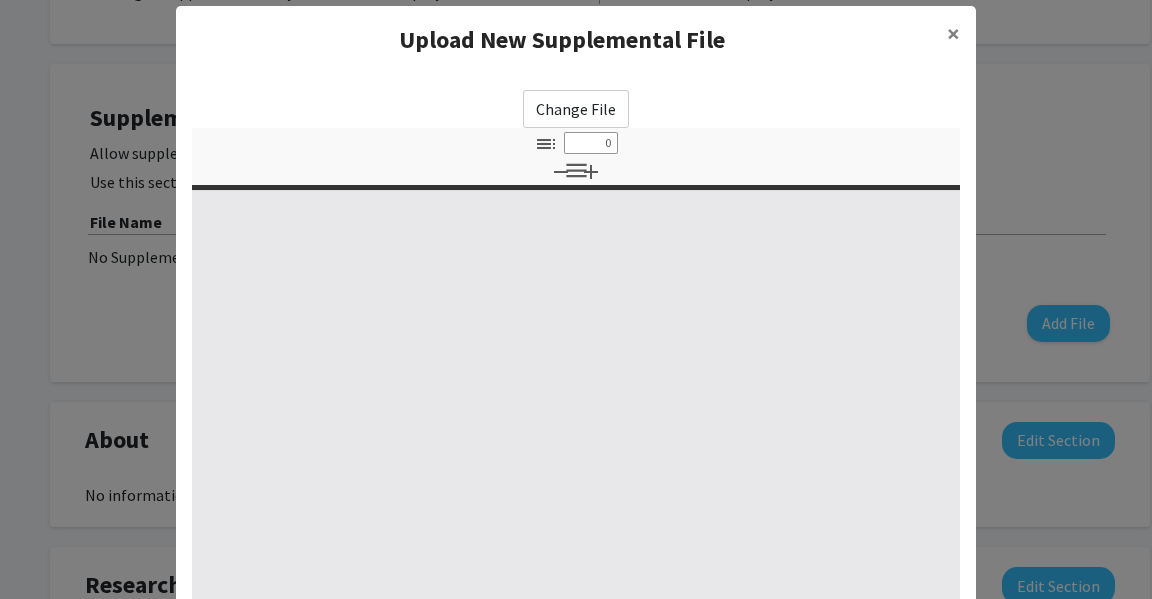 type on "1" 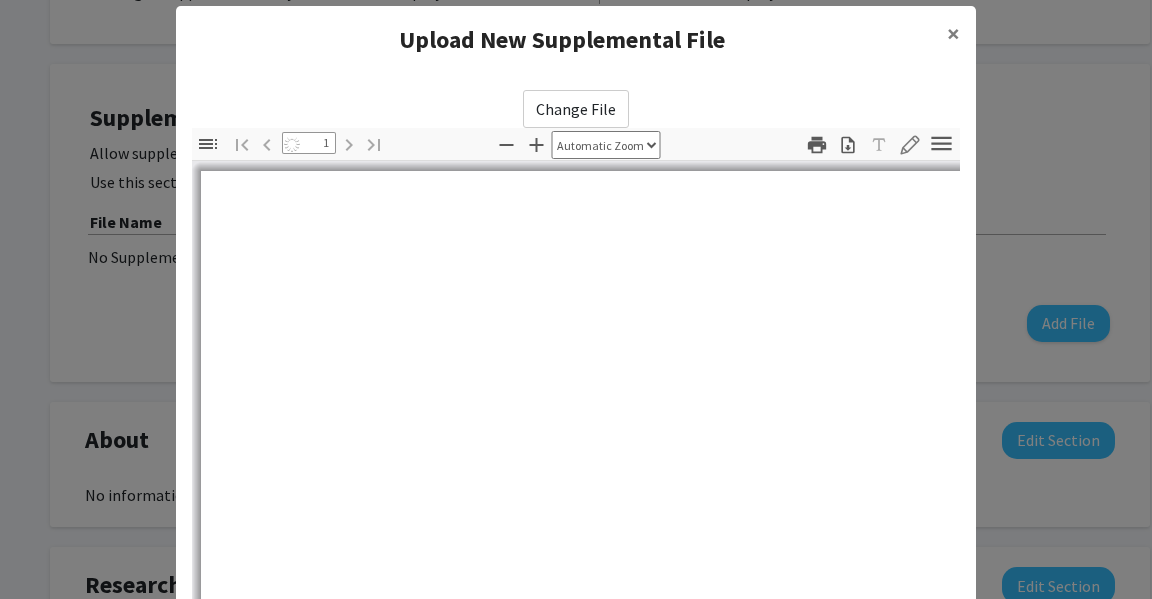 scroll, scrollTop: 81, scrollLeft: 0, axis: vertical 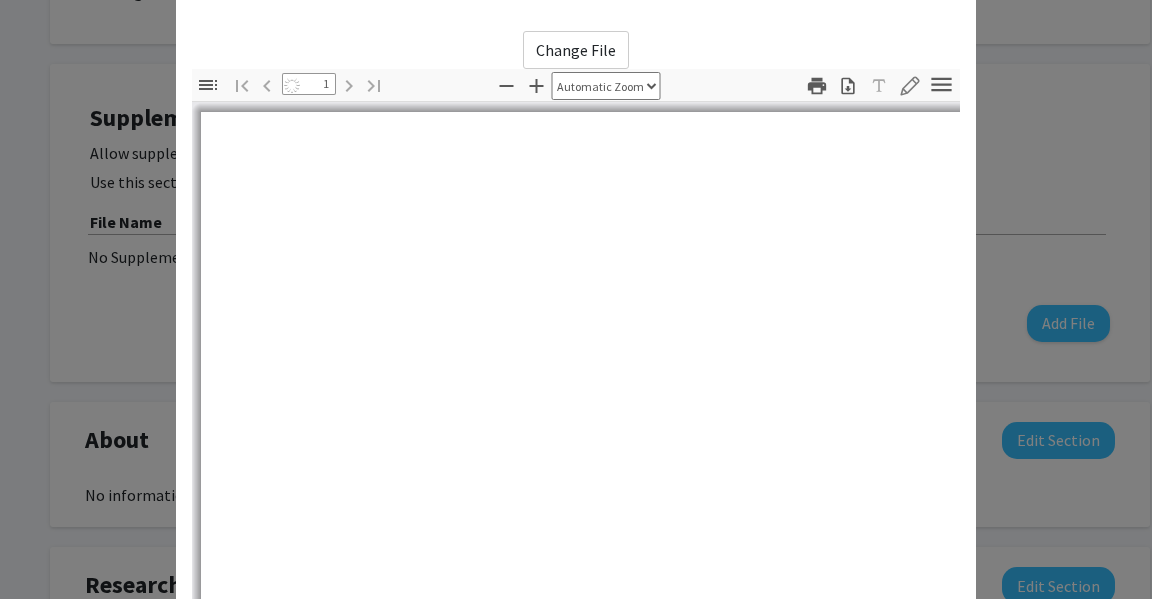 select on "auto" 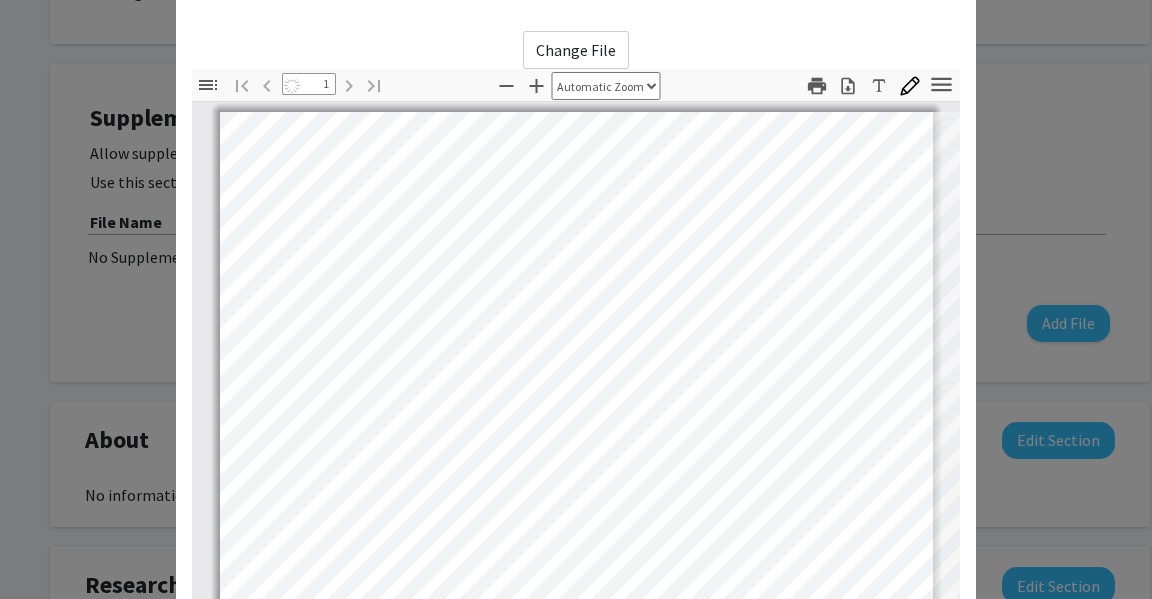 scroll, scrollTop: 0, scrollLeft: 0, axis: both 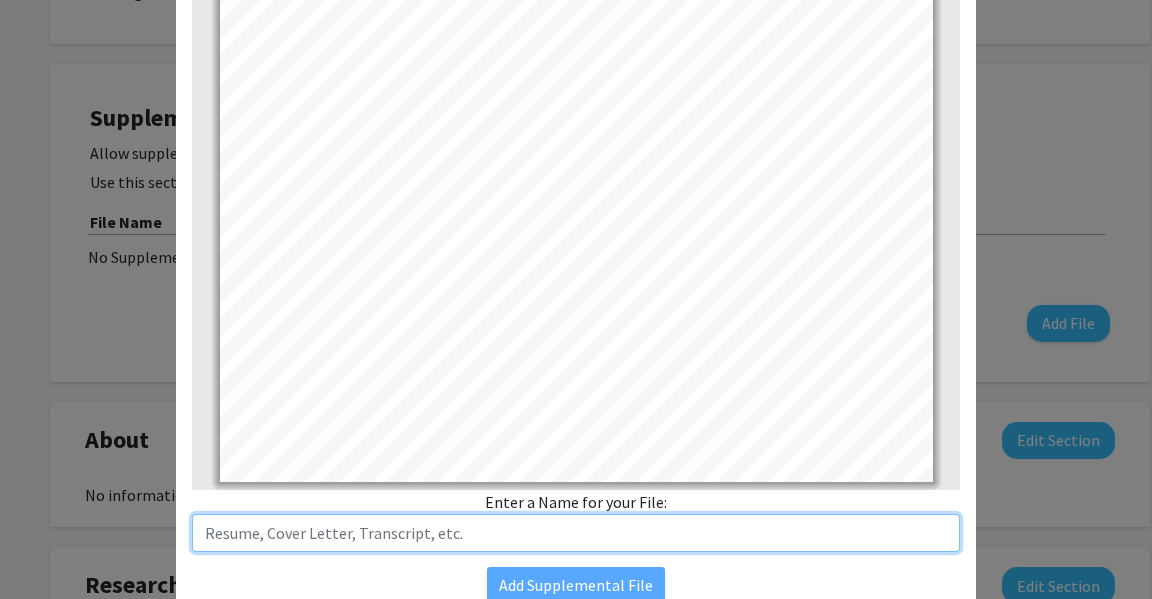 click at bounding box center (576, 533) 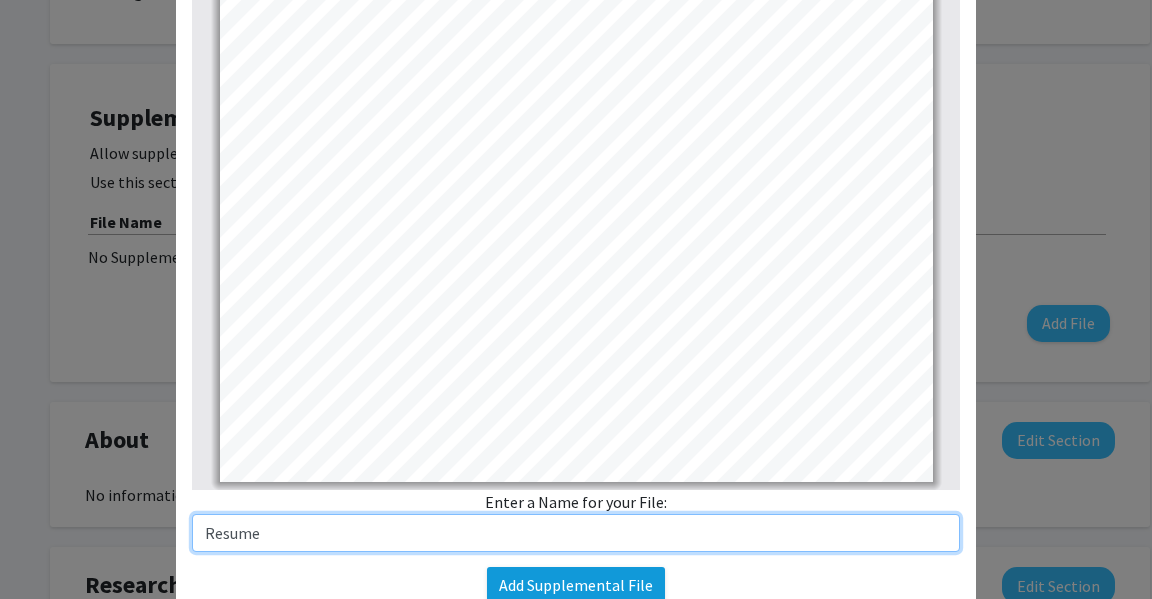 type on "Resume" 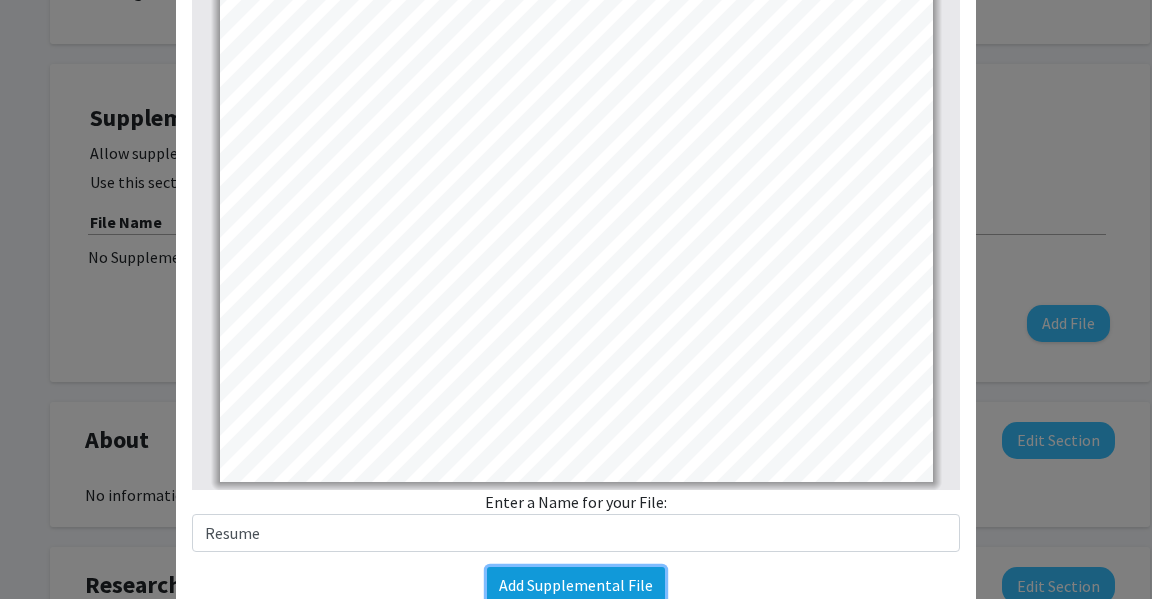 click on "Add Supplemental File" 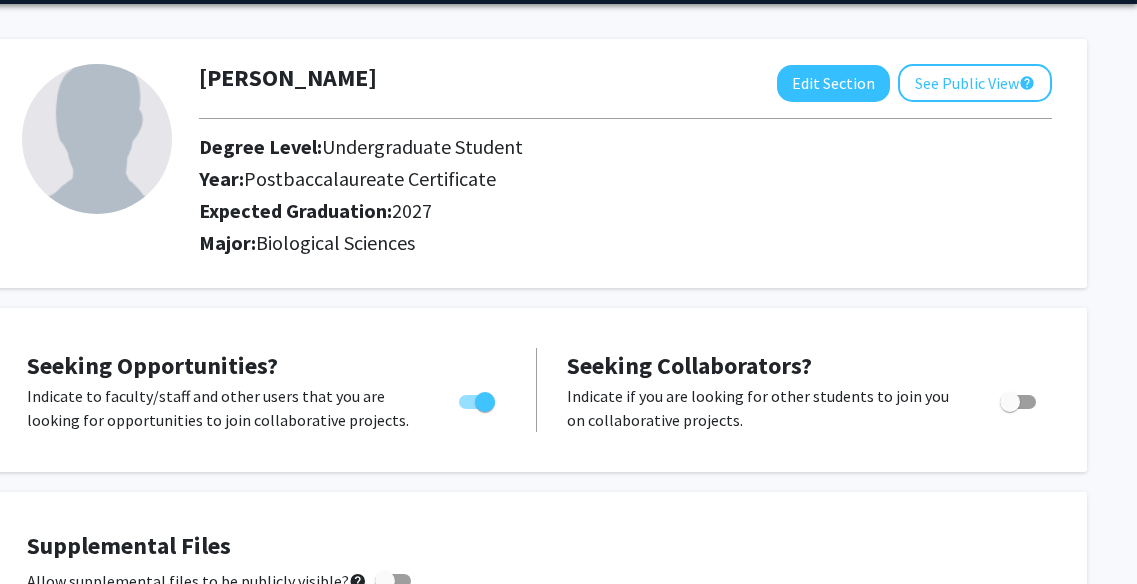 scroll, scrollTop: 0, scrollLeft: 63, axis: horizontal 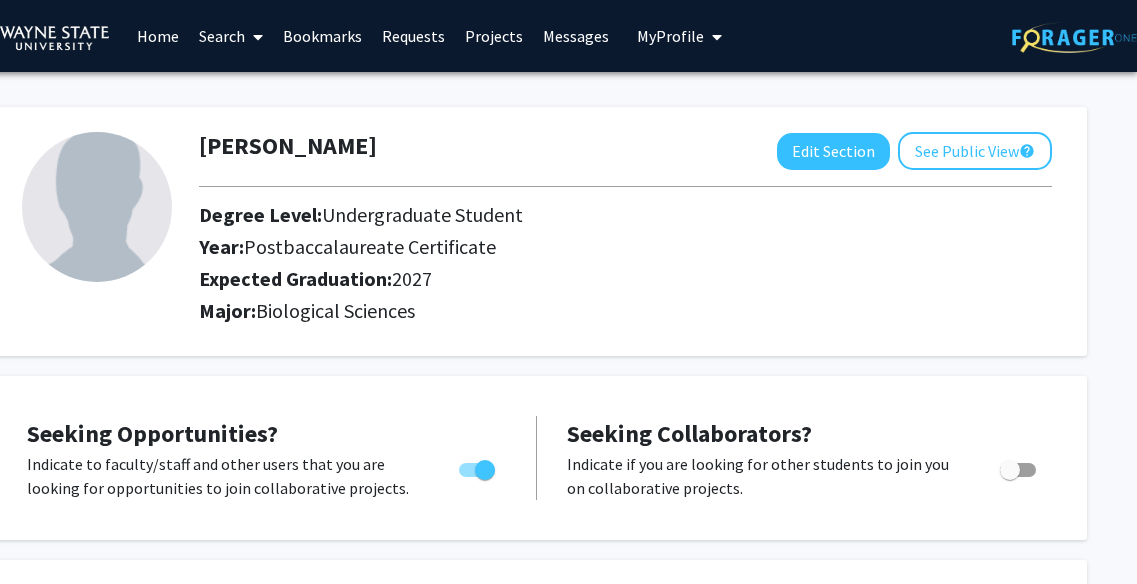click on "Bookmarks" at bounding box center [322, 36] 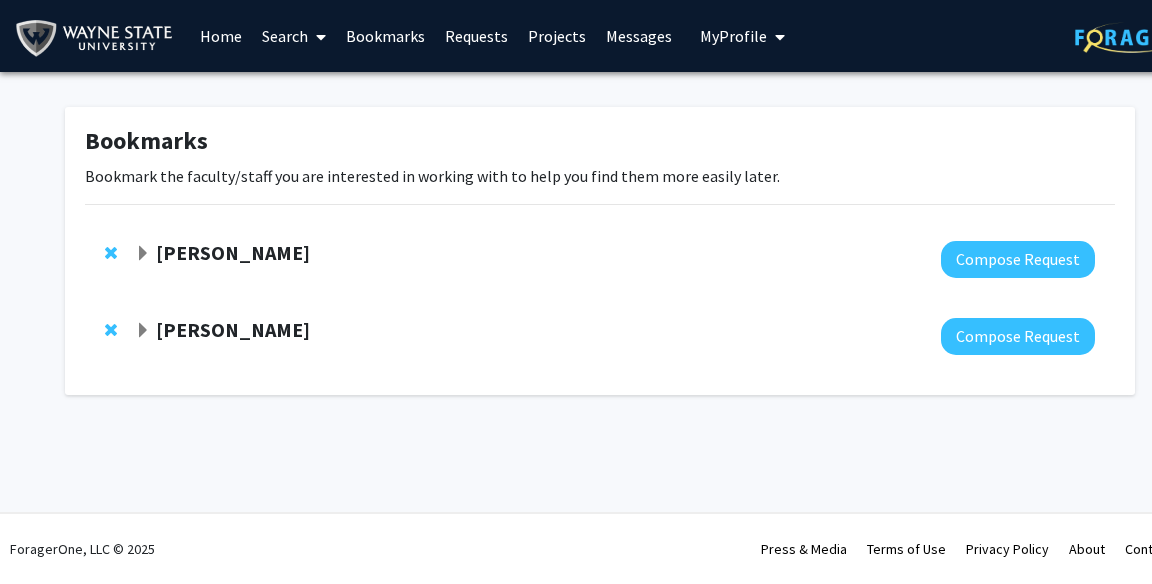 click on "[PERSON_NAME]" 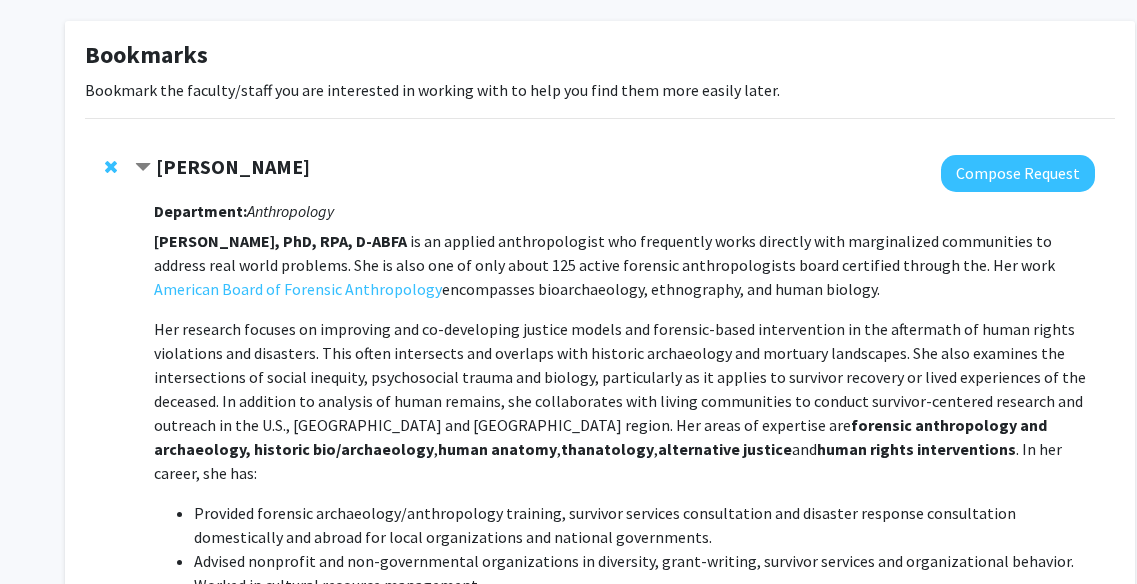 scroll, scrollTop: 0, scrollLeft: 0, axis: both 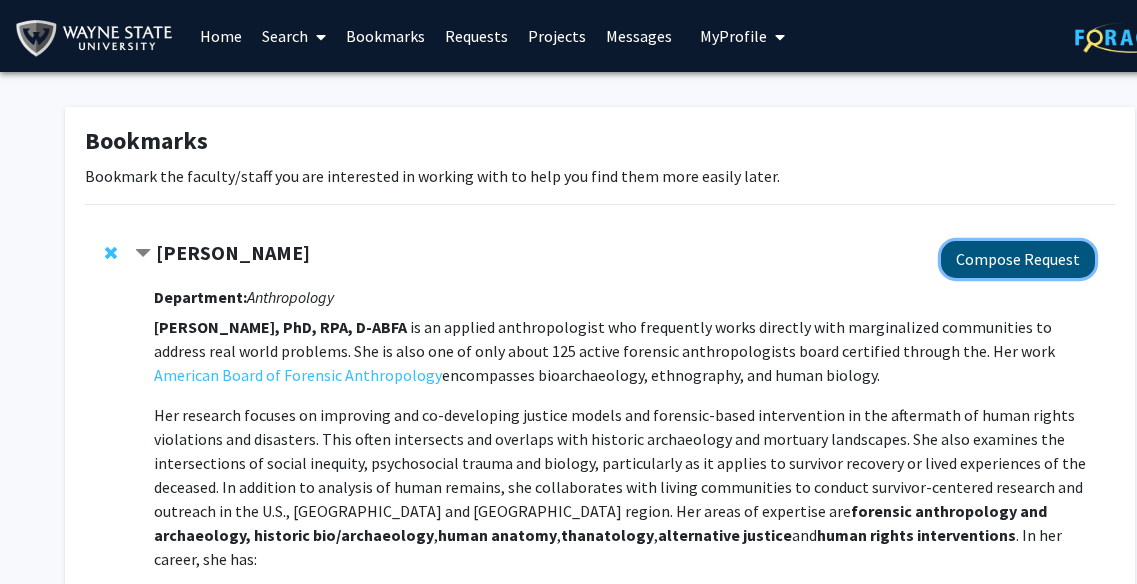 click on "Compose Request" 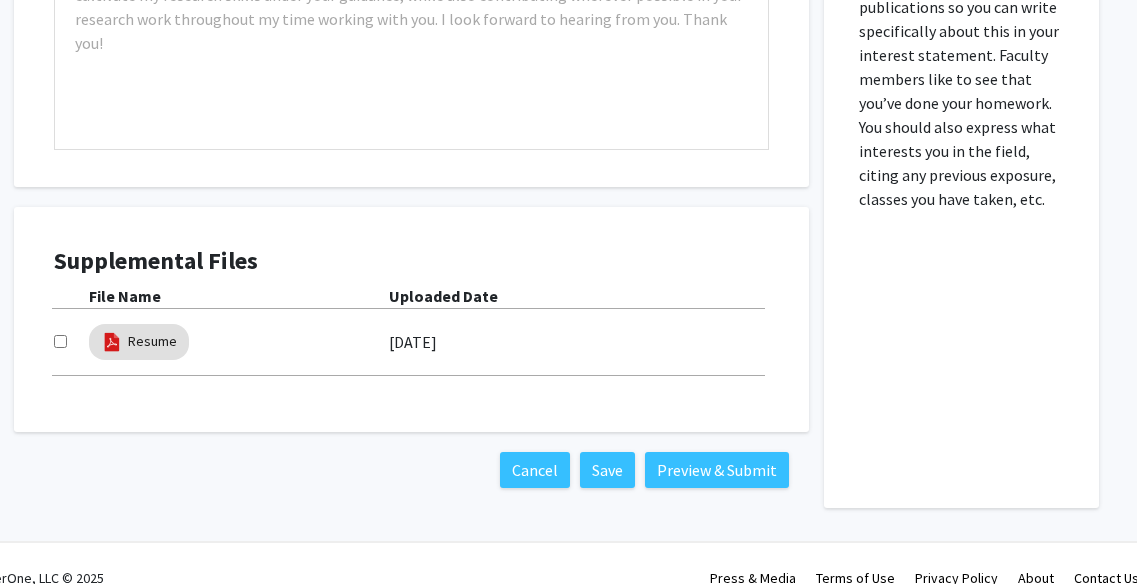 scroll, scrollTop: 1223, scrollLeft: 51, axis: both 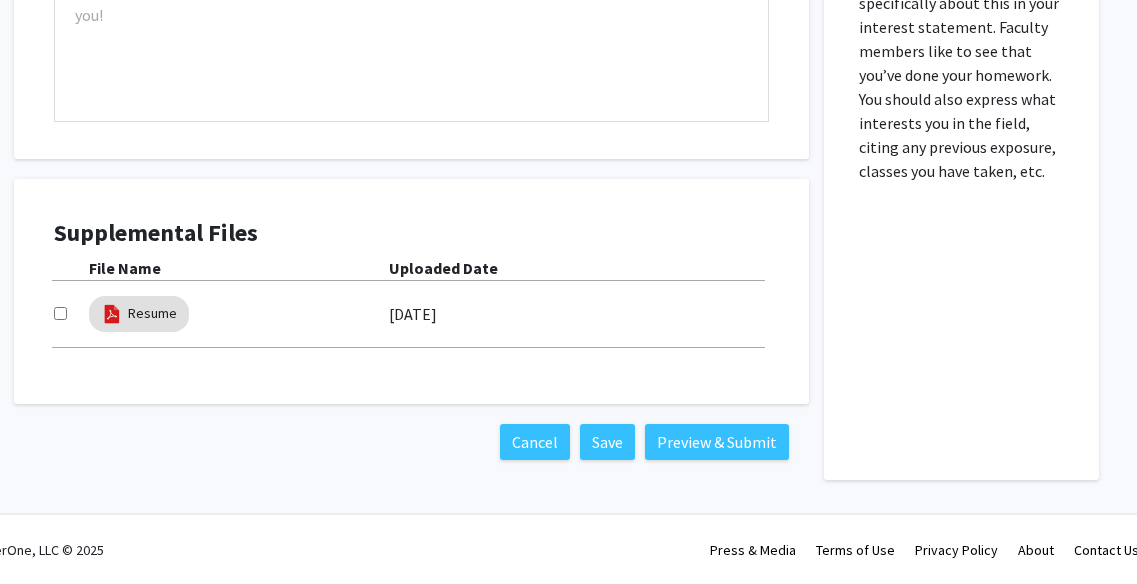 click at bounding box center [60, 313] 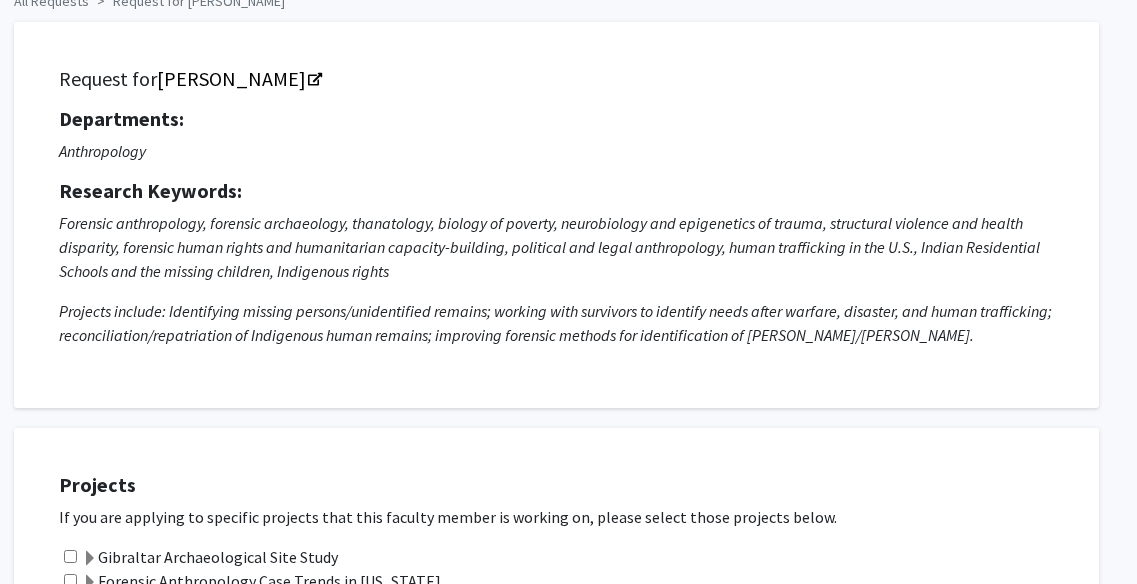 scroll, scrollTop: 0, scrollLeft: 51, axis: horizontal 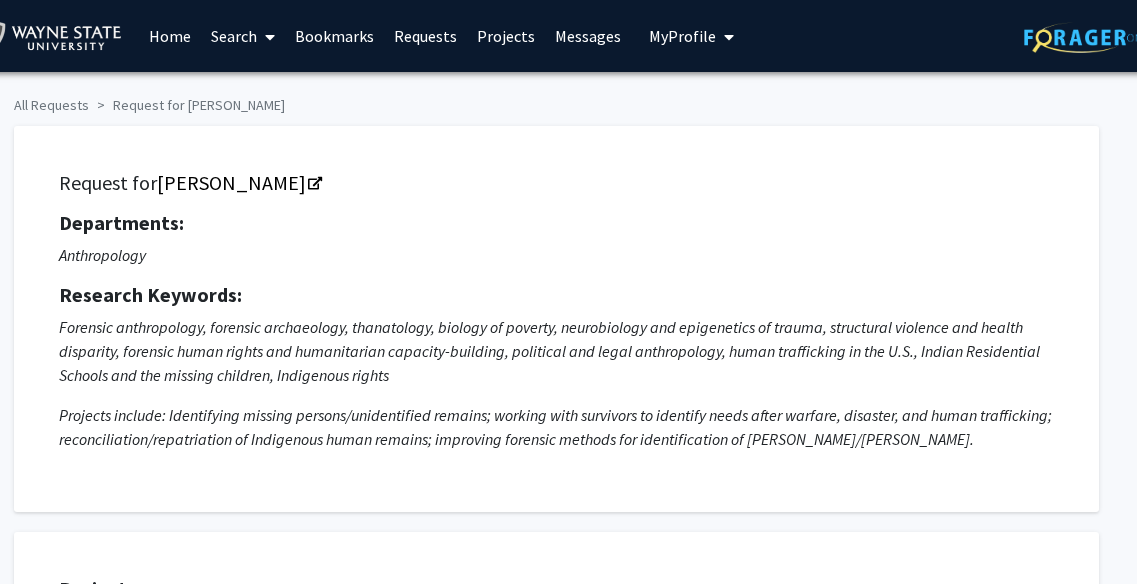 click on "My   Profile" at bounding box center (691, 36) 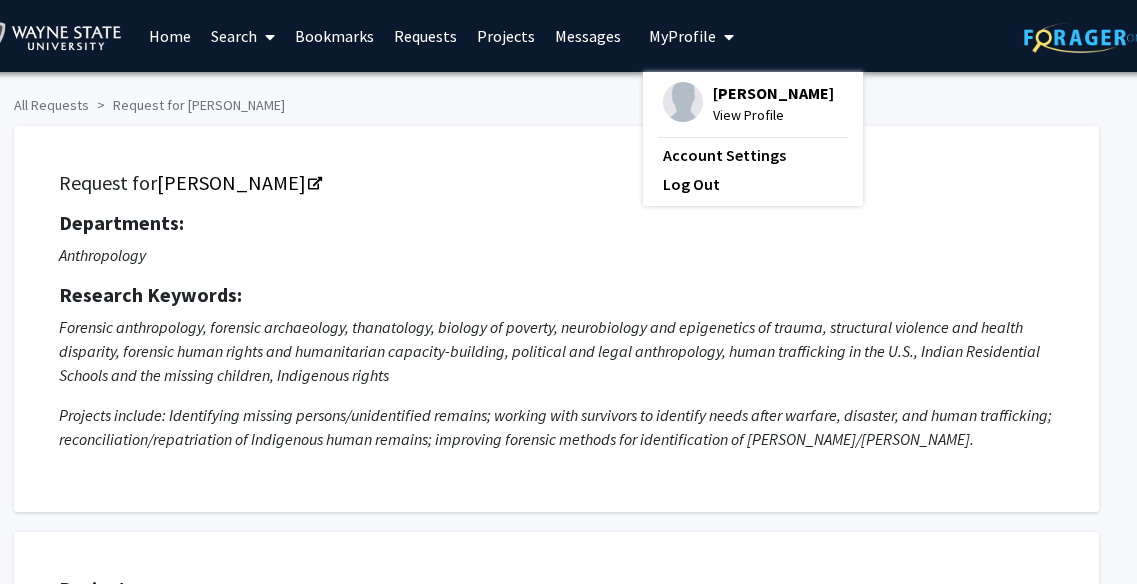 click on "Jaclyn Snider View Profile" at bounding box center [748, 104] 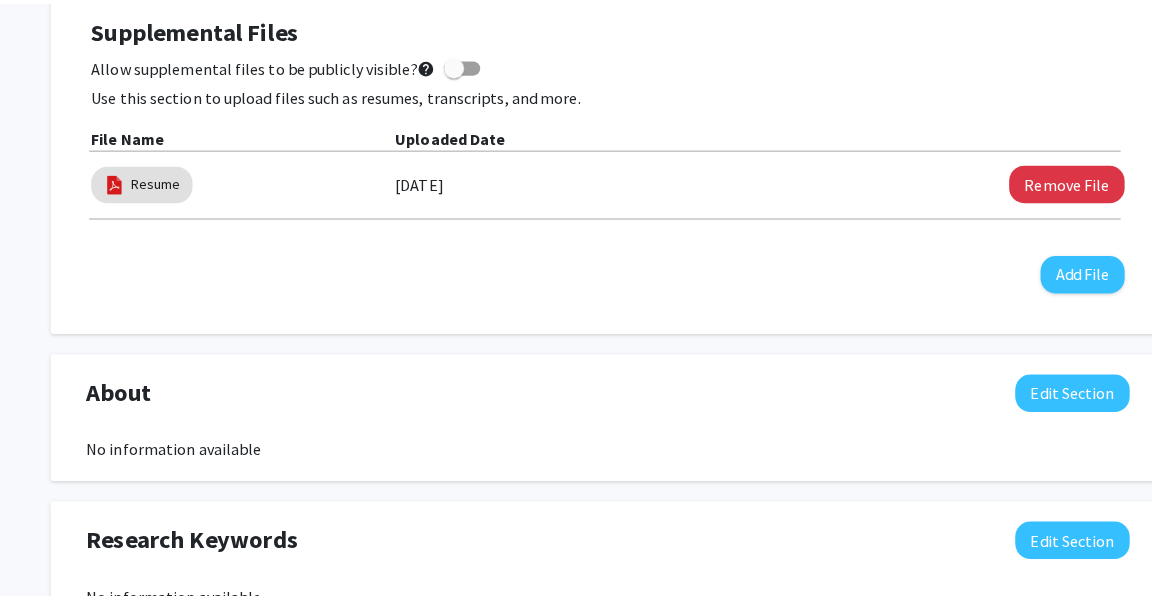 scroll, scrollTop: 598, scrollLeft: 0, axis: vertical 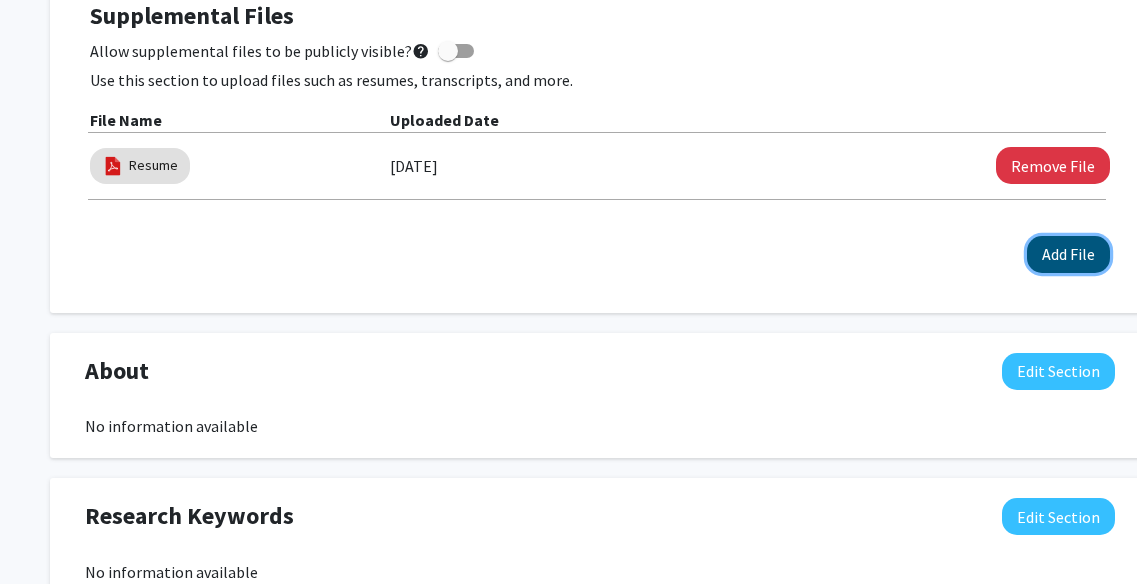 click on "Add File" 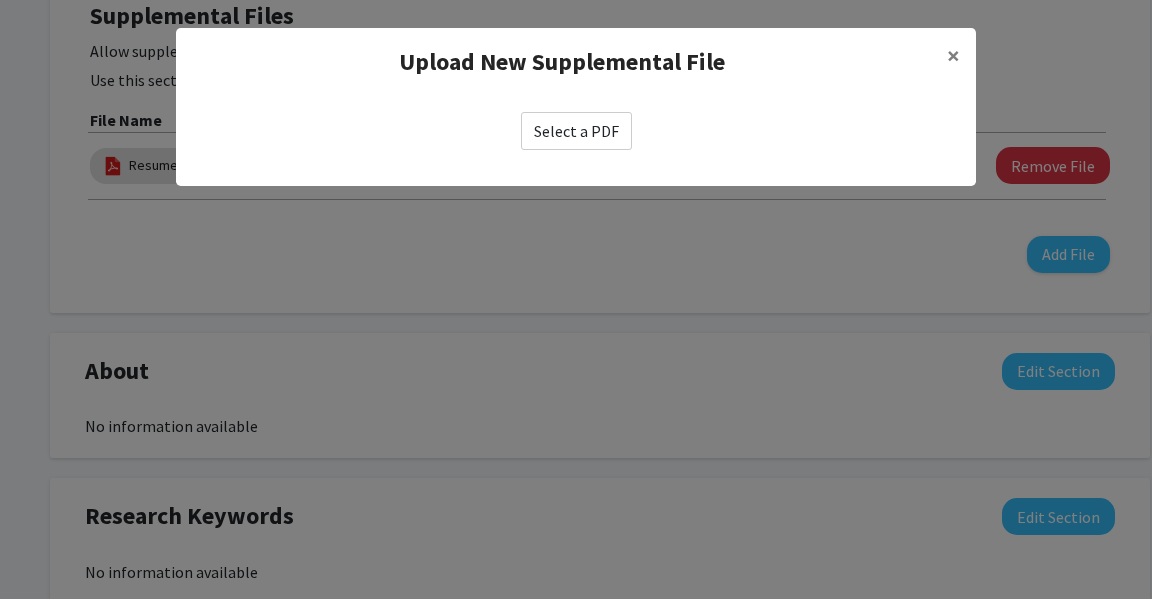 click on "Select a PDF" 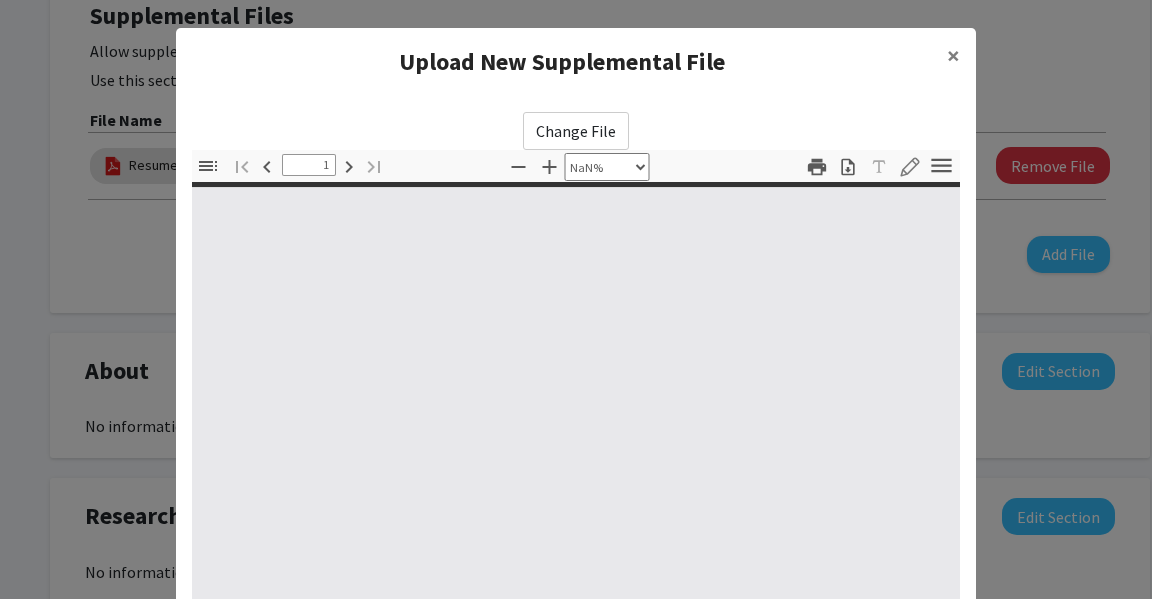 type on "0" 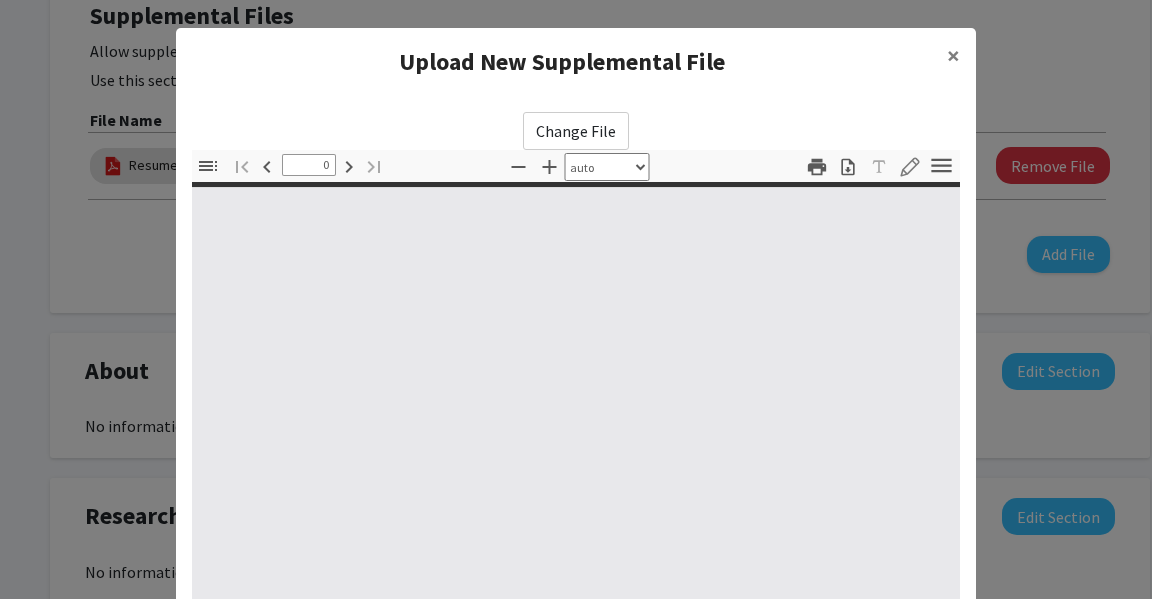 select on "custom" 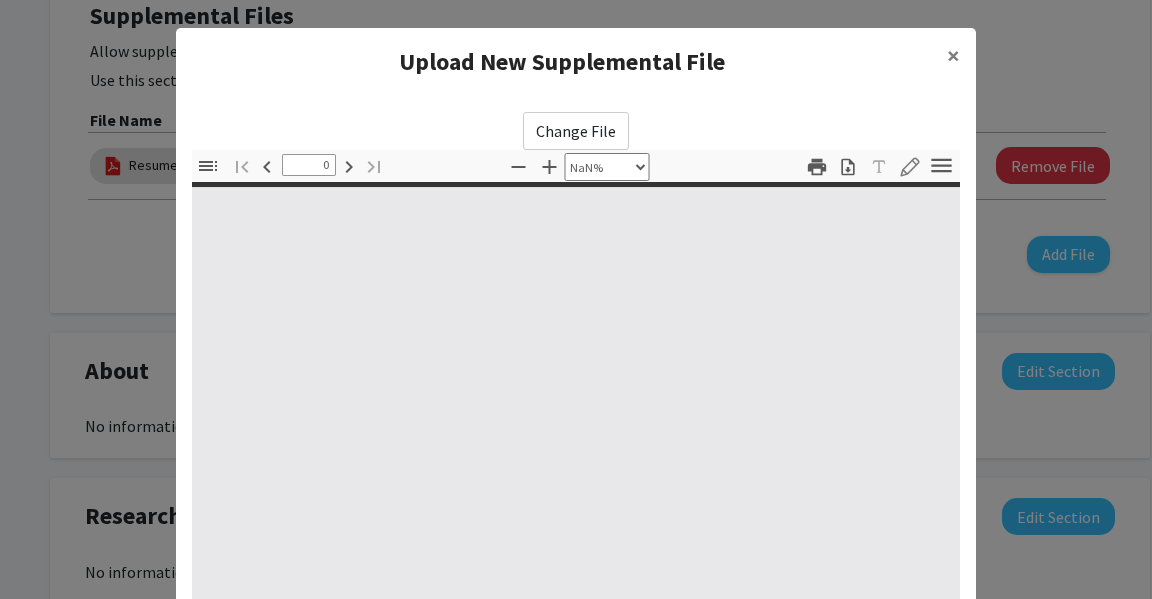 type on "1" 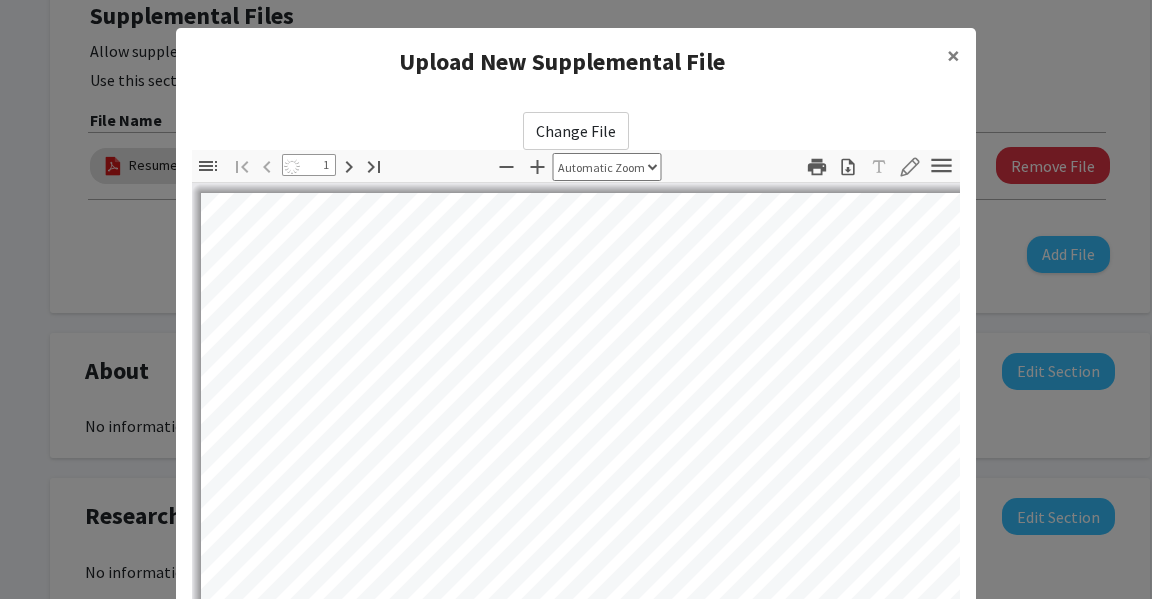 select on "auto" 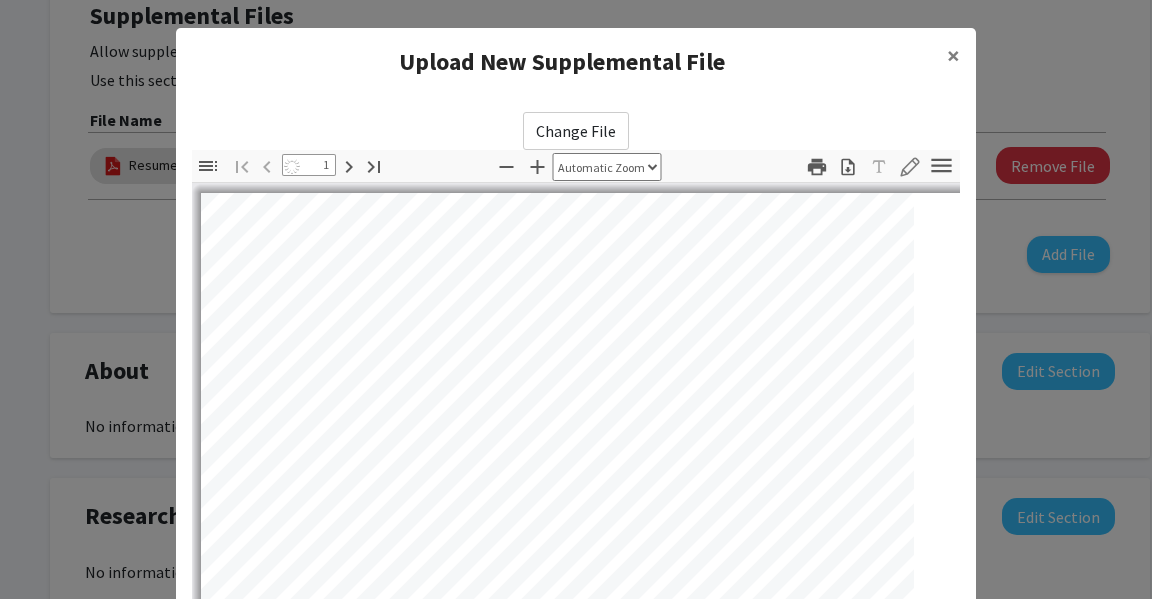 scroll, scrollTop: 0, scrollLeft: 0, axis: both 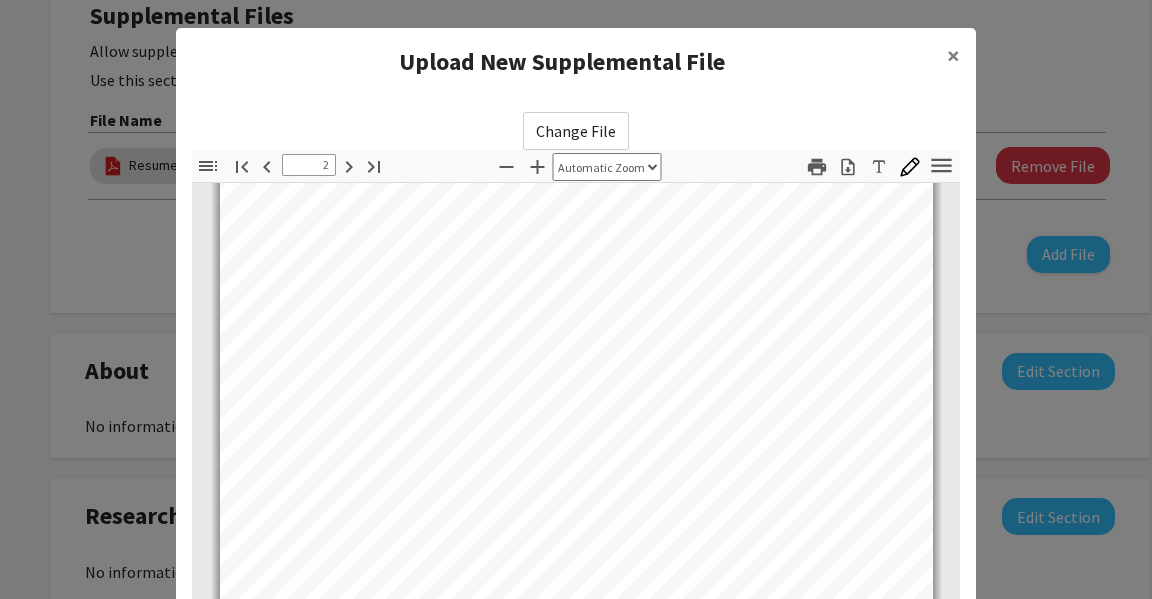 type on "3" 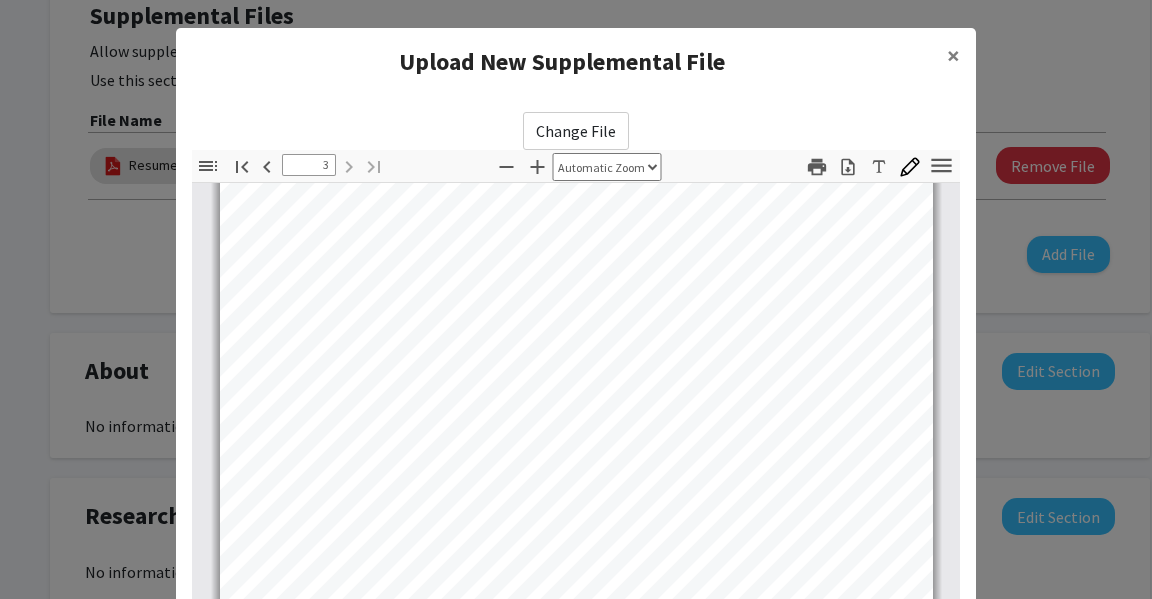 scroll, scrollTop: 2242, scrollLeft: 0, axis: vertical 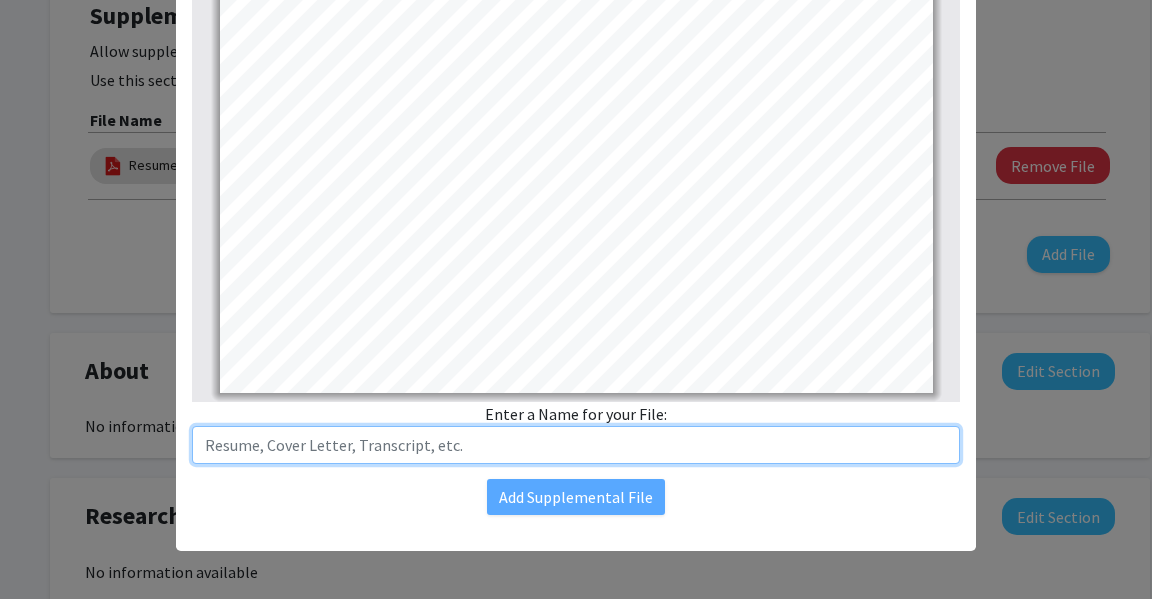 click at bounding box center (576, 445) 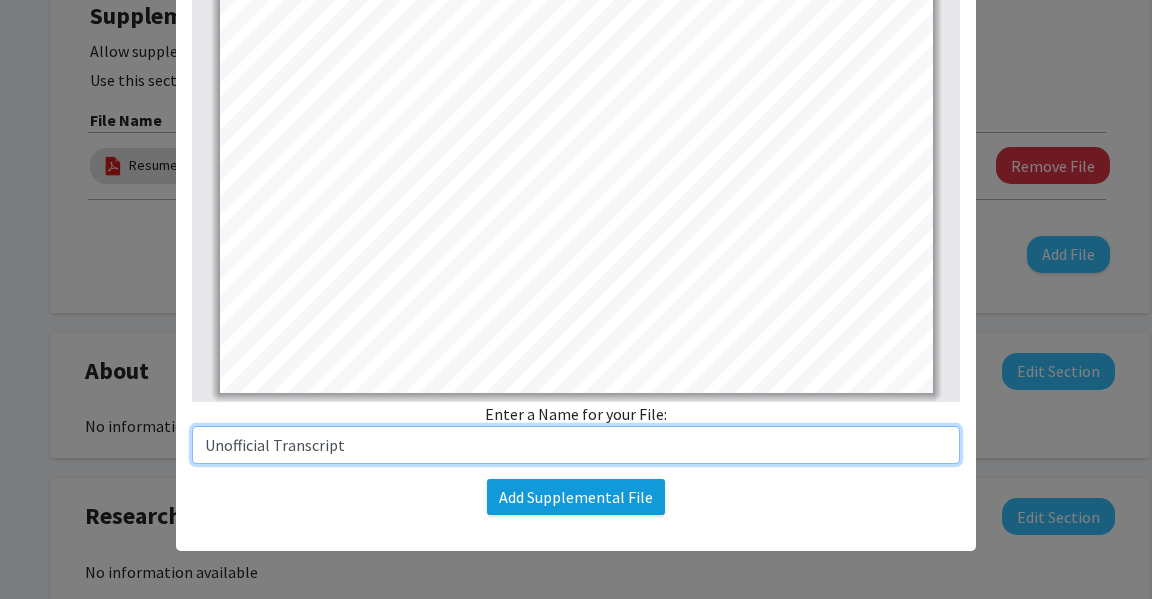 type on "Unofficial Transcript" 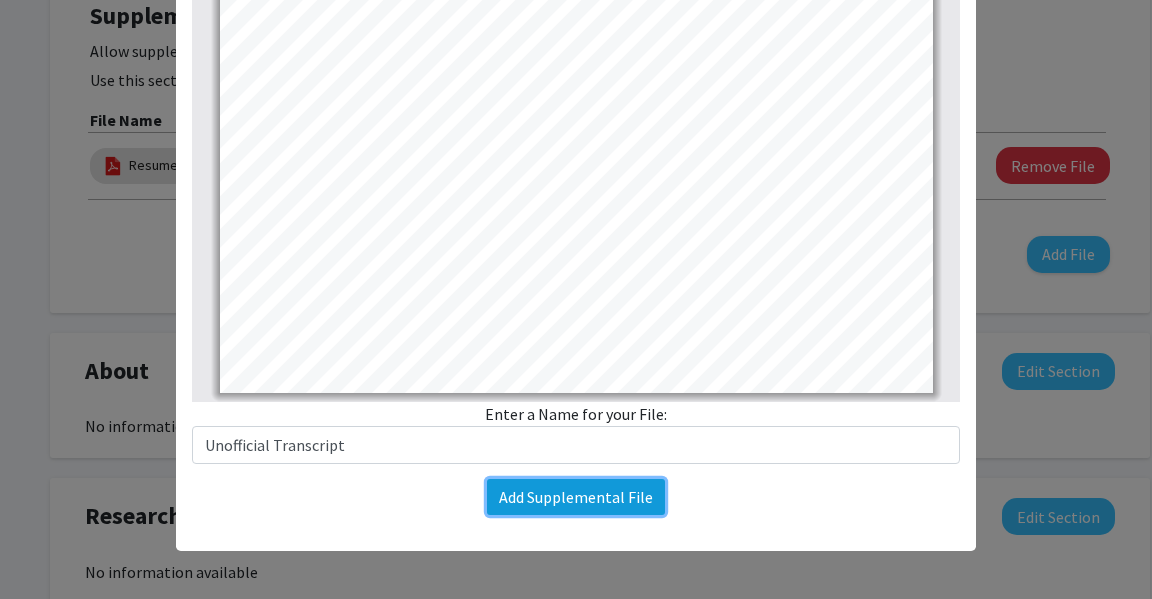 click on "Add Supplemental File" 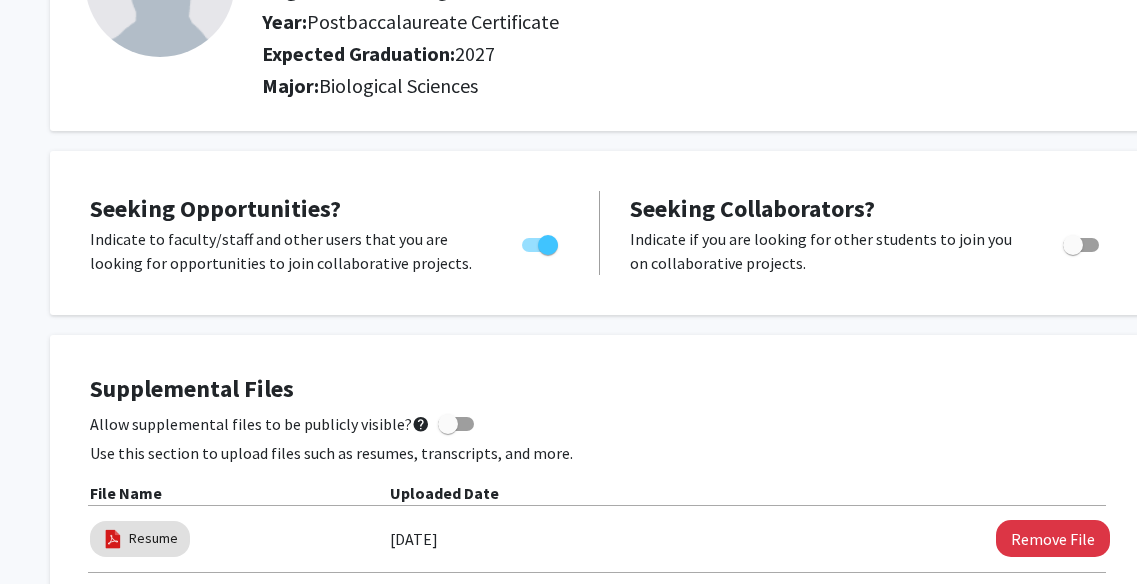 scroll, scrollTop: 0, scrollLeft: 0, axis: both 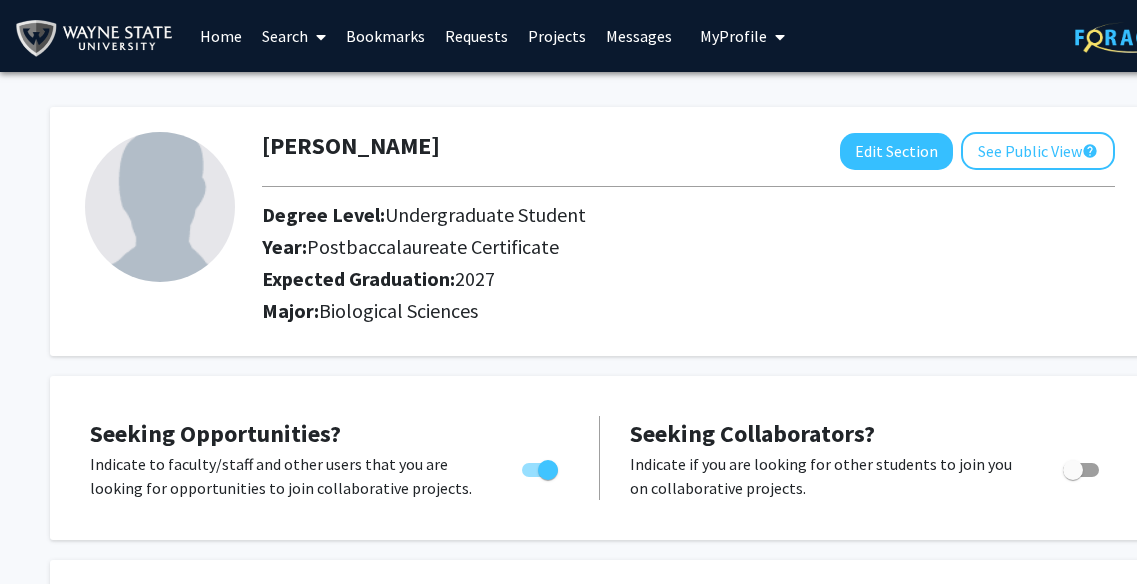 click on "Bookmarks" at bounding box center (385, 36) 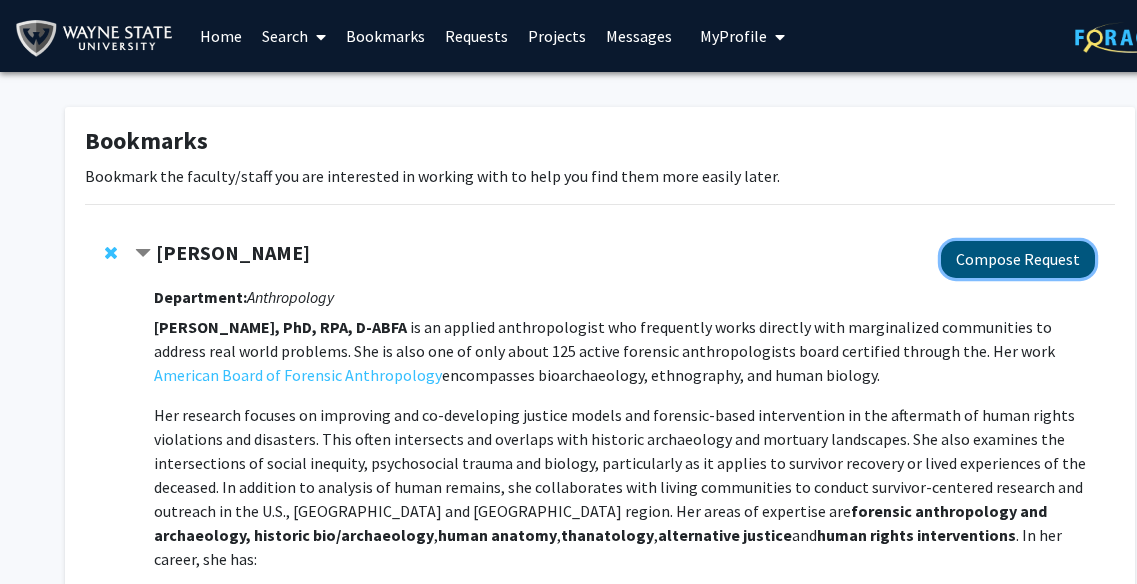 click on "Compose Request" 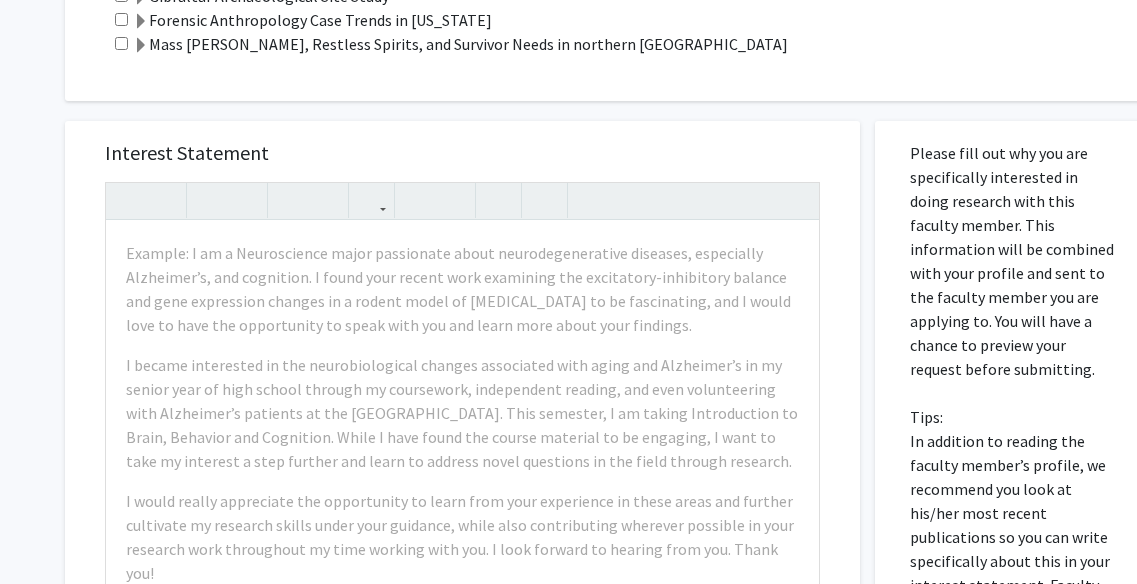 scroll, scrollTop: 663, scrollLeft: 0, axis: vertical 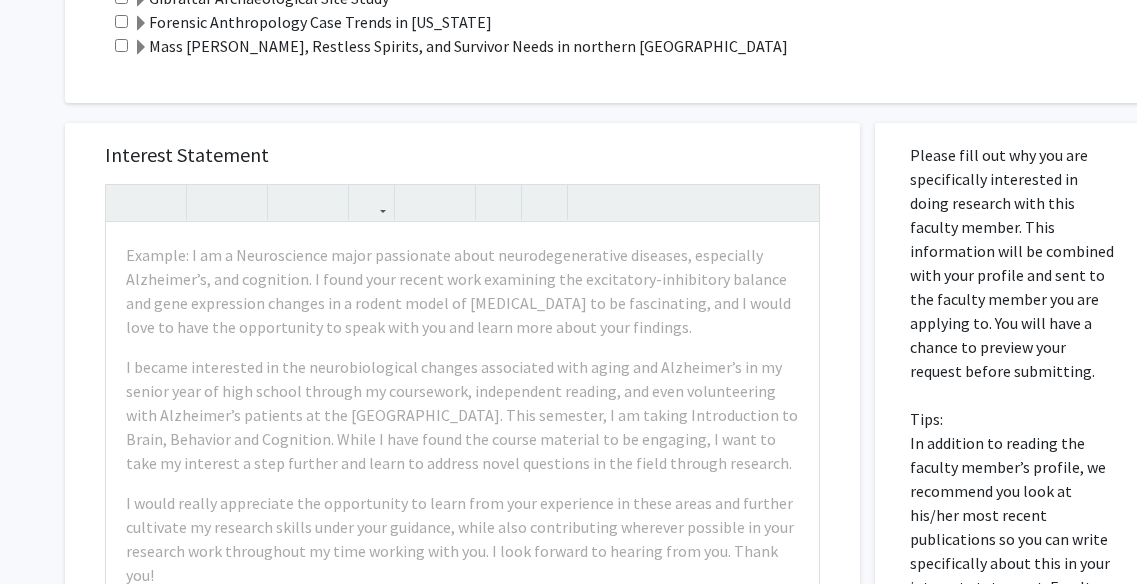 click 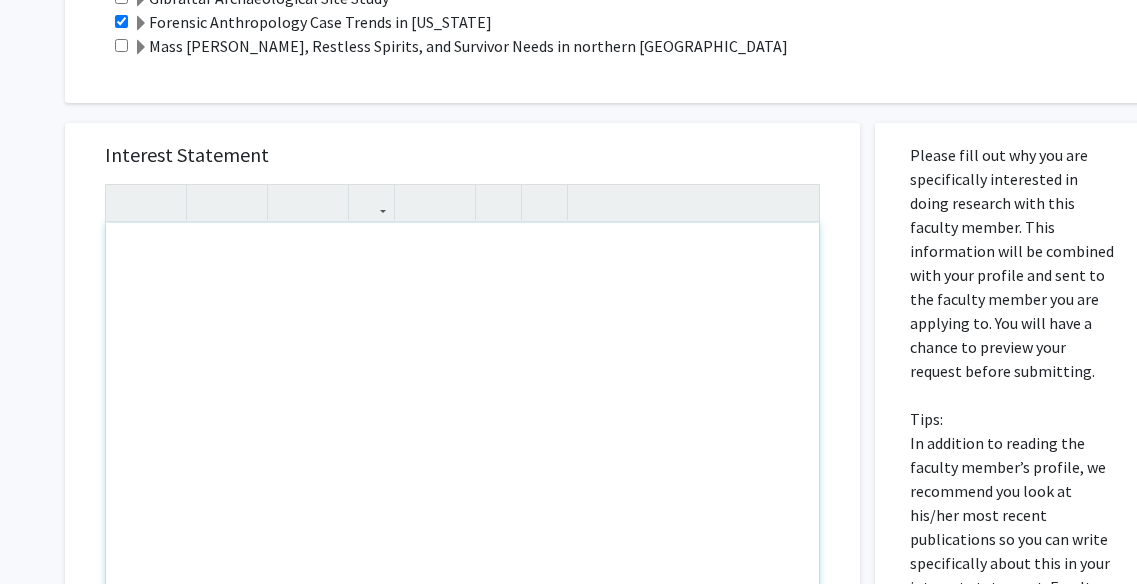 type 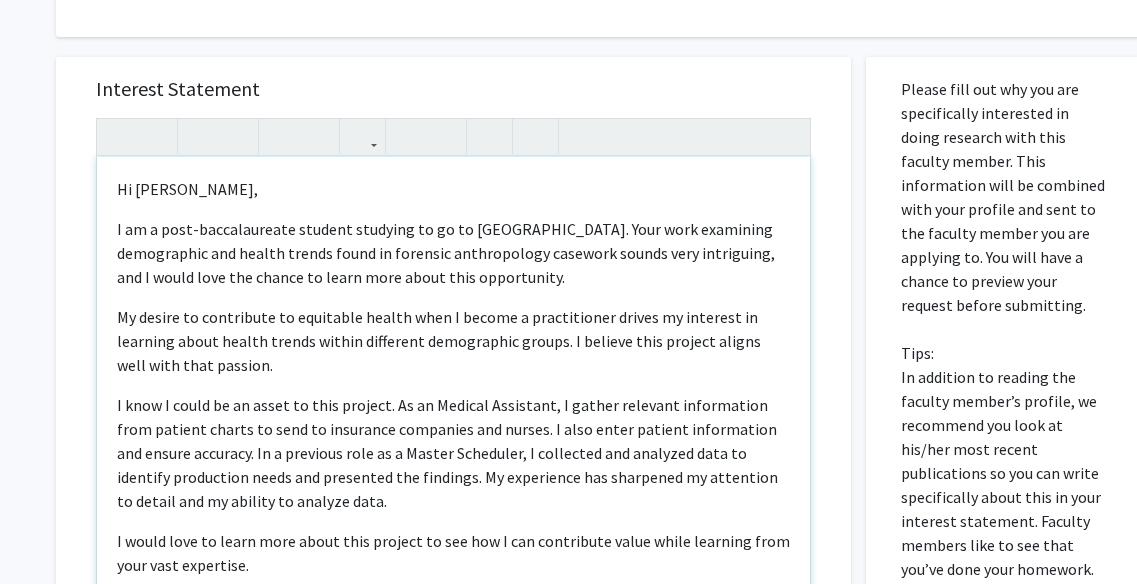 scroll, scrollTop: 731, scrollLeft: 9, axis: both 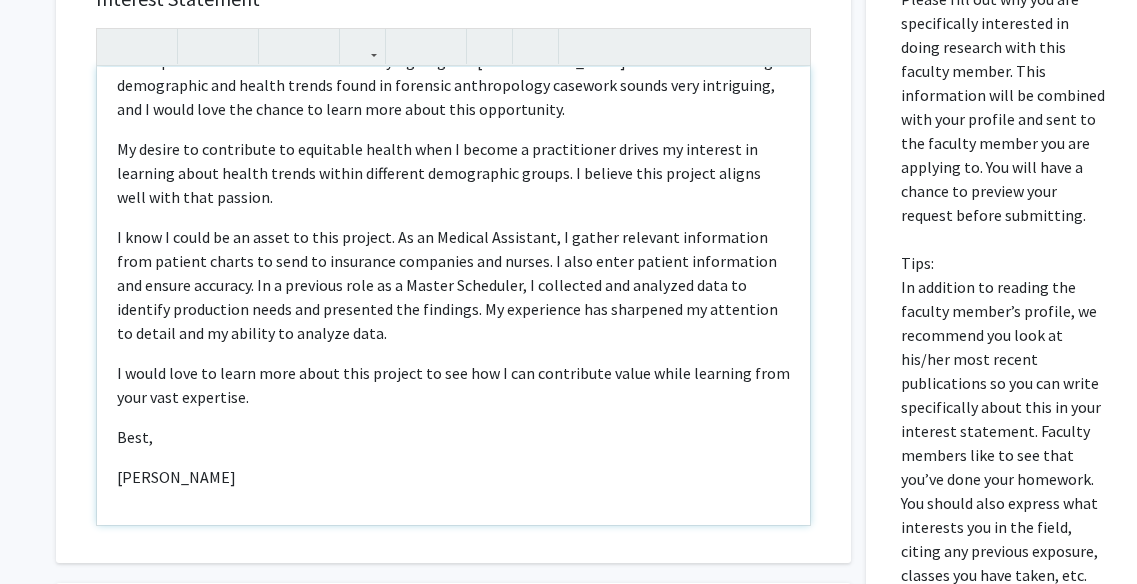 click on "My desire to contribute to equitable health when I become a practitioner drives my interest in learning about health trends within different demographic groups. I believe this project aligns well with that passion." at bounding box center [453, 173] 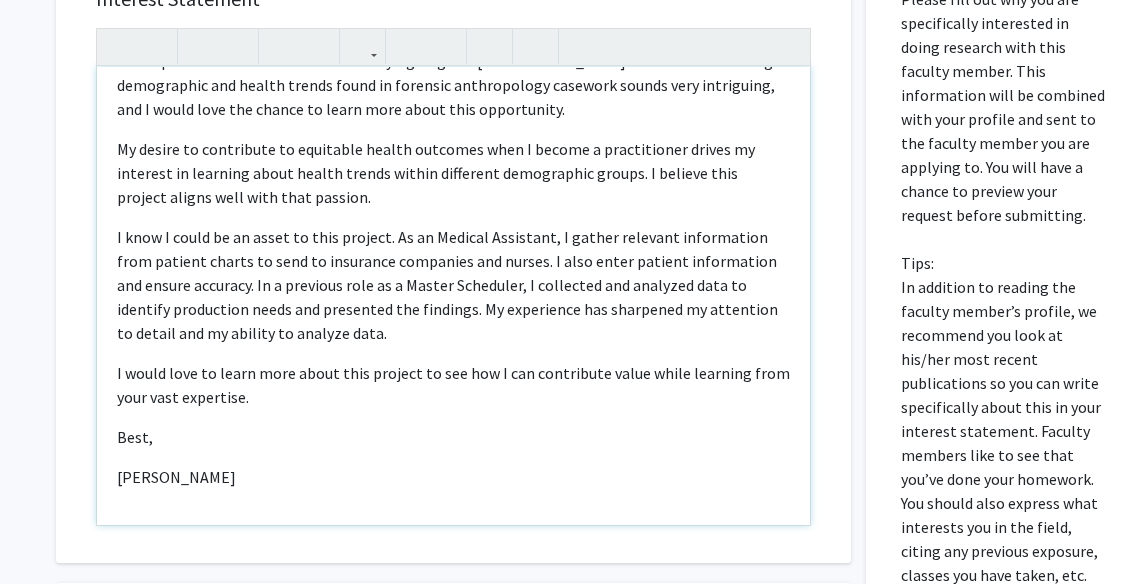 click on "I know I could be an asset to this project. As an Medical Assistant, I gather relevant information from patient charts to send to insurance companies and nurses. I also enter patient information and ensure accuracy. In a previous role as a Master Scheduler, I collected and analyzed data to identify production needs and presented the findings. My experience has sharpened my attention to detail and my ability to analyze data." at bounding box center [453, 285] 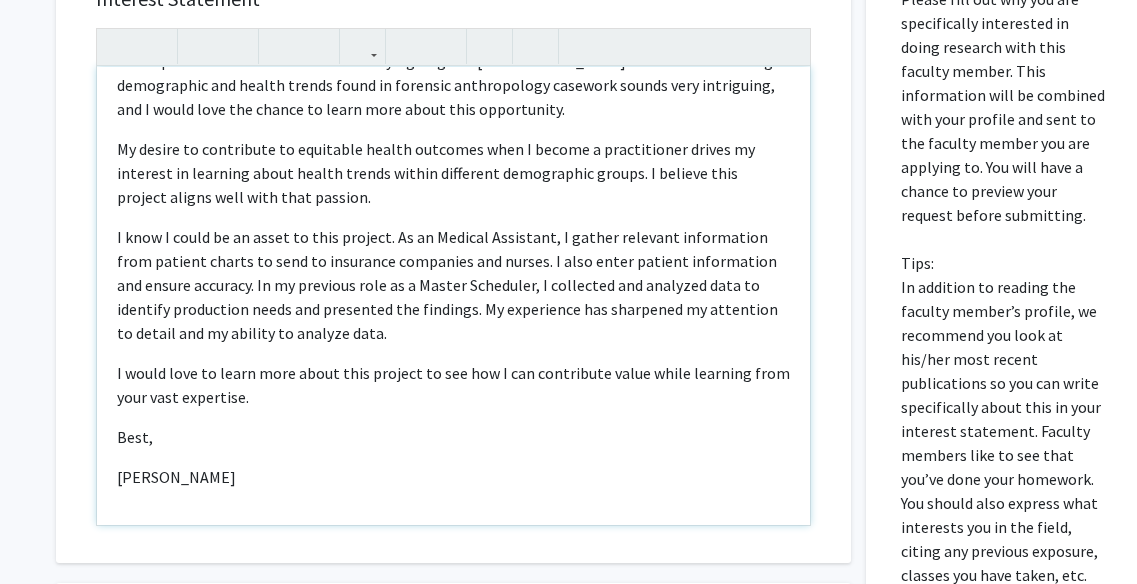 type on "<p>Hi Dr. Kim,&nbsp;</p><p>I am a post-baccalaureate student studying to go to medical school. Your work examining demographic and health trends found in forensic anthropology casework sounds very intriguing, and I would love the chance to learn more about this opportunity.
</p><p>My desire to contribute to equitable health outcomes when I become a practitioner drives my interest in learning about health trends within different demographic groups. I believe this project aligns well with that passion.
</p><p>I know I could be an asset to this project. As an Medical Assistant, I gather relevant information from patient charts to send to insurance companies and nurses. I also enter patient information and ensure accuracy. In my previous role as a Master Scheduler, I collected and analyzed data to identify production needs and presented the findings. My experience has sharpened my attention to detail and my ability to analyze data.
</p><p>I would love to learn more about this project to see how I can contr..." 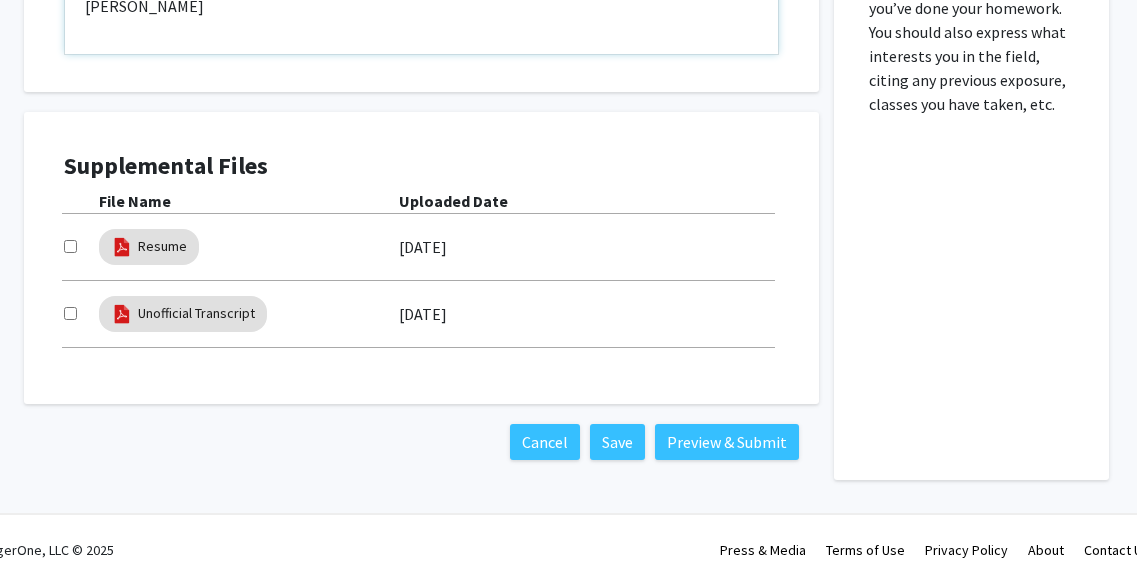 scroll, scrollTop: 1290, scrollLeft: 35, axis: both 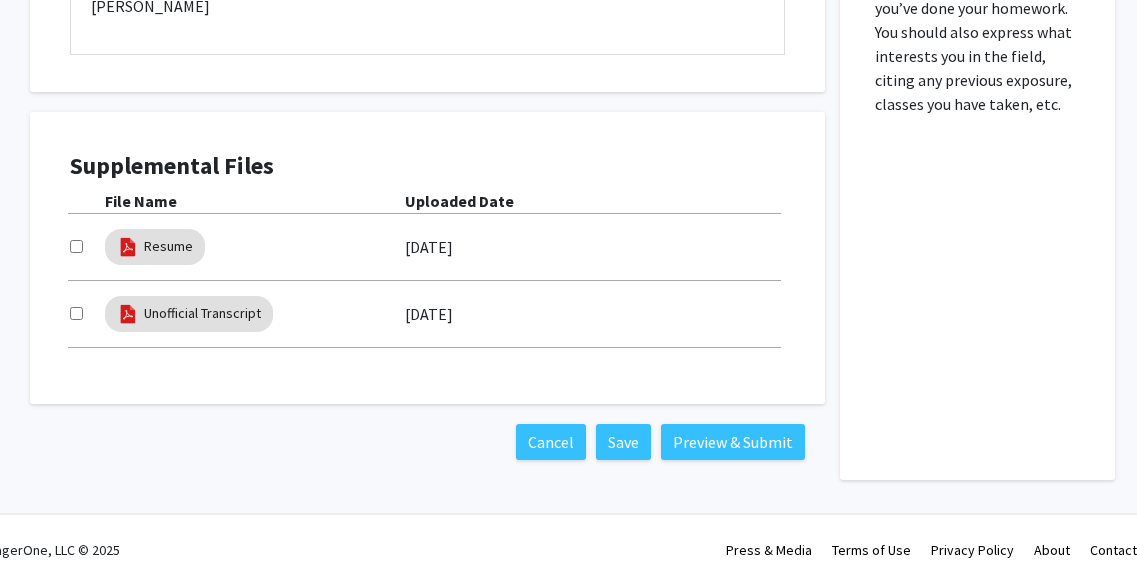 click at bounding box center [76, 246] 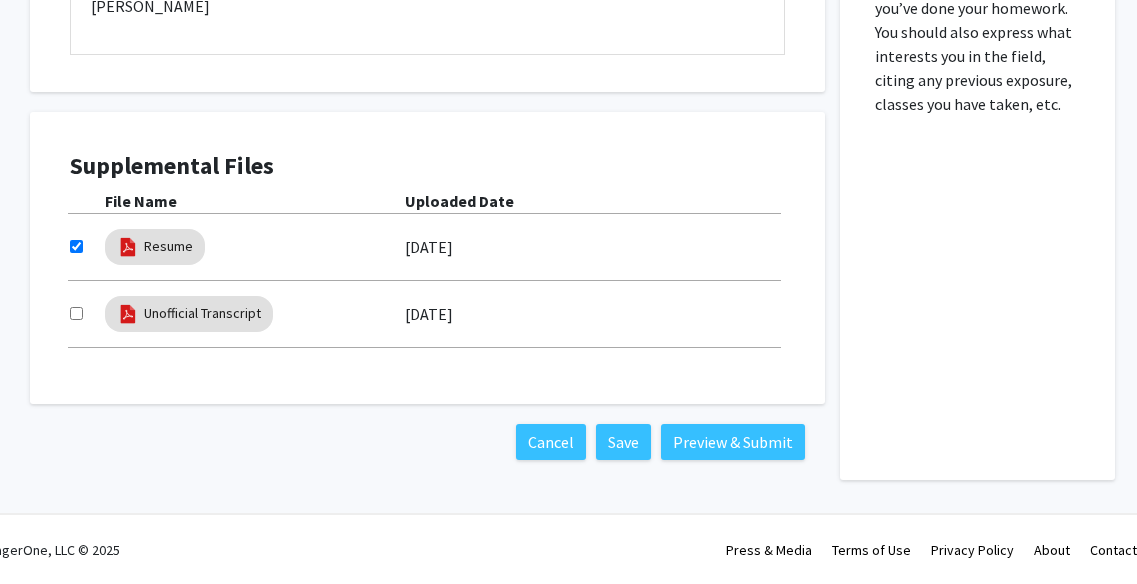click at bounding box center [76, 313] 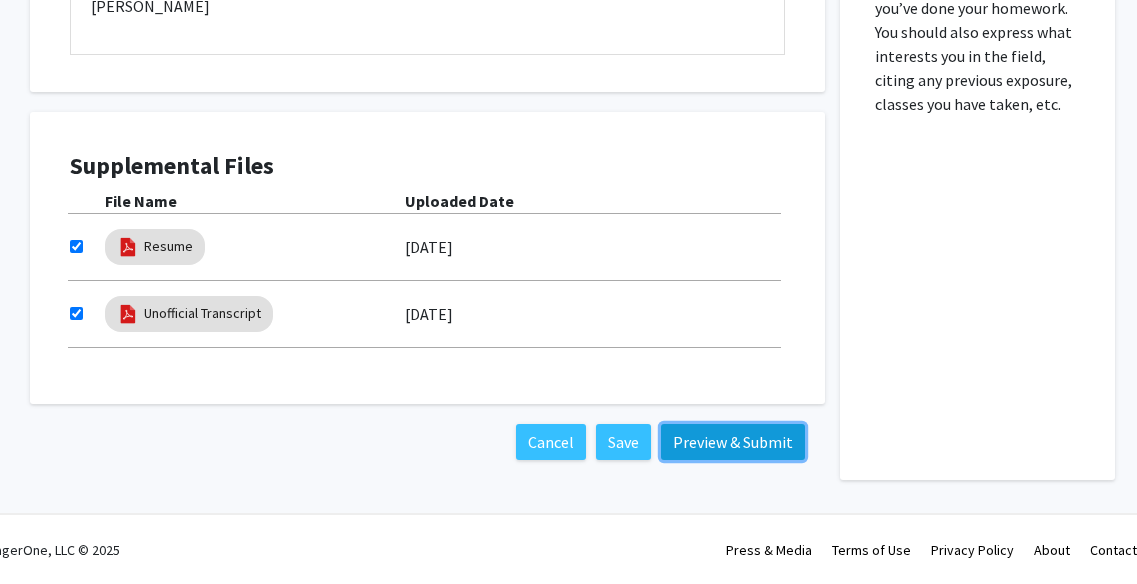 click on "Preview & Submit" at bounding box center (733, 442) 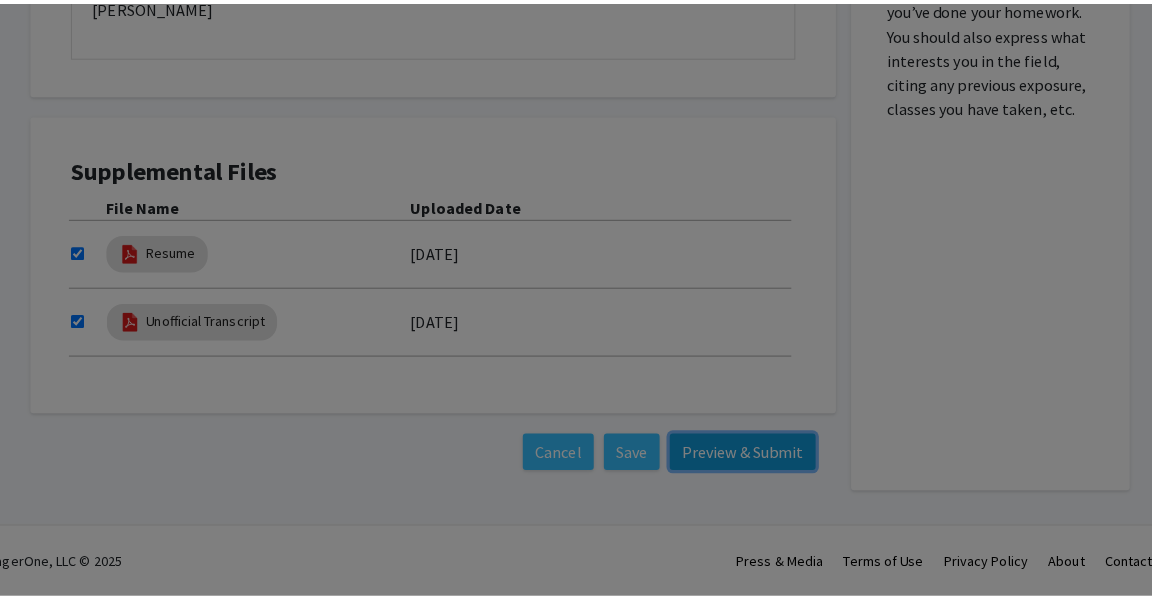 scroll, scrollTop: 1275, scrollLeft: 35, axis: both 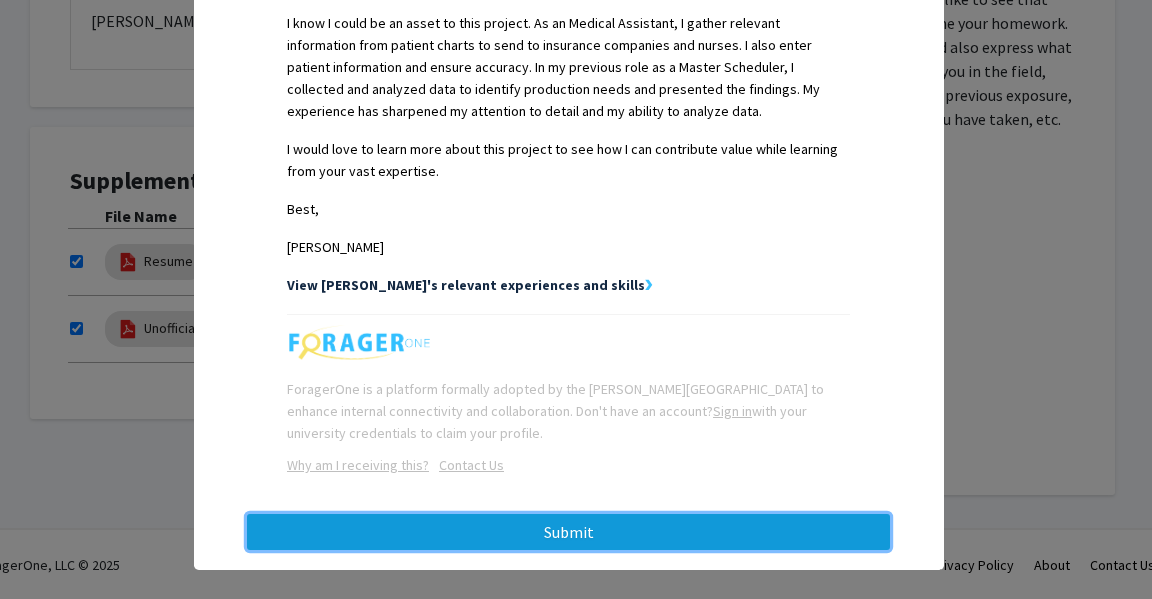 click on "Submit" at bounding box center (568, 532) 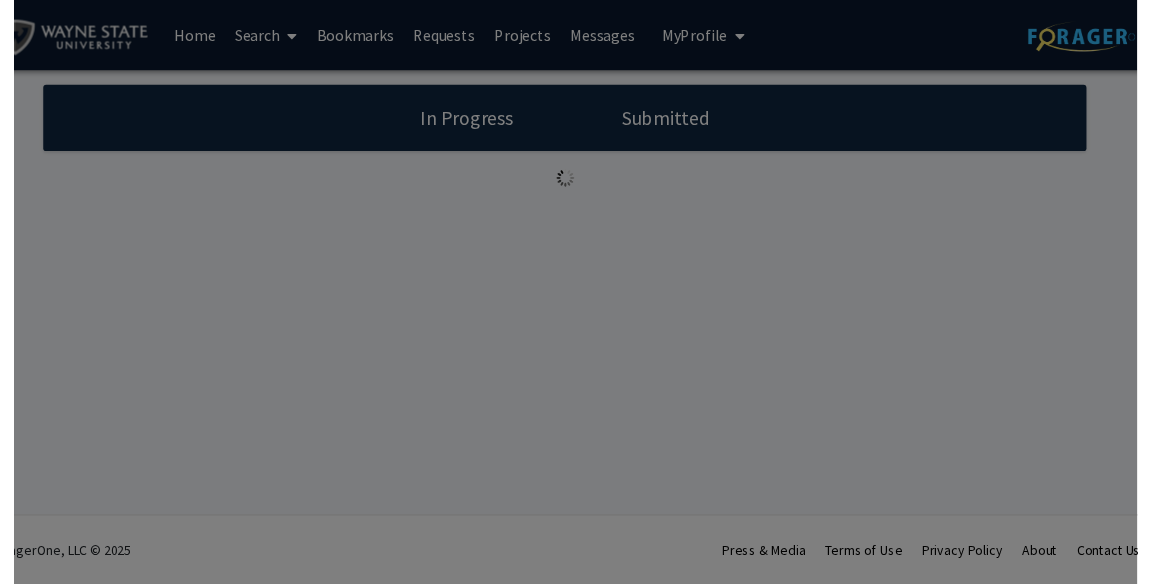 scroll, scrollTop: 0, scrollLeft: 0, axis: both 